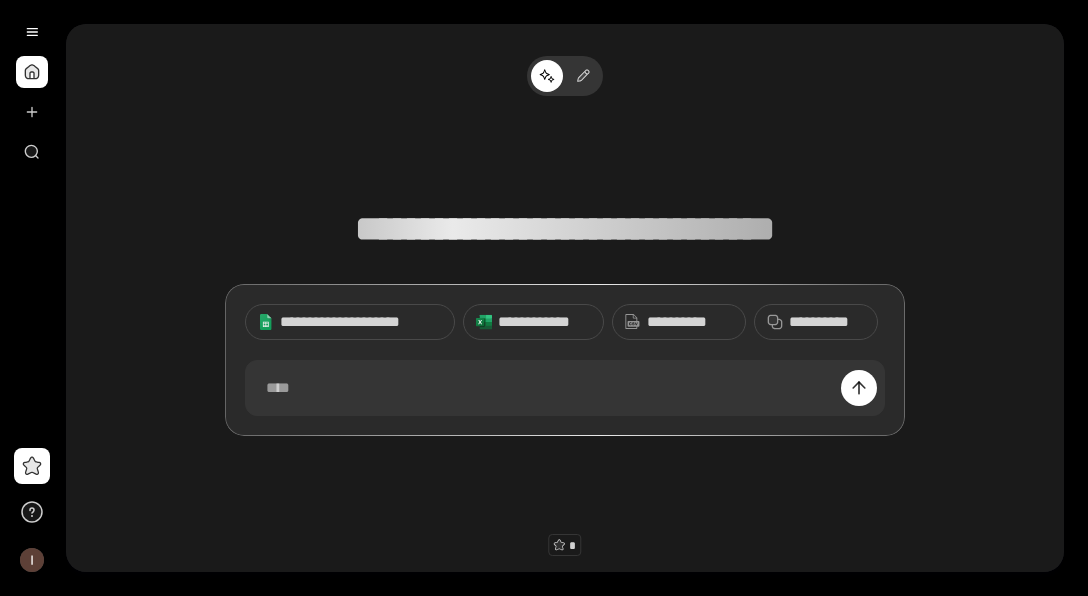 scroll, scrollTop: 0, scrollLeft: 0, axis: both 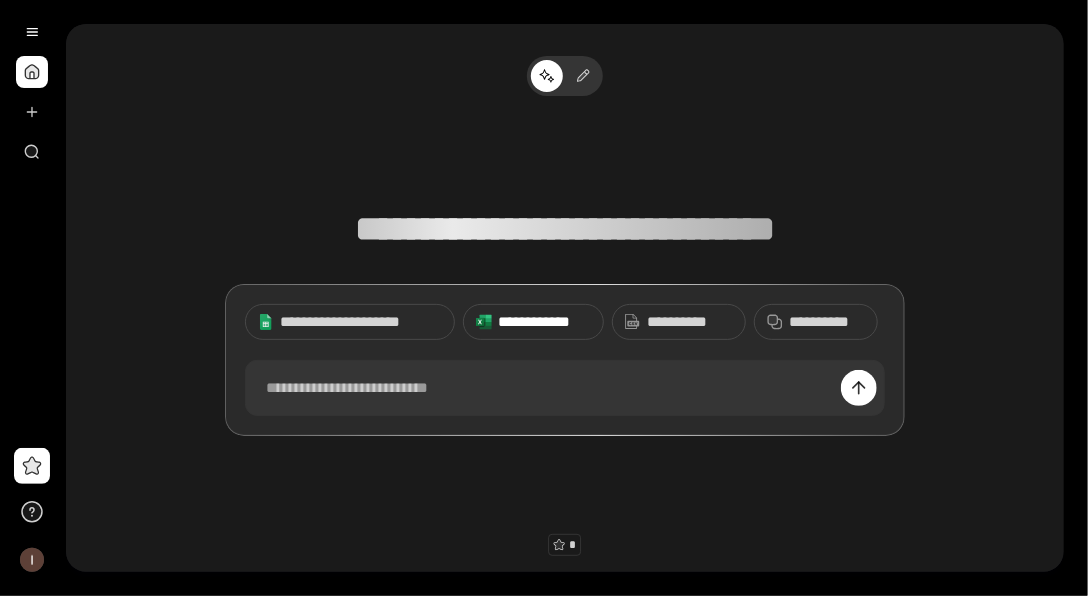 click on "**********" at bounding box center (544, 322) 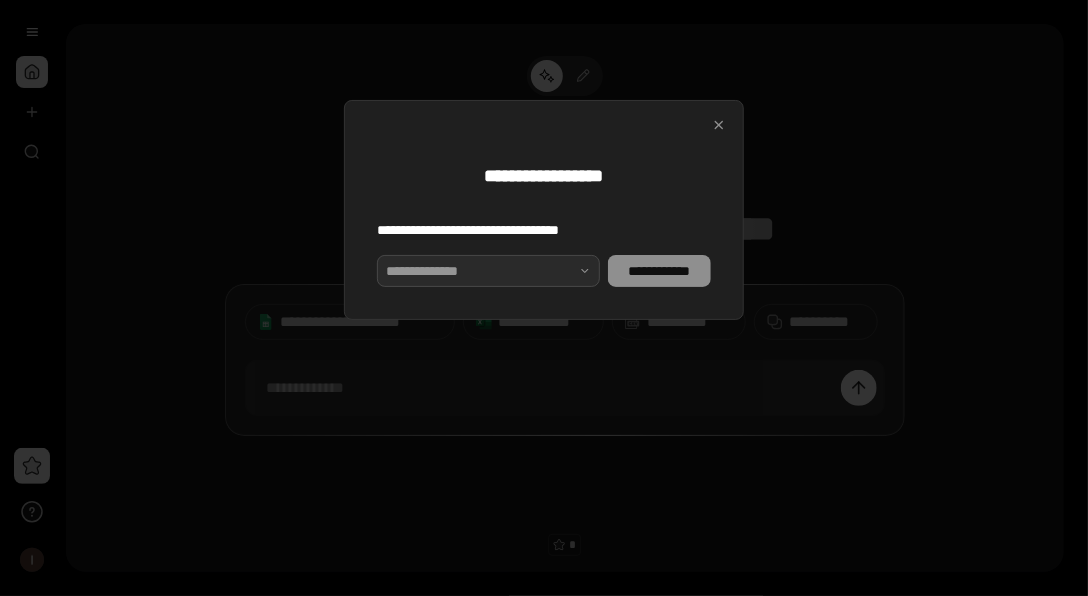 click at bounding box center (488, 271) 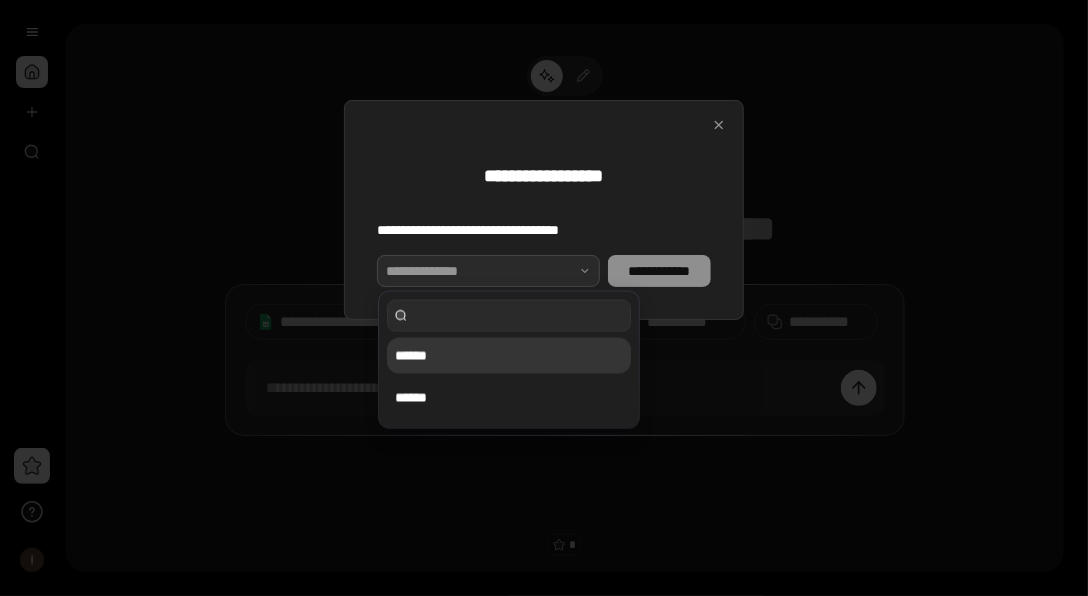 click on "******" at bounding box center (509, 356) 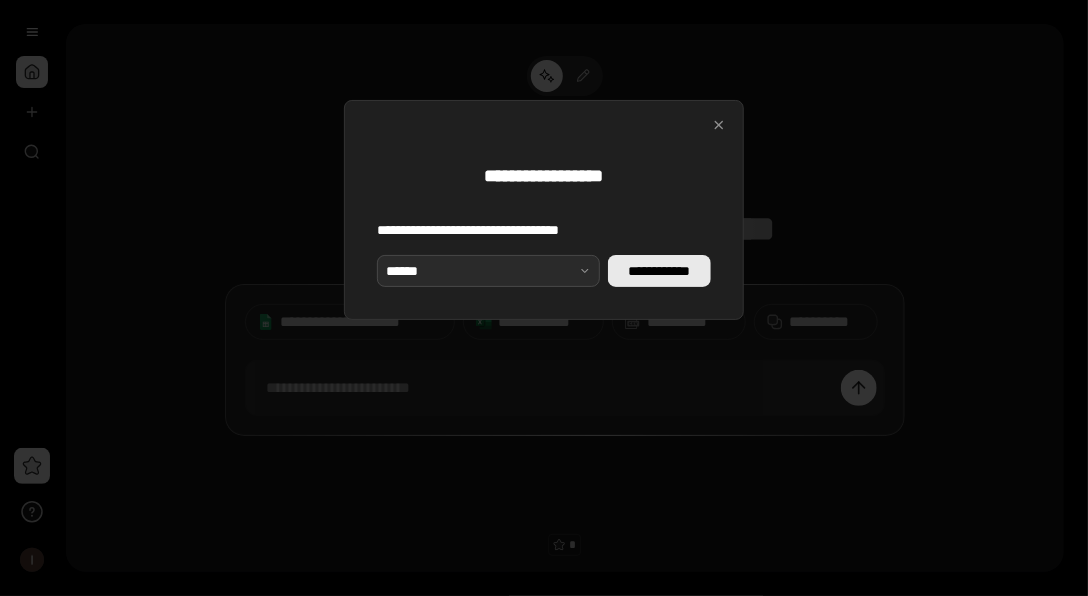 click on "**********" at bounding box center (659, 271) 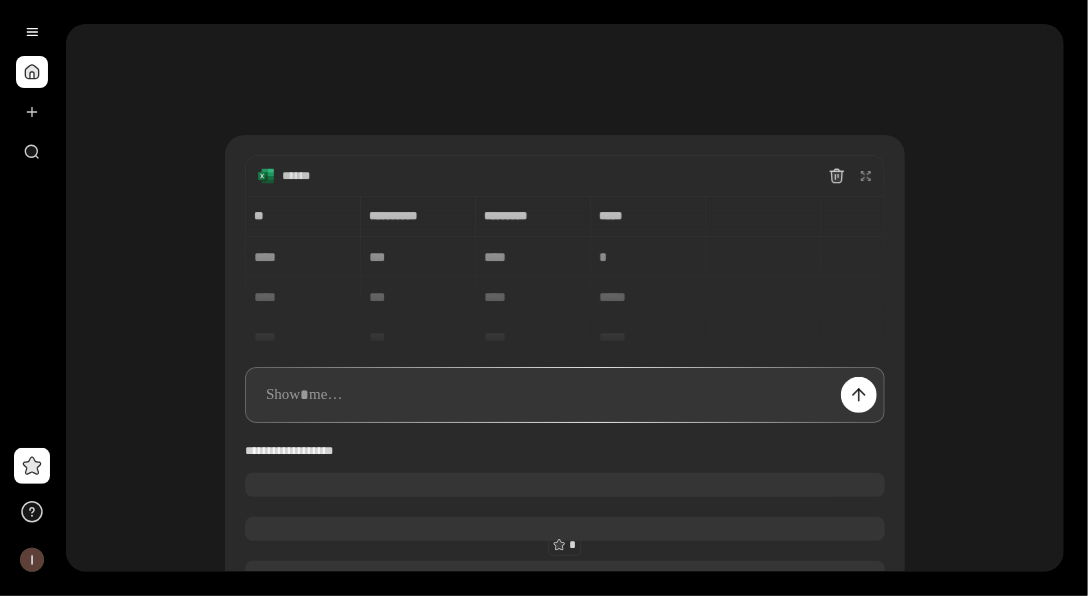 scroll, scrollTop: 100, scrollLeft: 0, axis: vertical 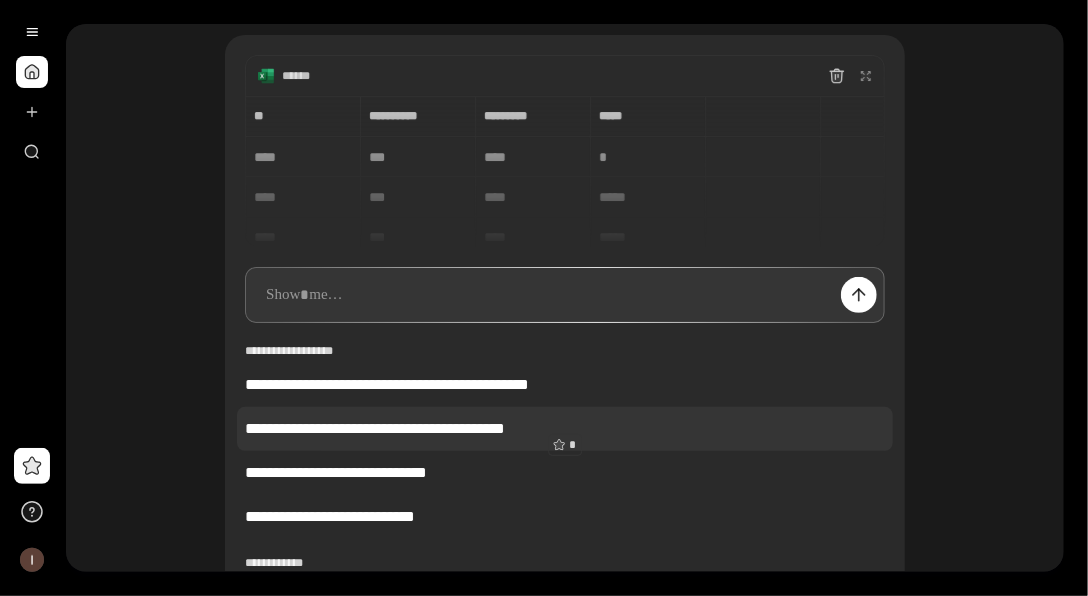 click on "**********" at bounding box center (565, 429) 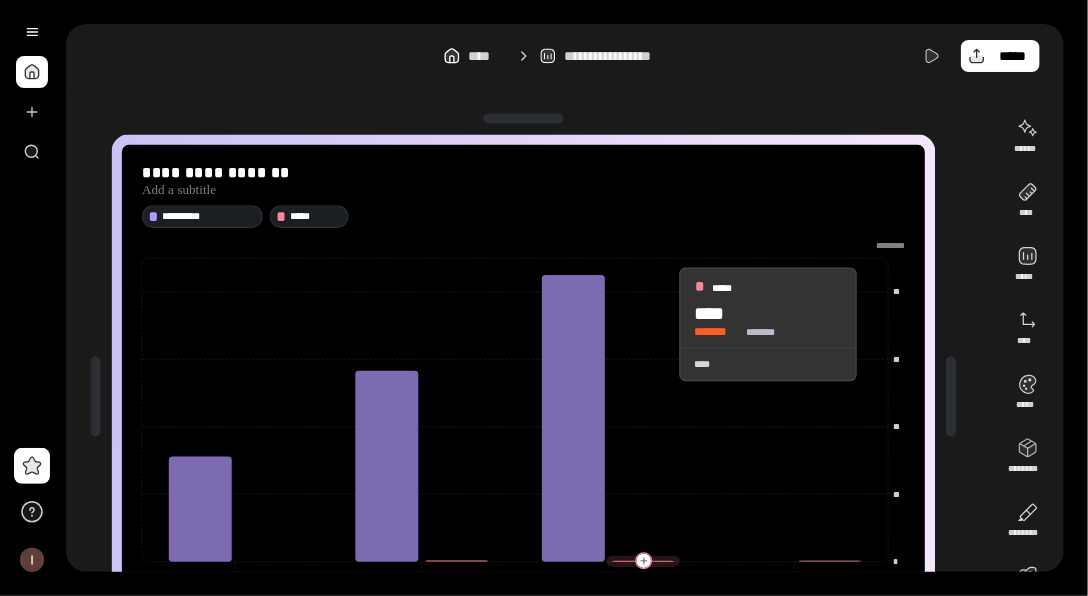 scroll, scrollTop: 100, scrollLeft: 0, axis: vertical 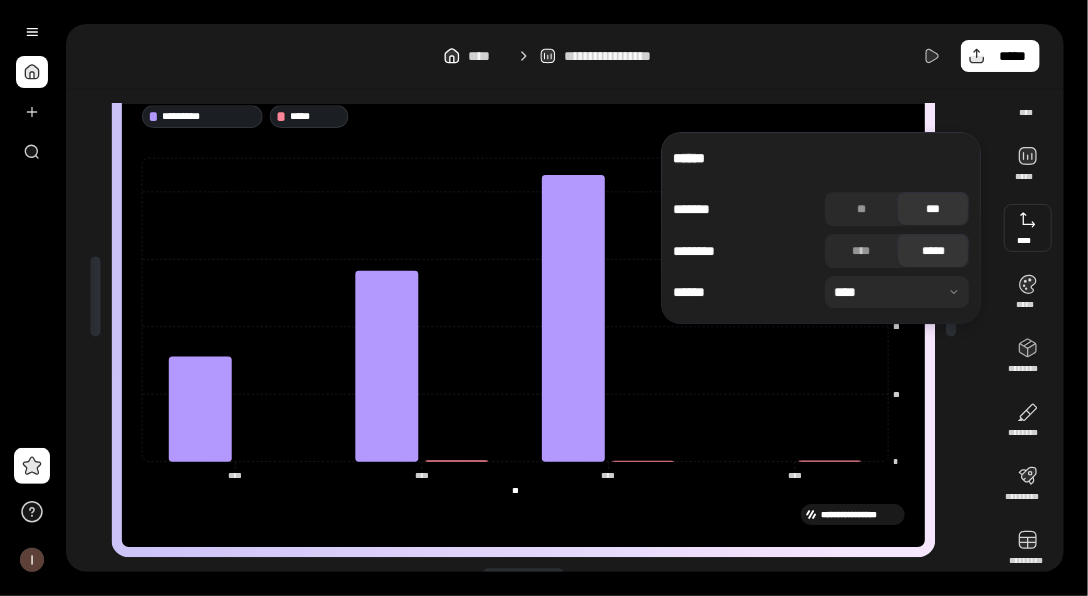 click on "***" at bounding box center [933, 209] 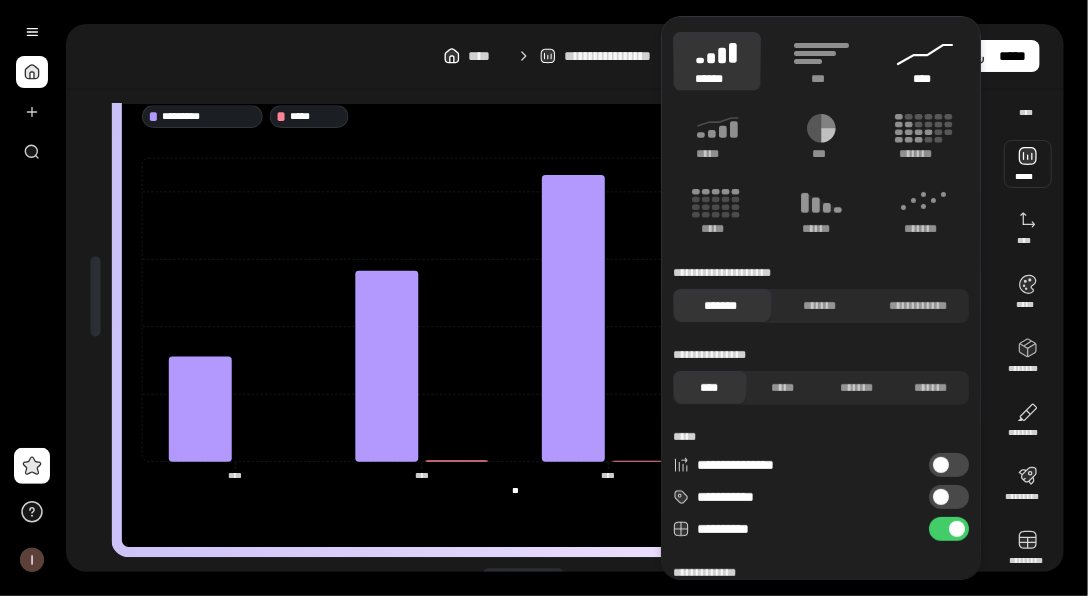 click 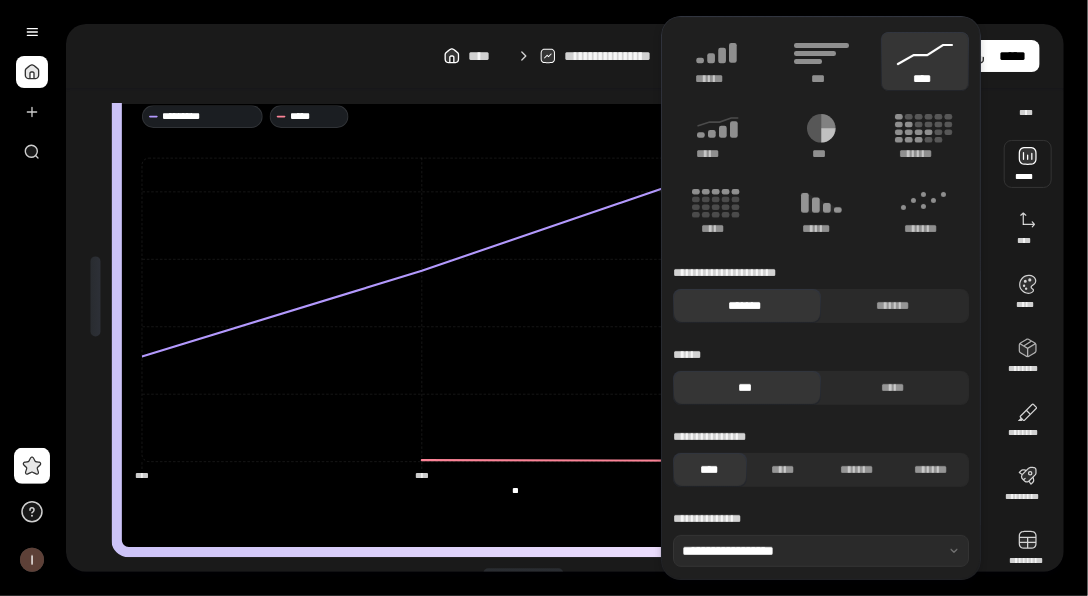 click at bounding box center (96, 296) 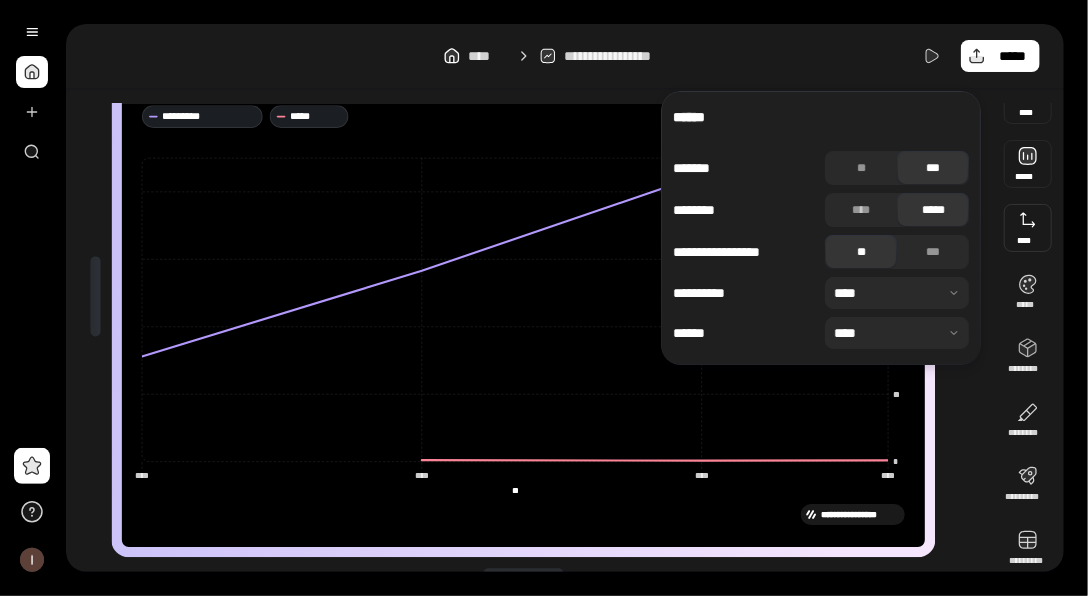 scroll, scrollTop: 71, scrollLeft: 0, axis: vertical 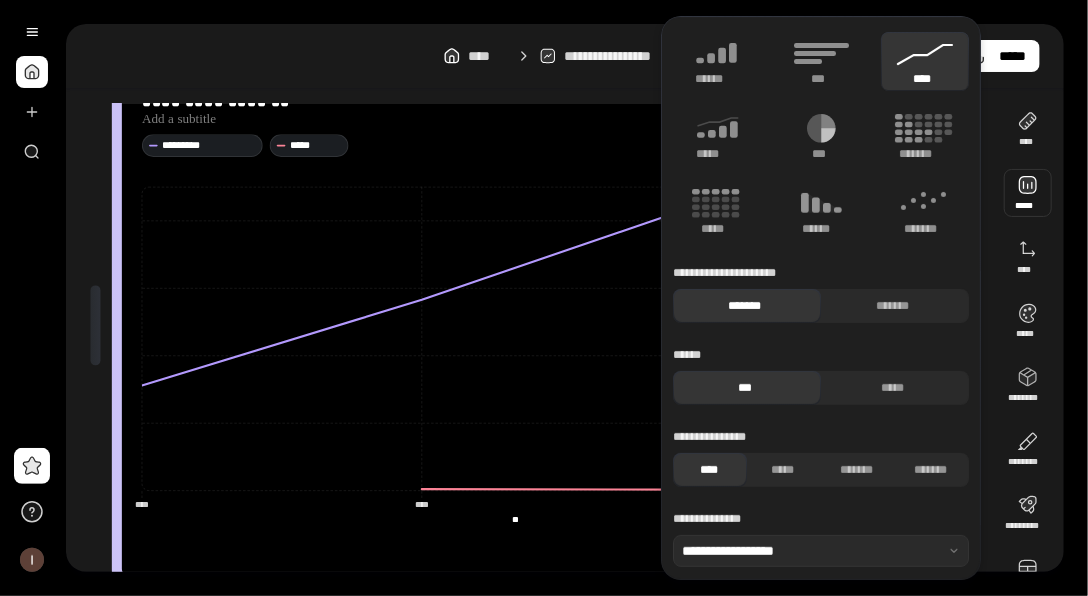 click at bounding box center (1028, 193) 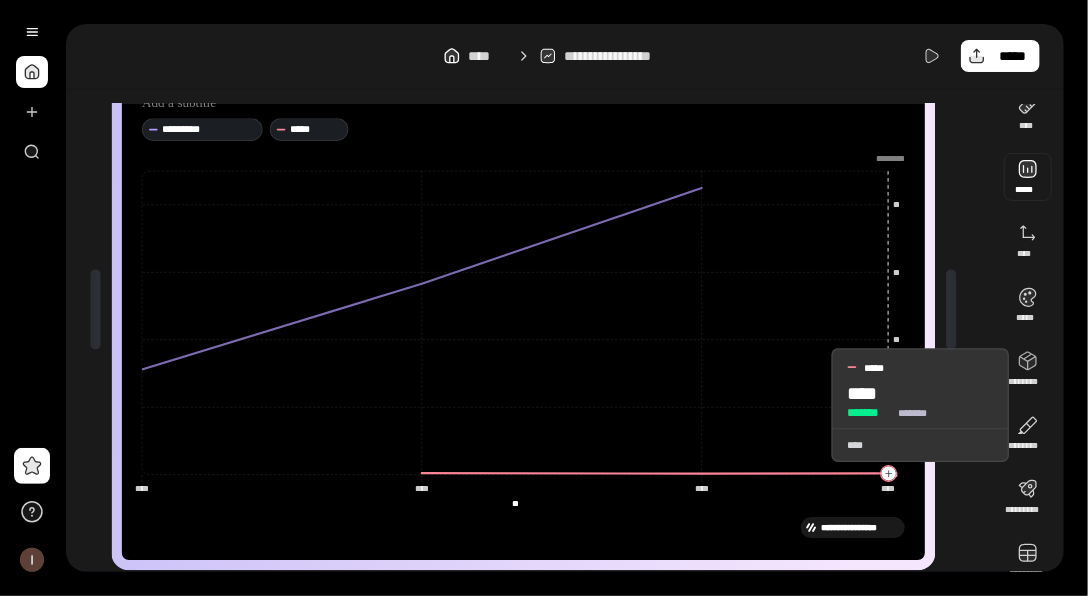 scroll, scrollTop: 0, scrollLeft: 0, axis: both 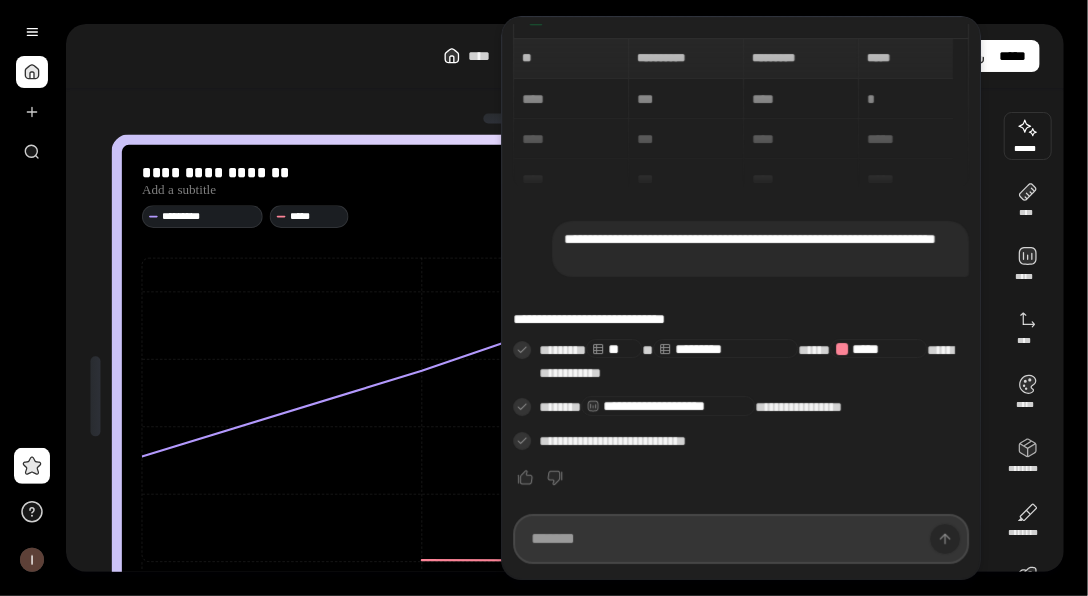 paste on "**********" 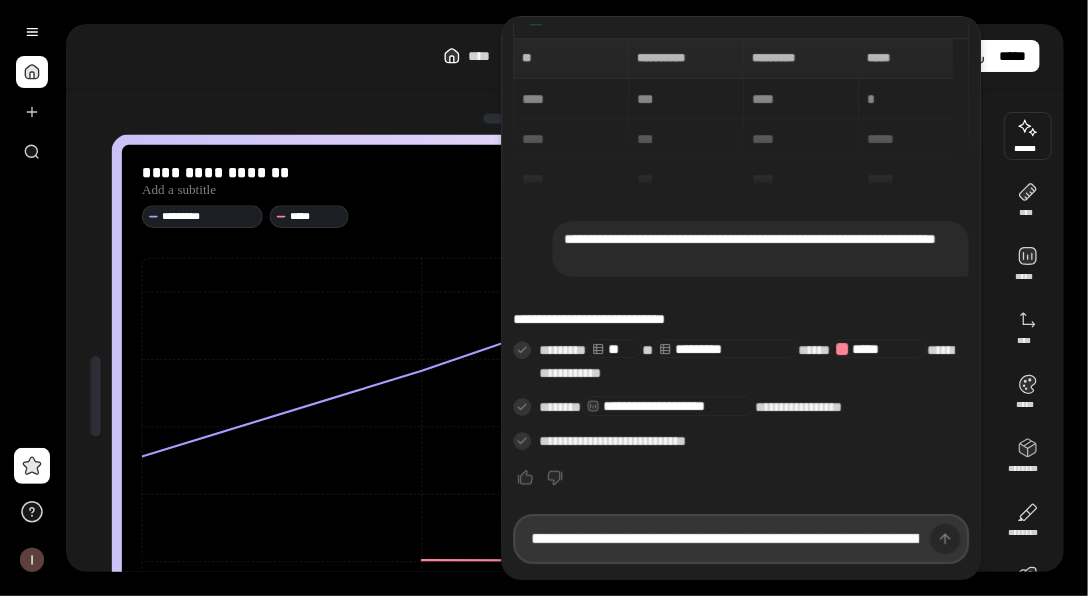 scroll, scrollTop: 0, scrollLeft: 834, axis: horizontal 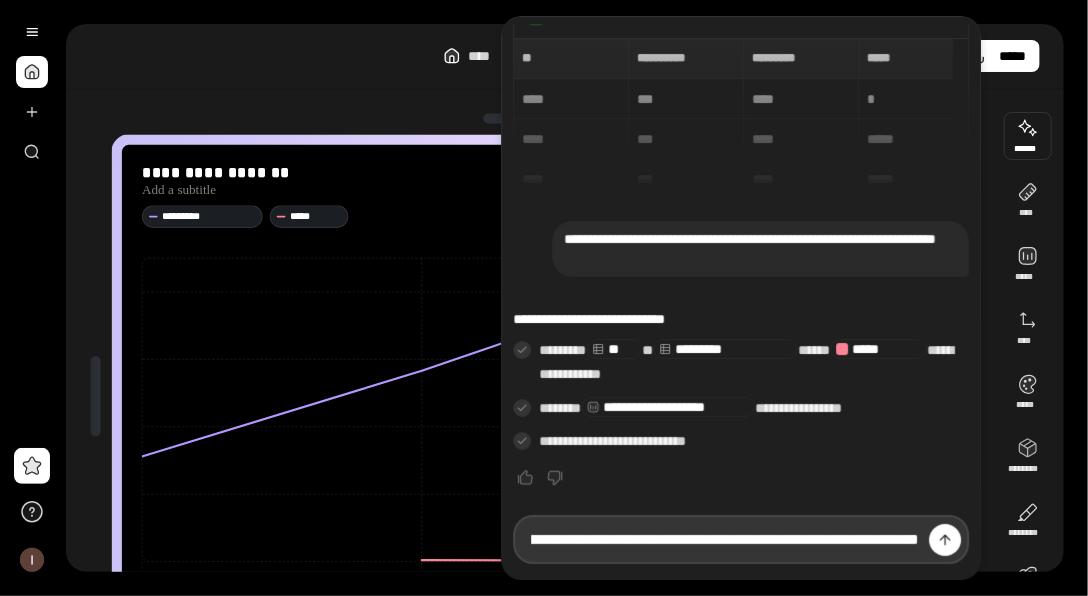 type on "**********" 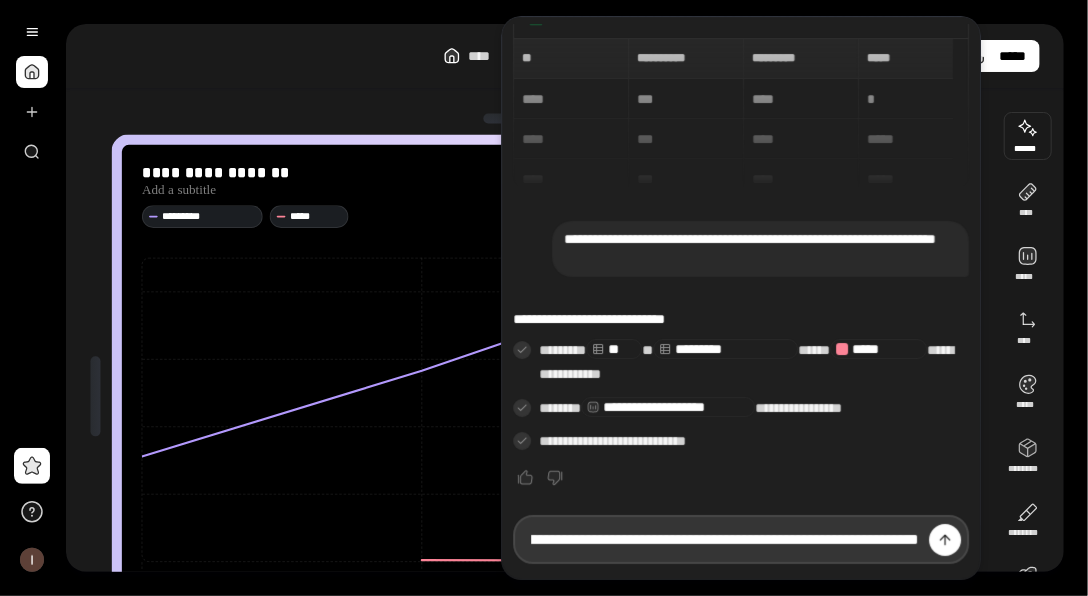 type 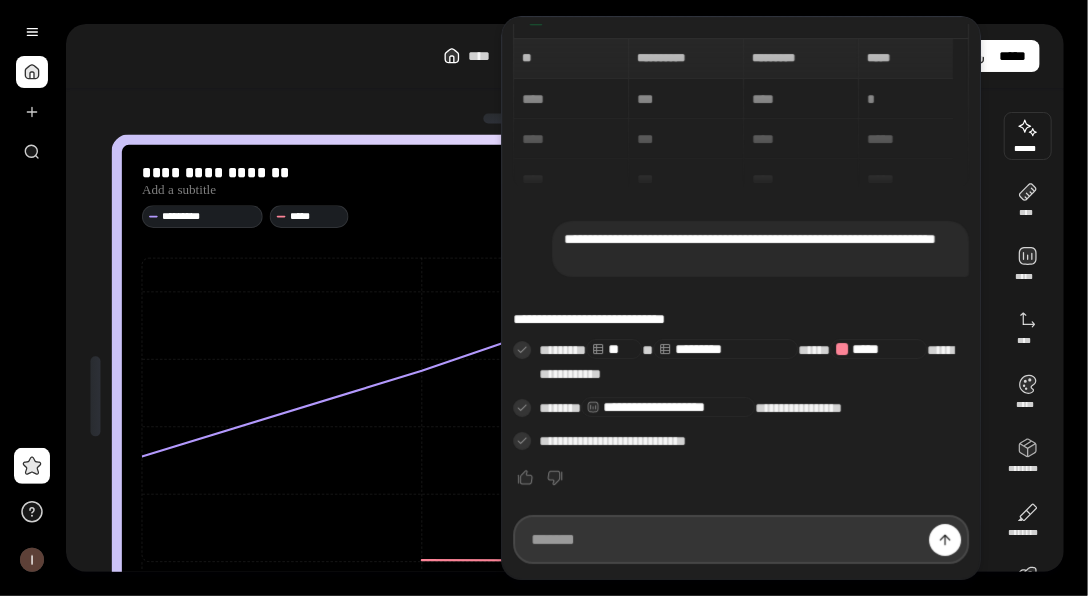 scroll, scrollTop: 0, scrollLeft: 0, axis: both 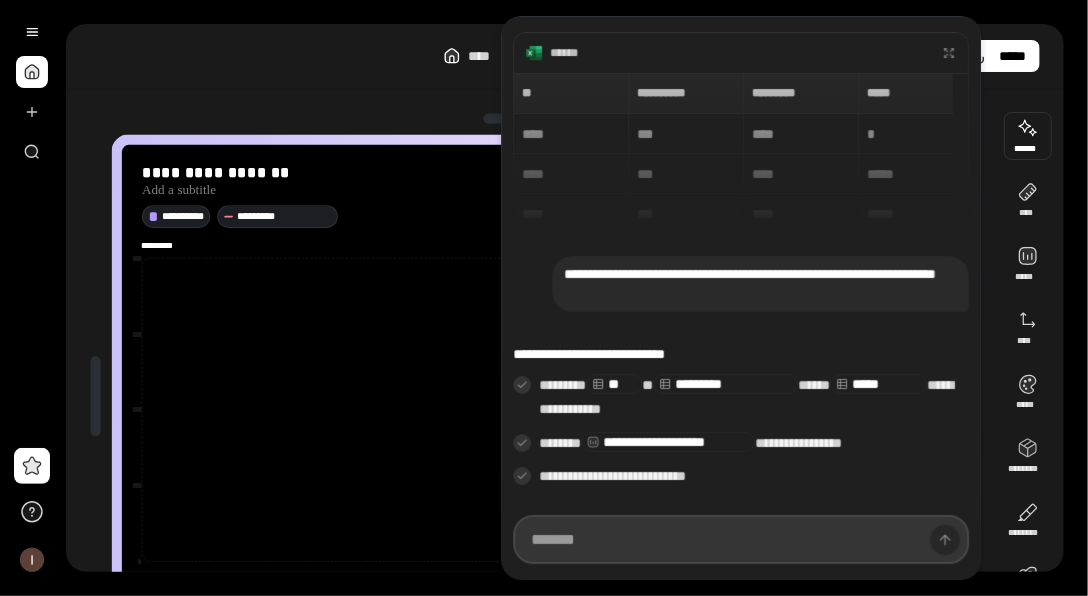 type on "*********" 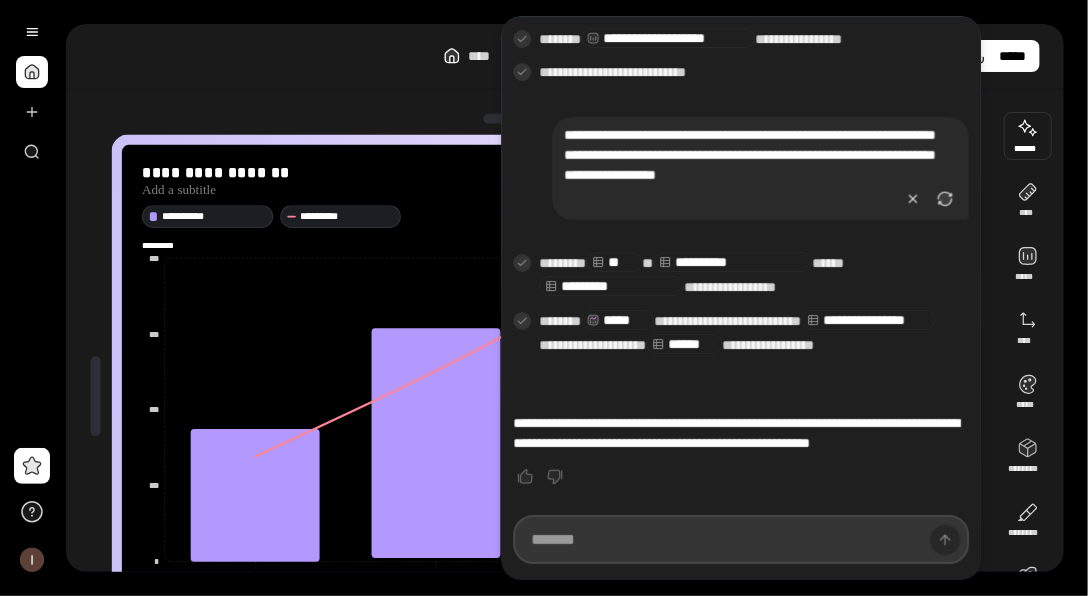 scroll, scrollTop: 423, scrollLeft: 0, axis: vertical 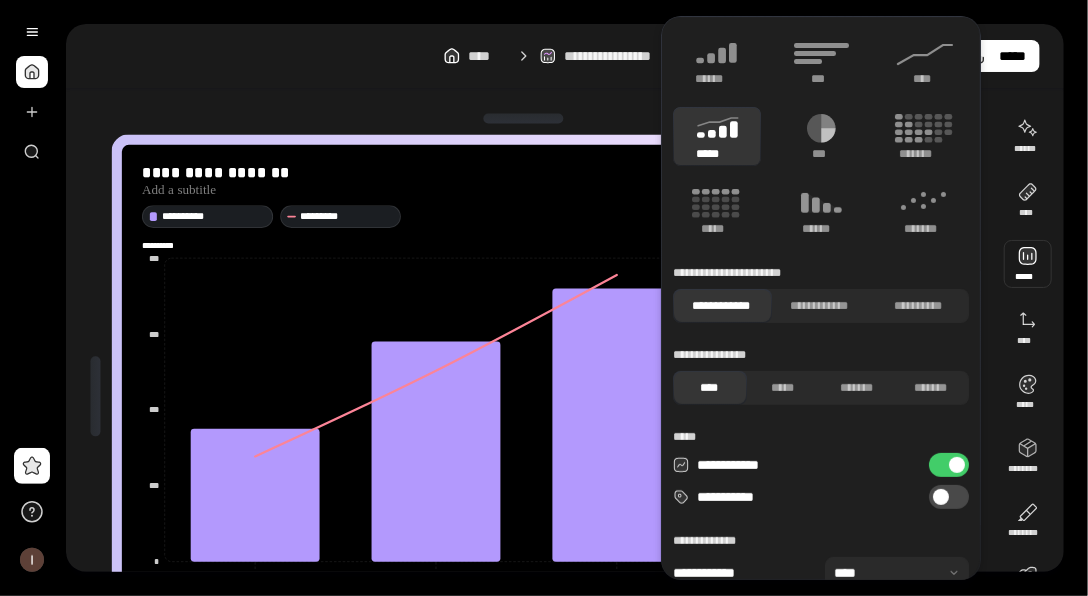 click on "**********" at bounding box center (565, 298) 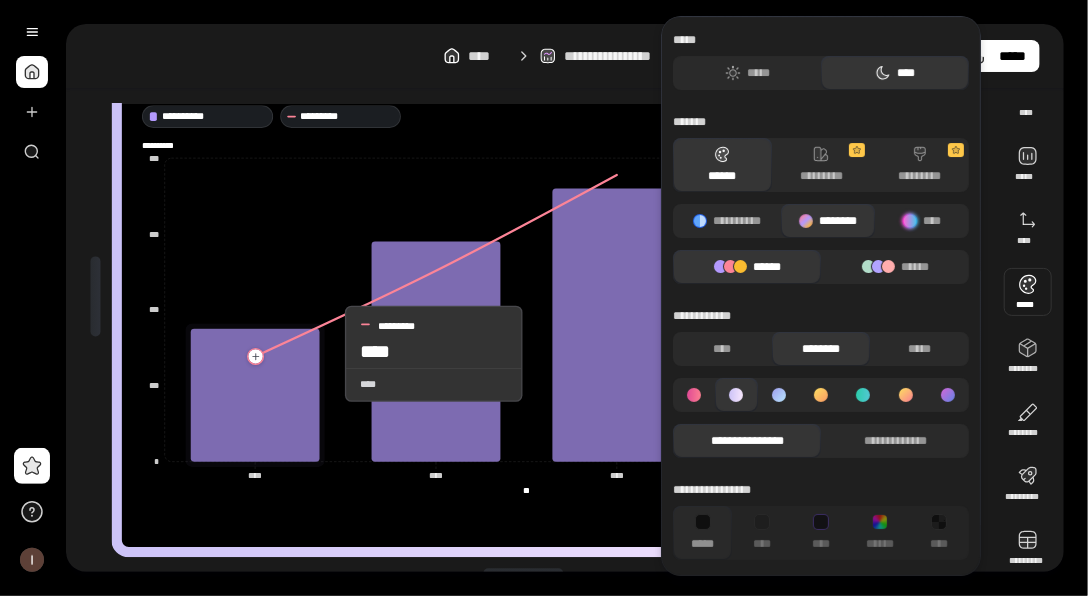 scroll, scrollTop: 0, scrollLeft: 0, axis: both 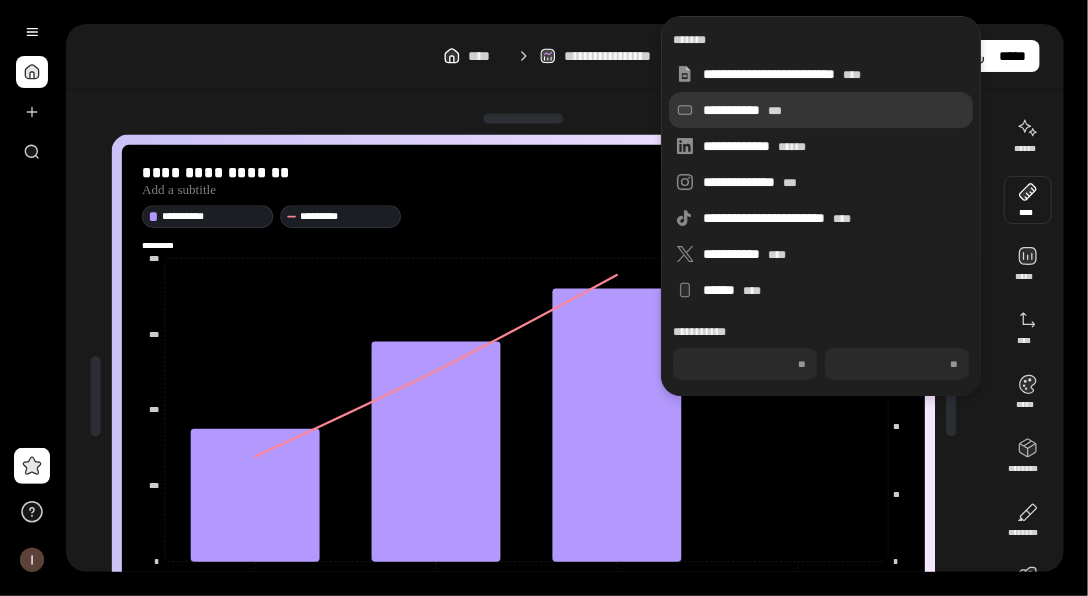 click on "**********" at bounding box center (834, 110) 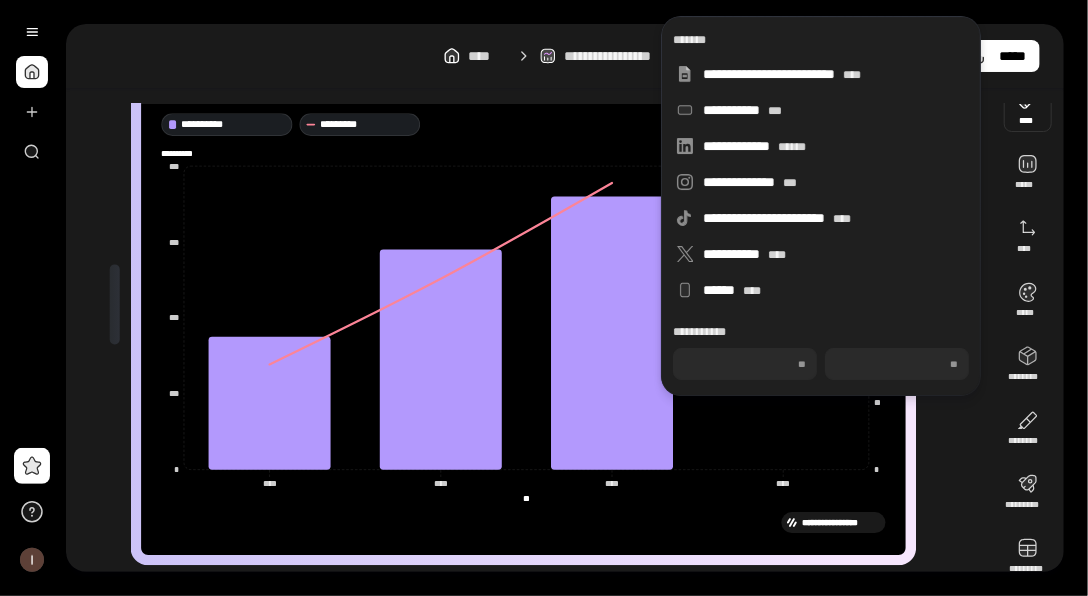 scroll, scrollTop: 120, scrollLeft: 0, axis: vertical 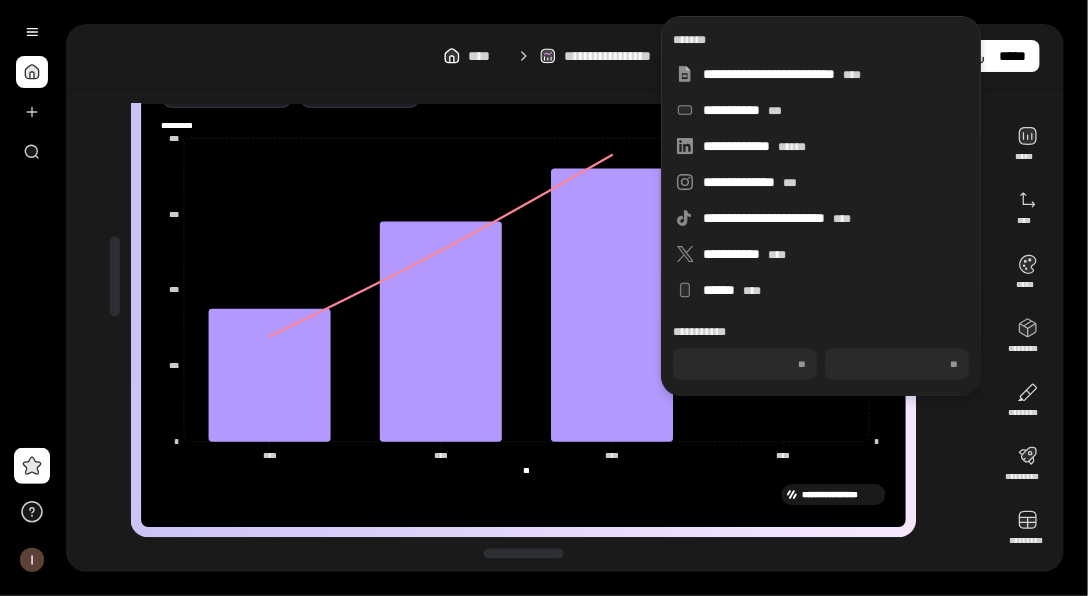 click on "**********" at bounding box center (531, 276) 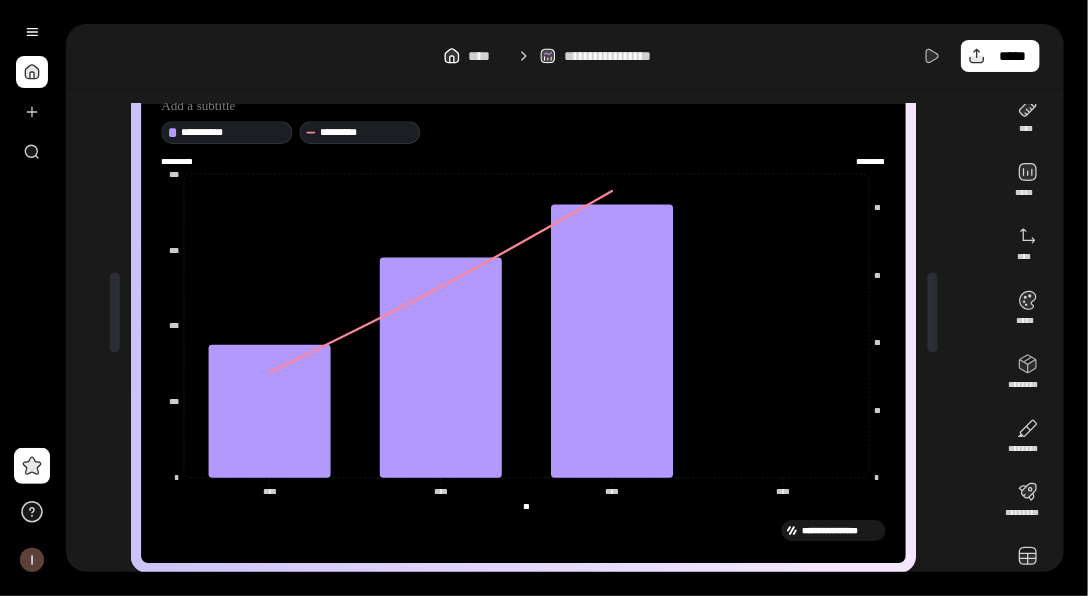 scroll, scrollTop: 20, scrollLeft: 0, axis: vertical 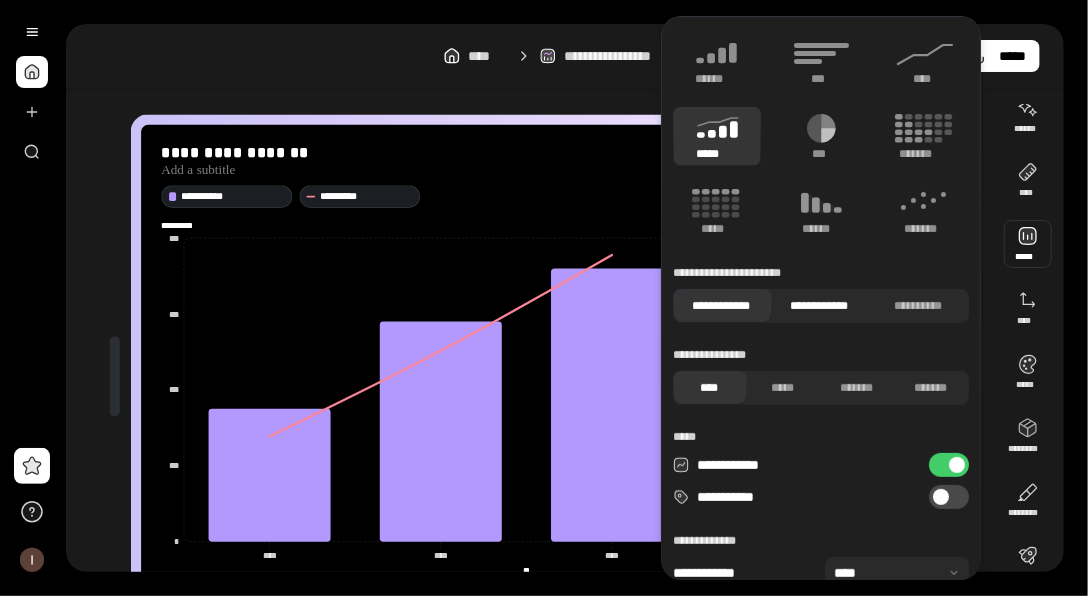 click on "**********" at bounding box center [819, 306] 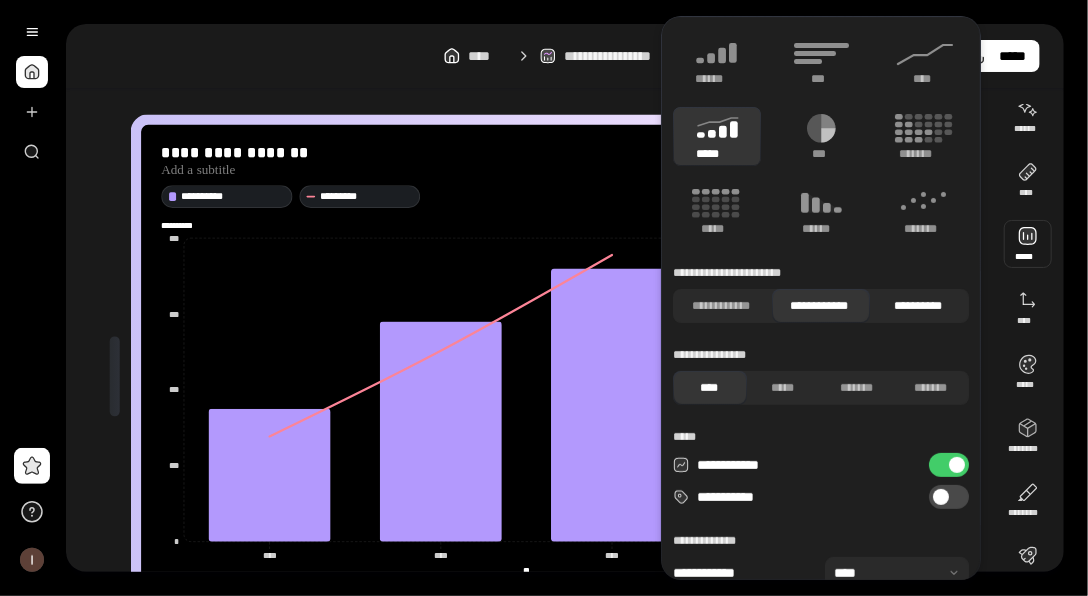 click on "**********" at bounding box center (918, 306) 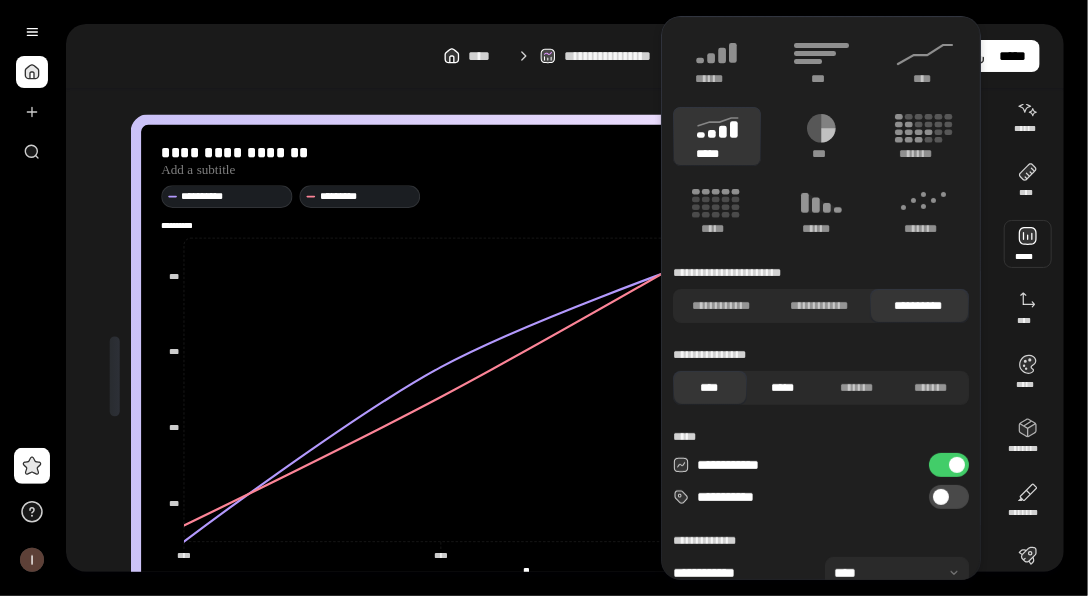 click on "*****" at bounding box center [783, 388] 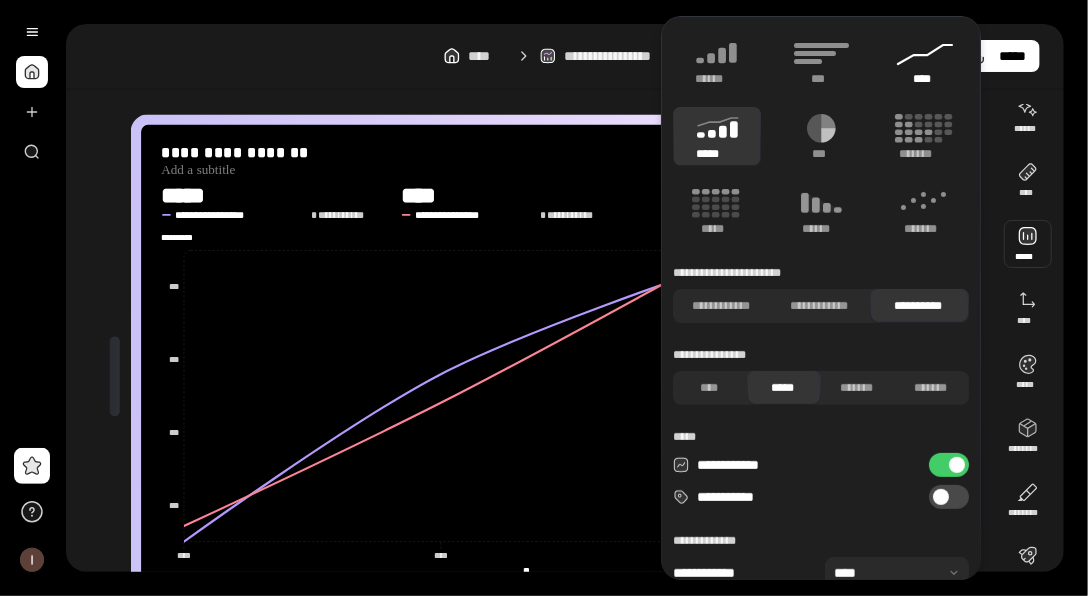 click 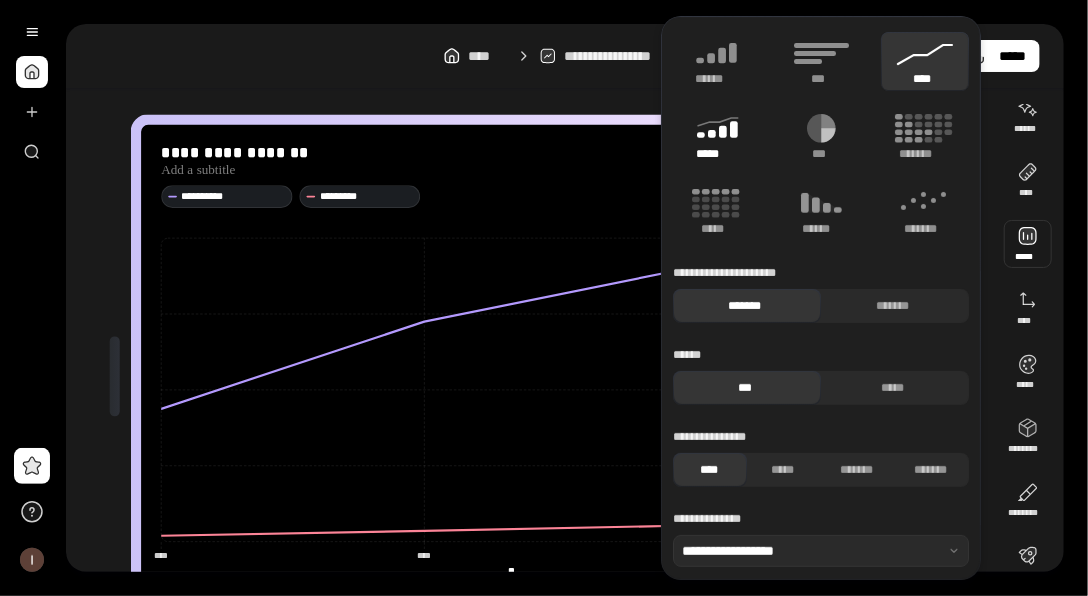 click 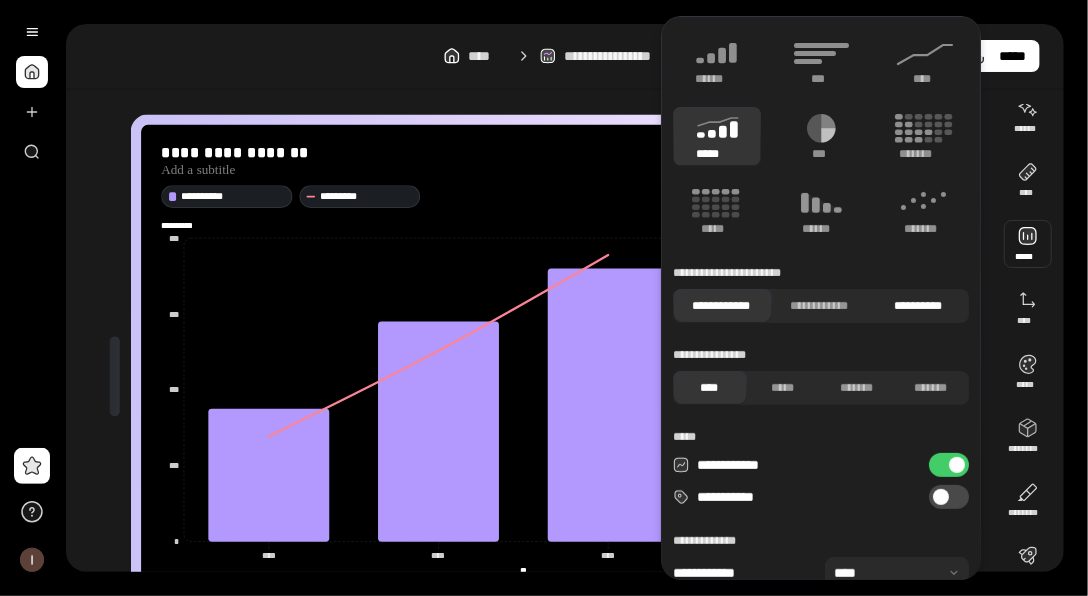 click on "**********" at bounding box center (918, 306) 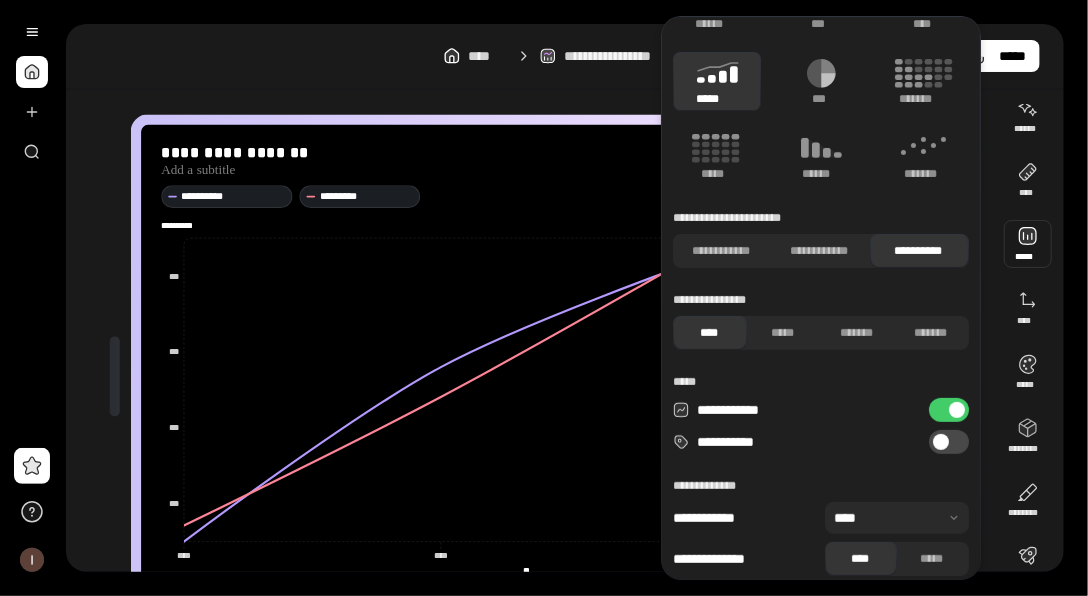 scroll, scrollTop: 66, scrollLeft: 0, axis: vertical 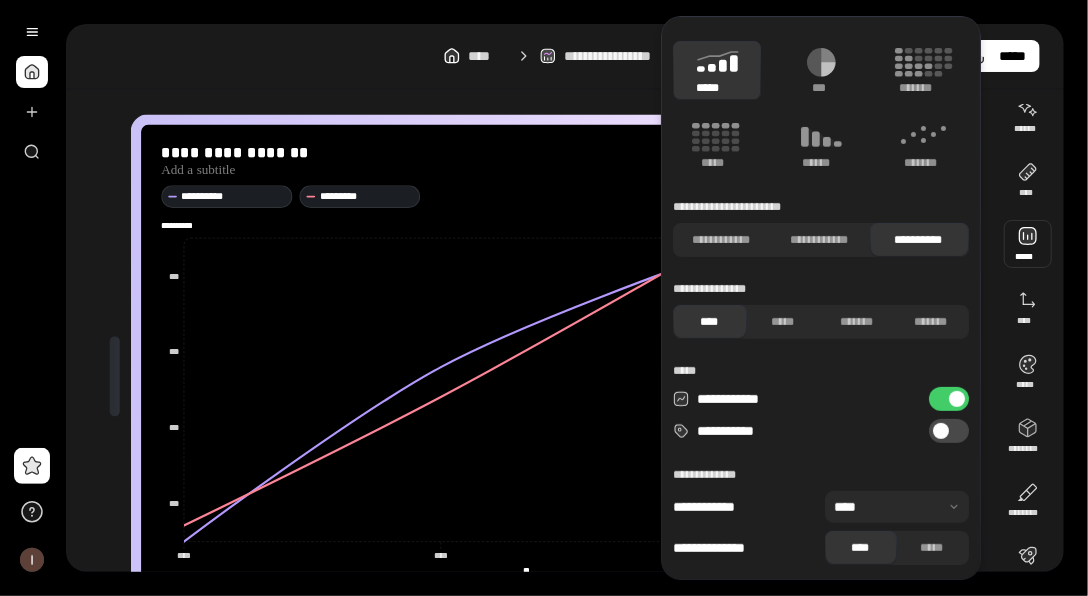 click at bounding box center [957, 399] 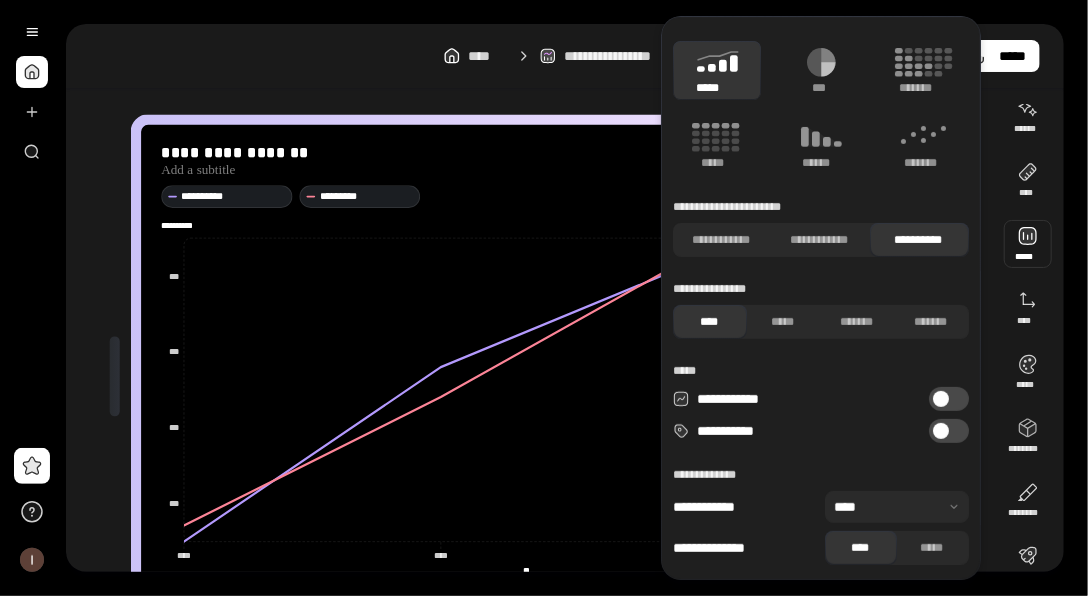 click at bounding box center [941, 431] 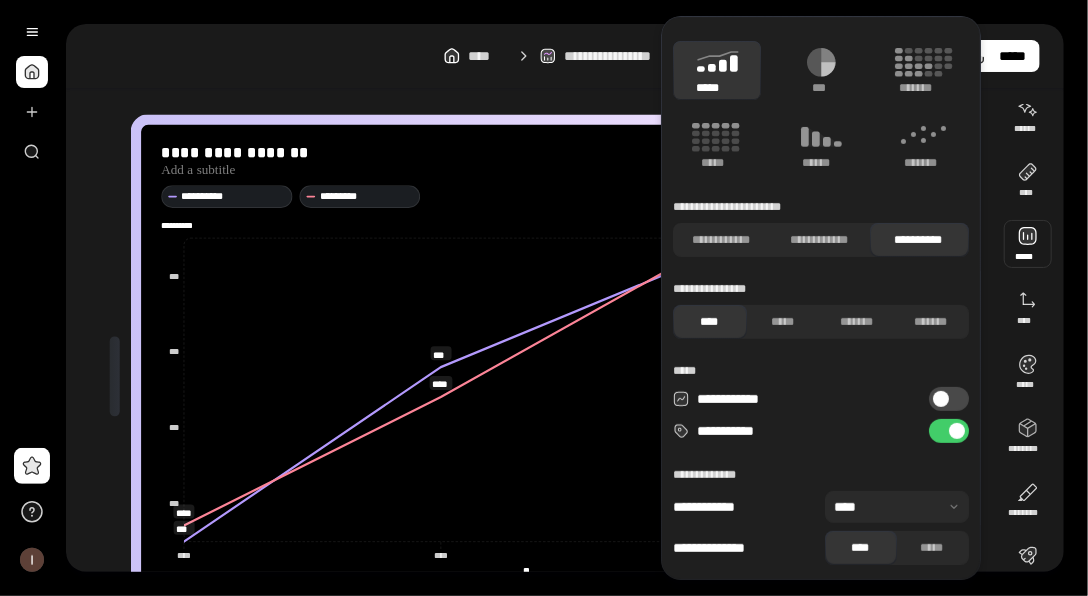 click at bounding box center (897, 507) 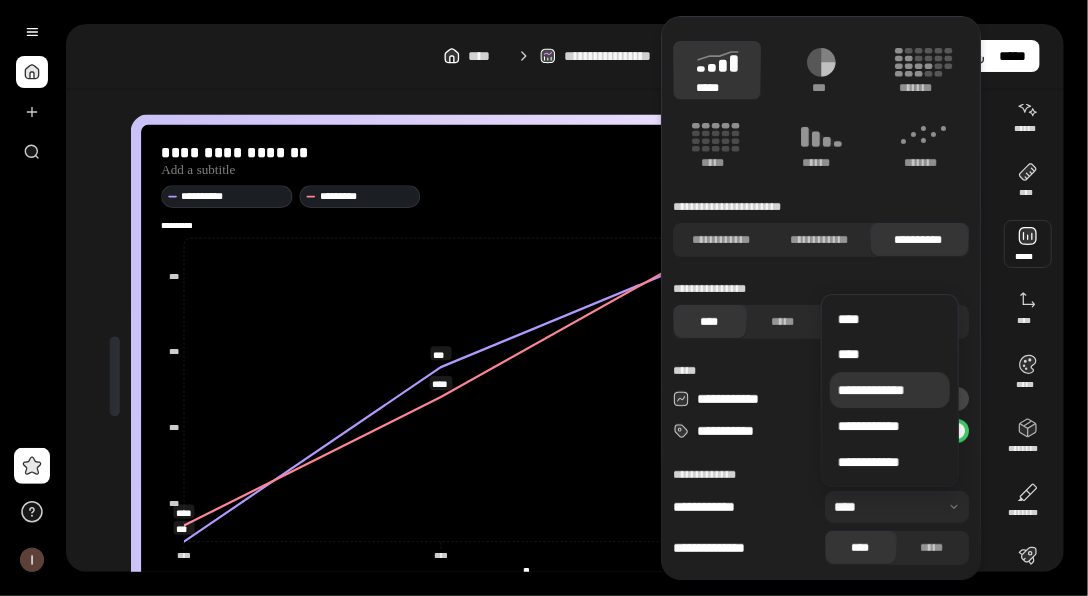 click on "**********" at bounding box center [890, 391] 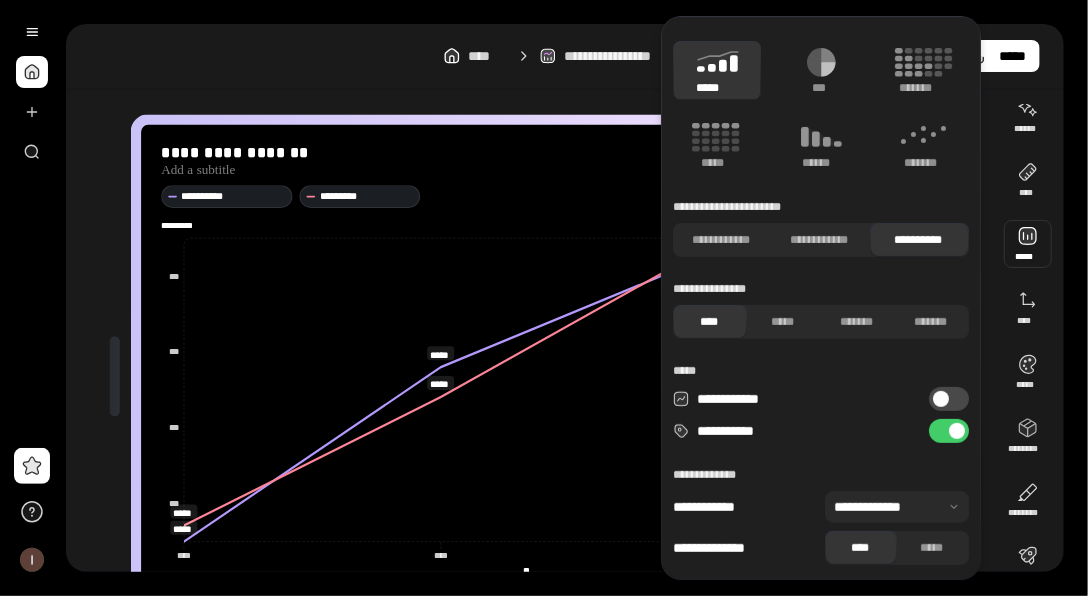 click at bounding box center (897, 507) 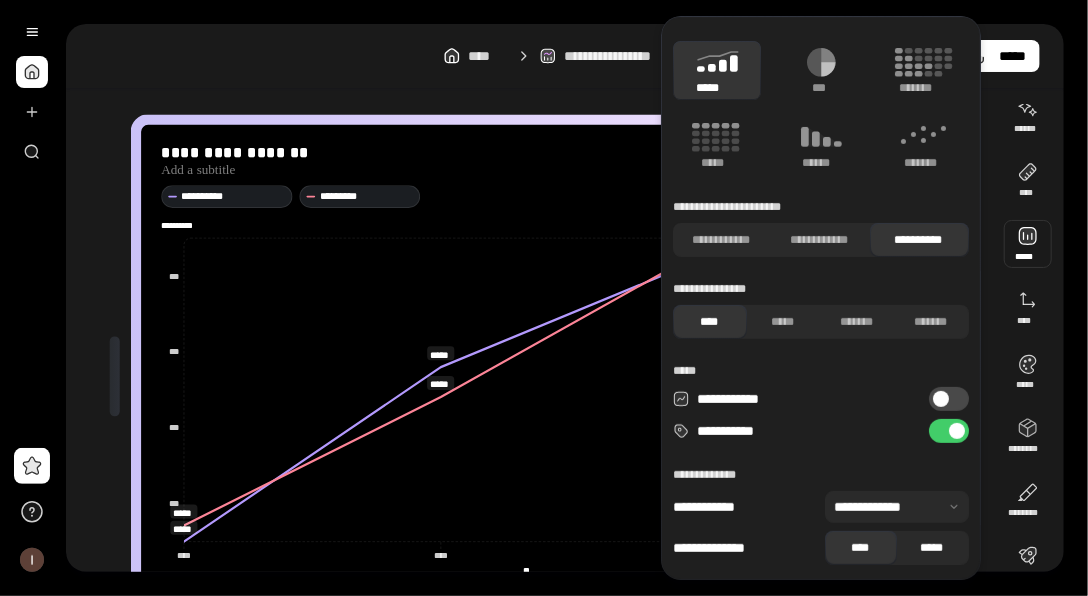 click on "*****" at bounding box center (932, 548) 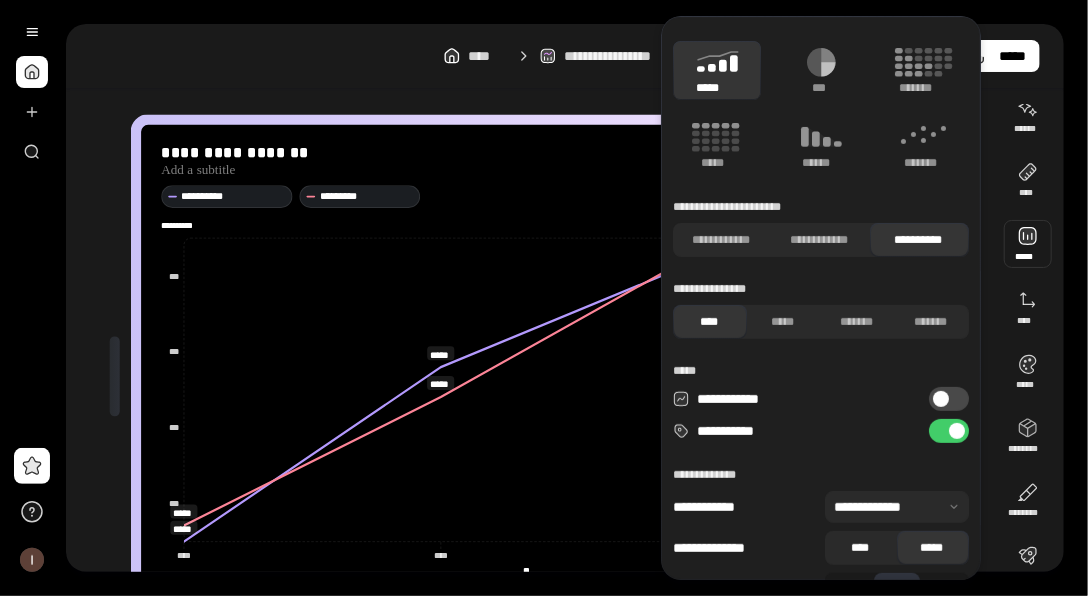 click on "****" at bounding box center (860, 548) 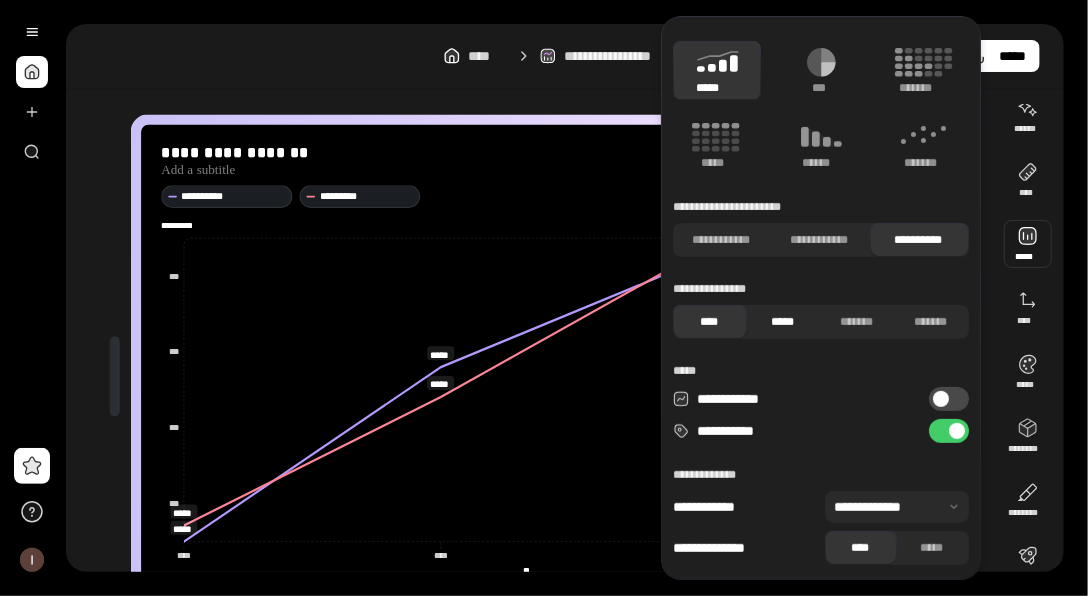 click on "*****" at bounding box center (783, 322) 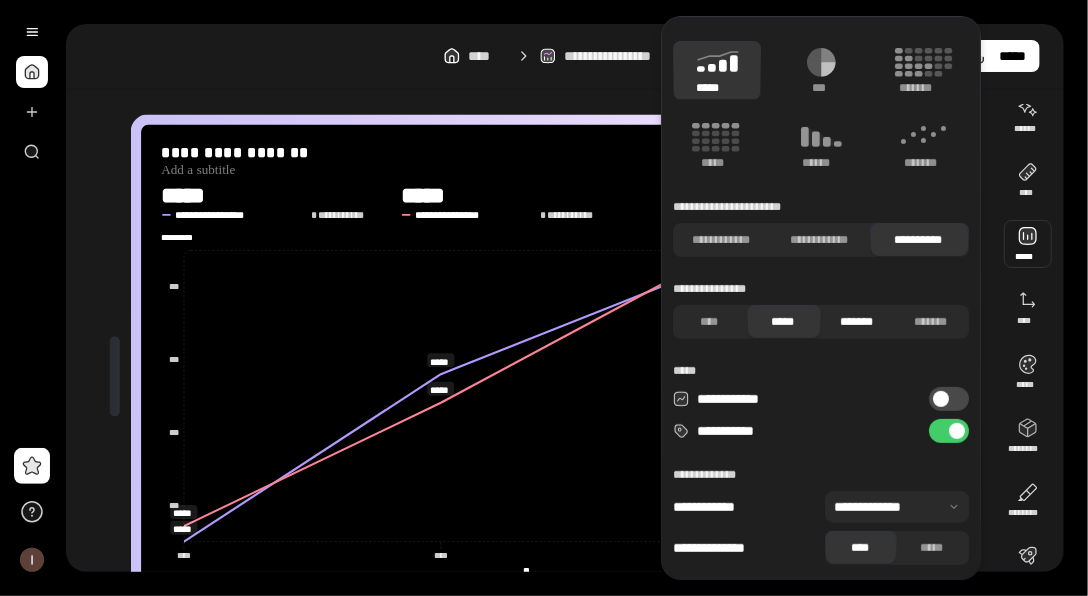 click on "*******" at bounding box center [857, 322] 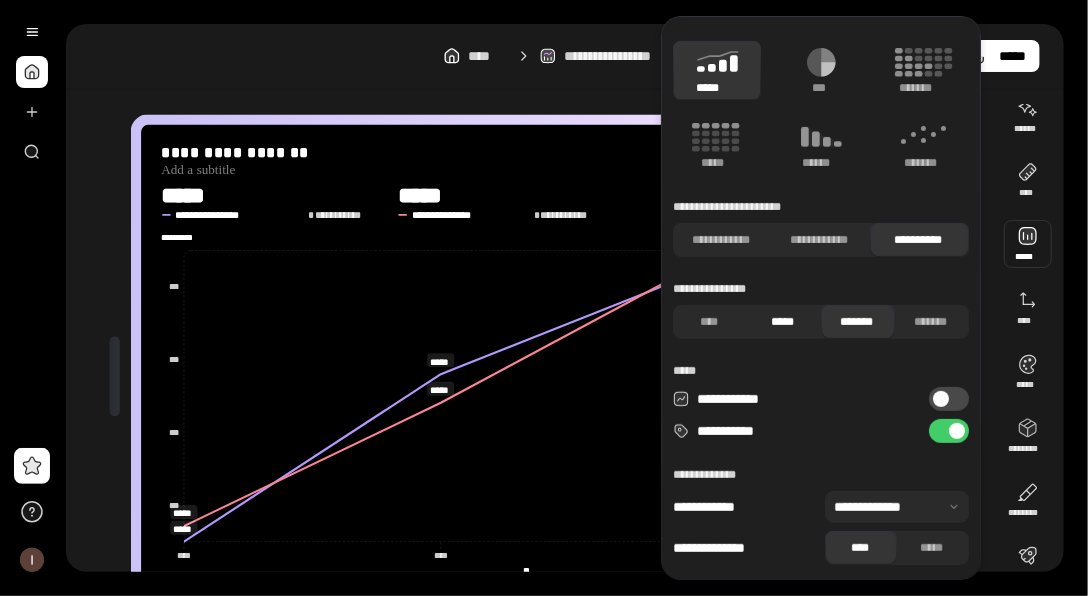 click on "*****" at bounding box center (783, 322) 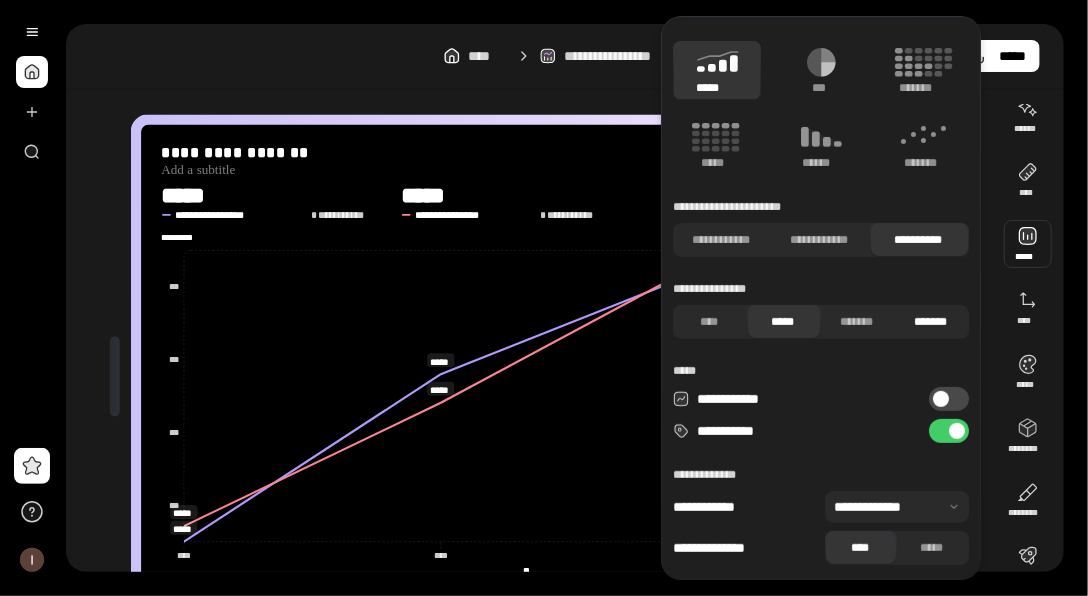 click on "*******" at bounding box center [931, 322] 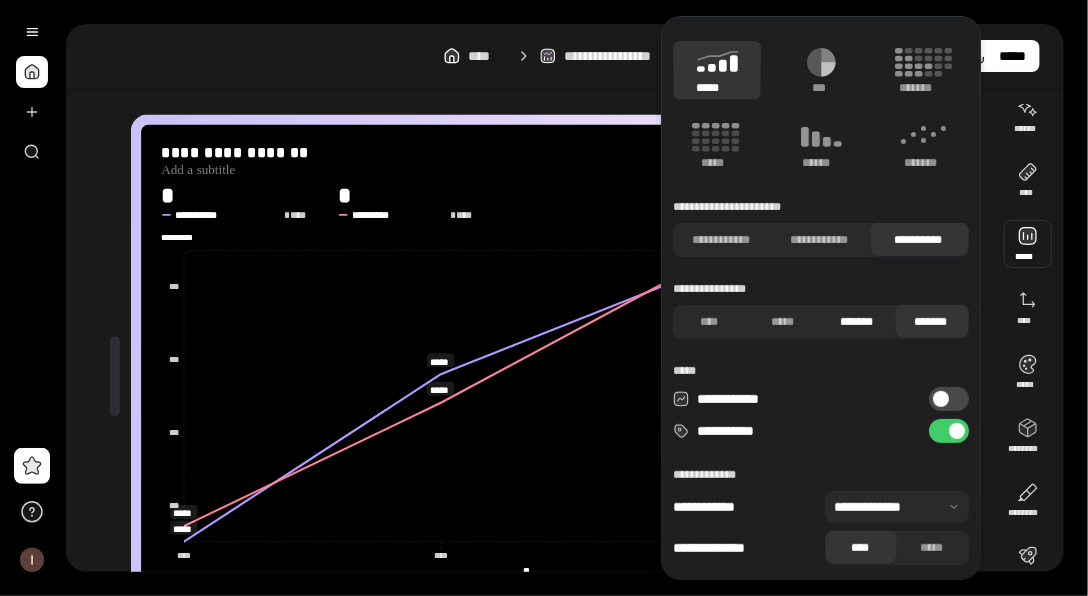 click on "*******" at bounding box center (857, 322) 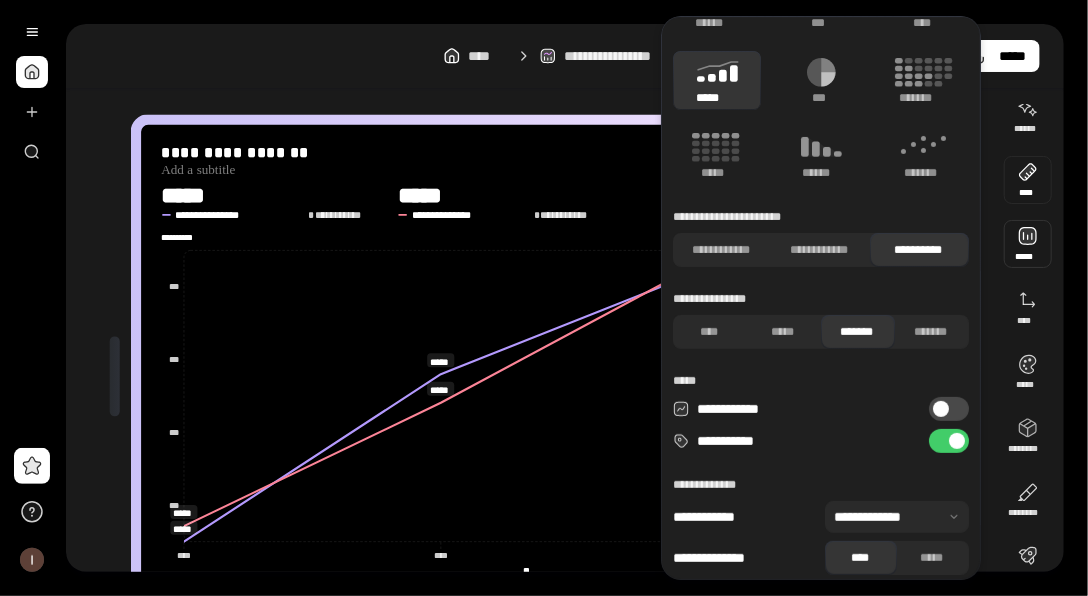 scroll, scrollTop: 66, scrollLeft: 0, axis: vertical 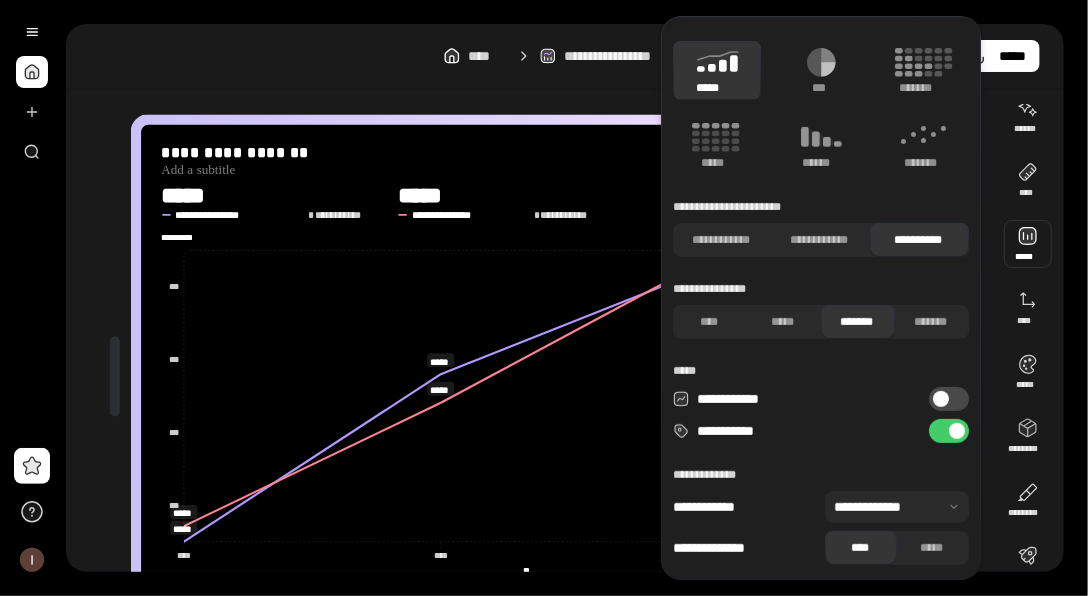 click at bounding box center [897, 507] 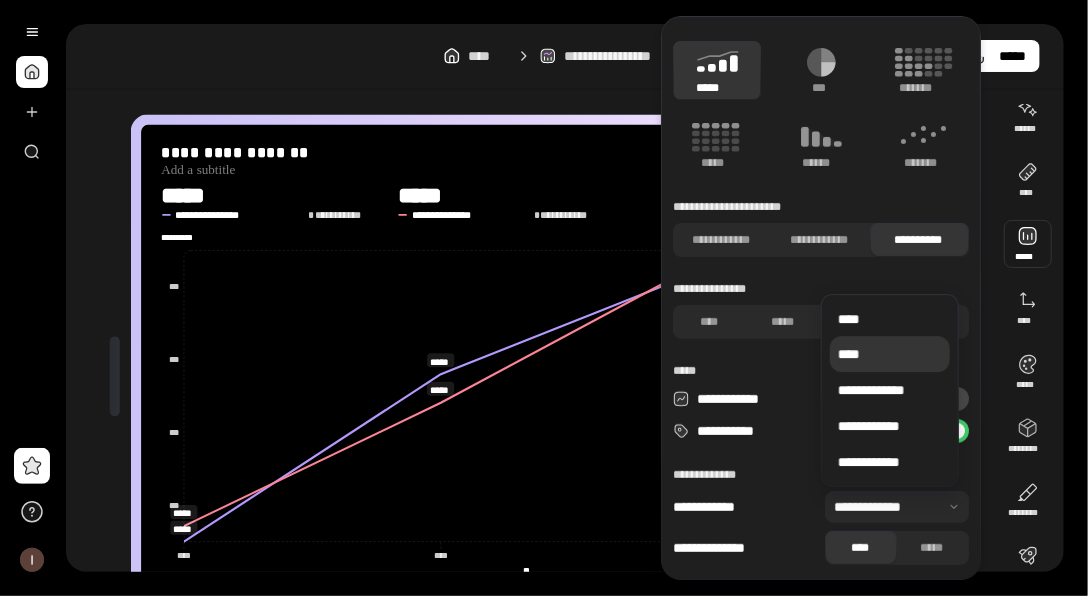 click on "****" at bounding box center [890, 355] 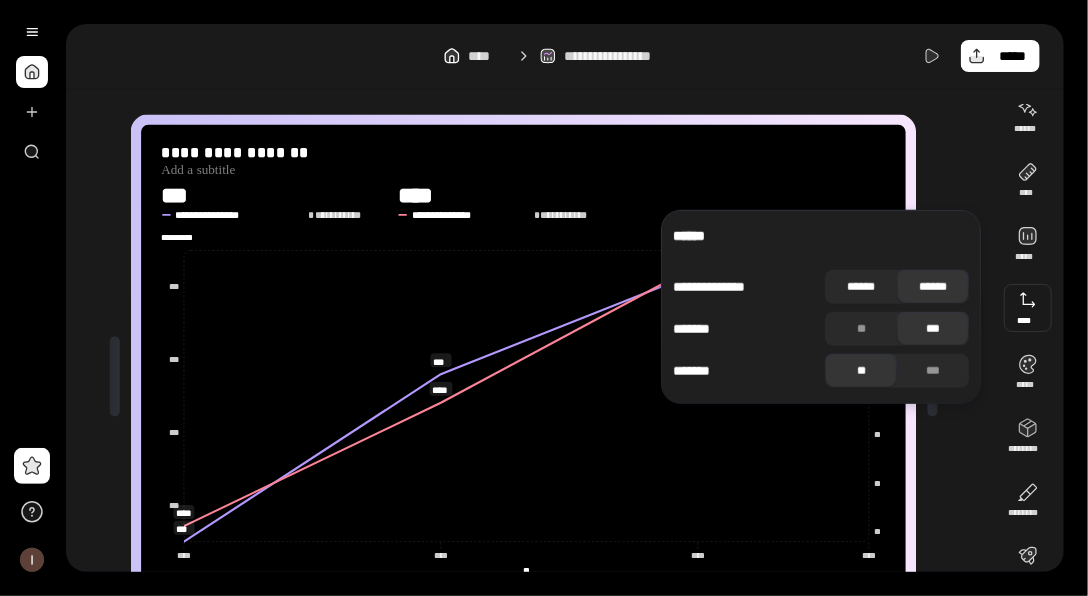 click on "******" at bounding box center [861, 287] 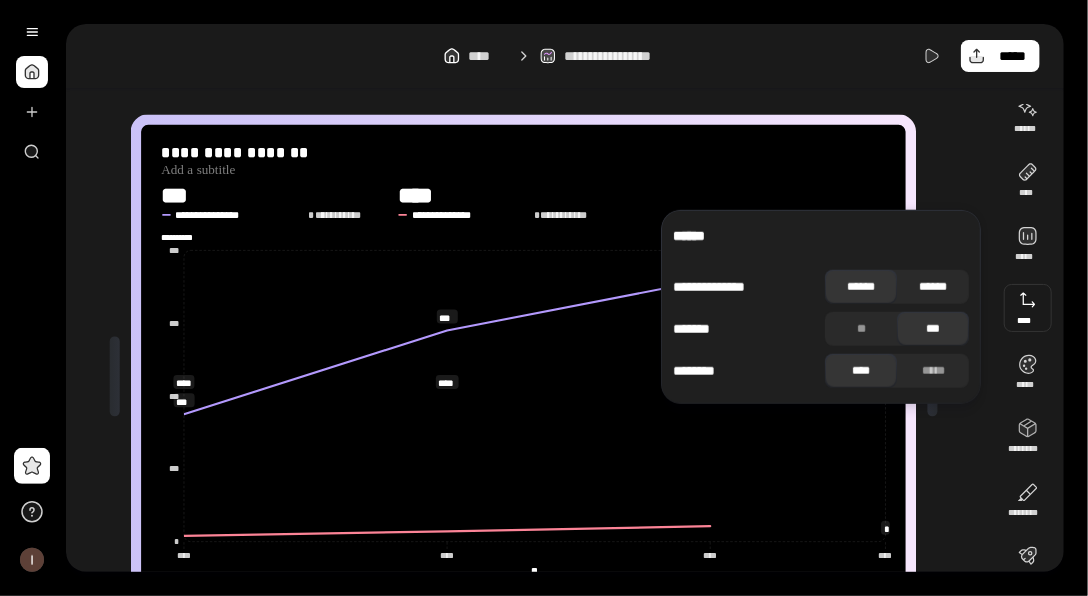 click on "******" at bounding box center [933, 287] 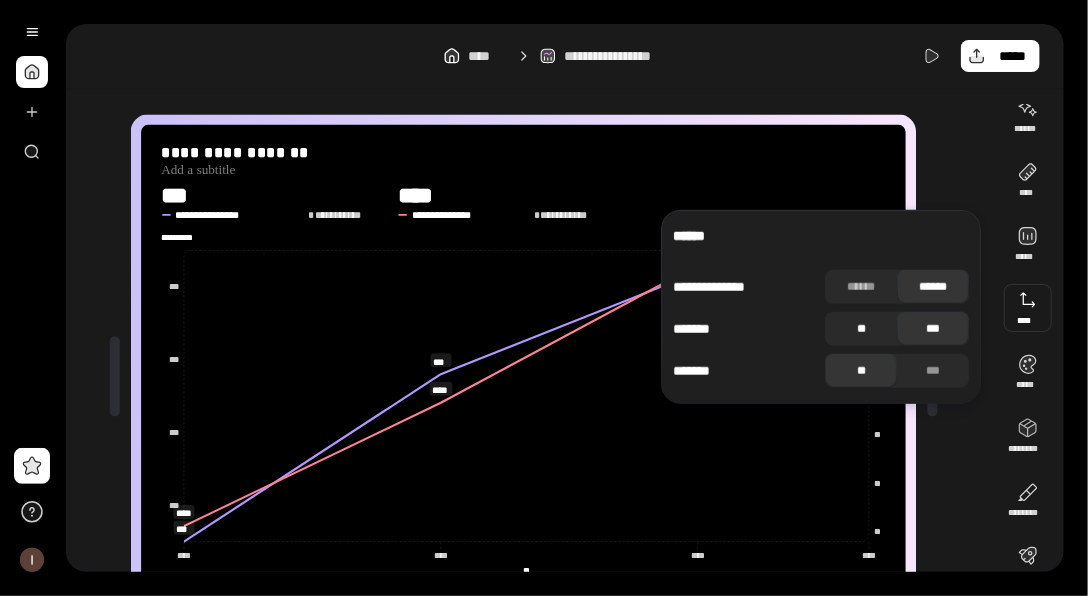 click on "**" at bounding box center (861, 329) 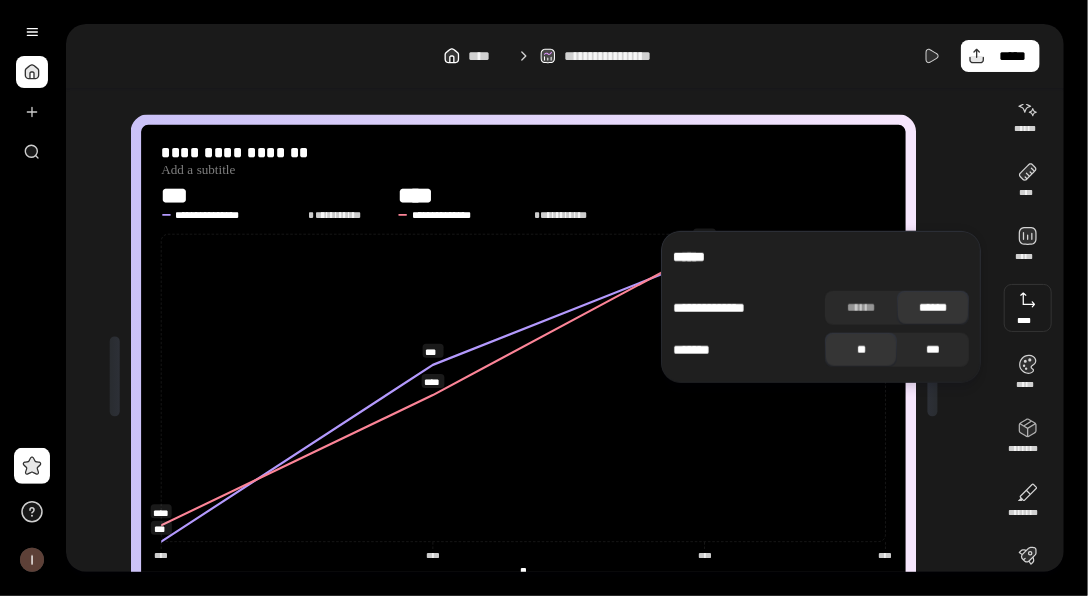 click on "***" at bounding box center (933, 350) 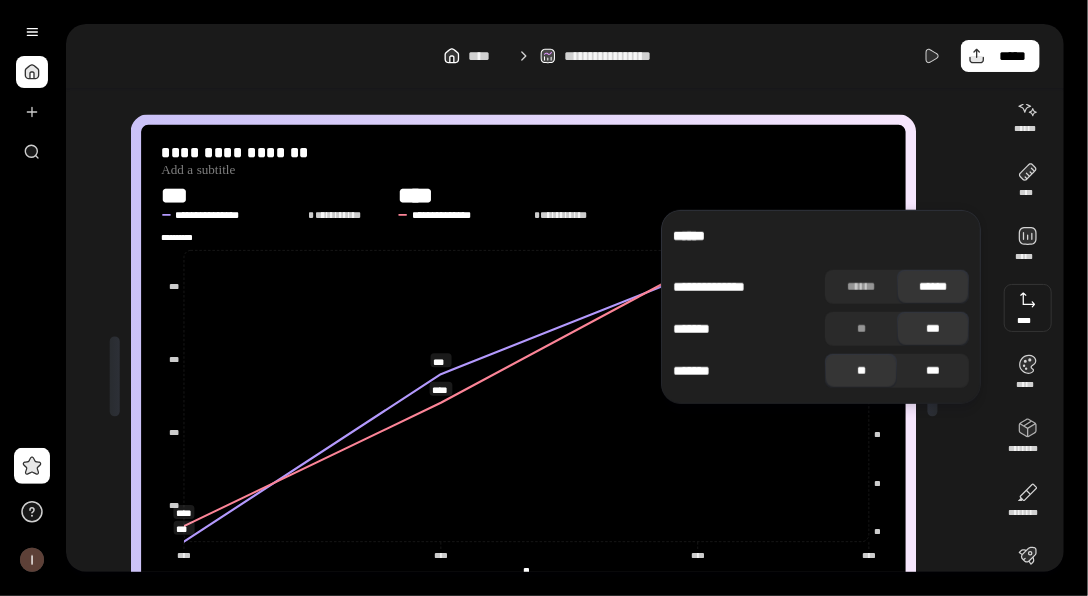 click on "***" at bounding box center [933, 371] 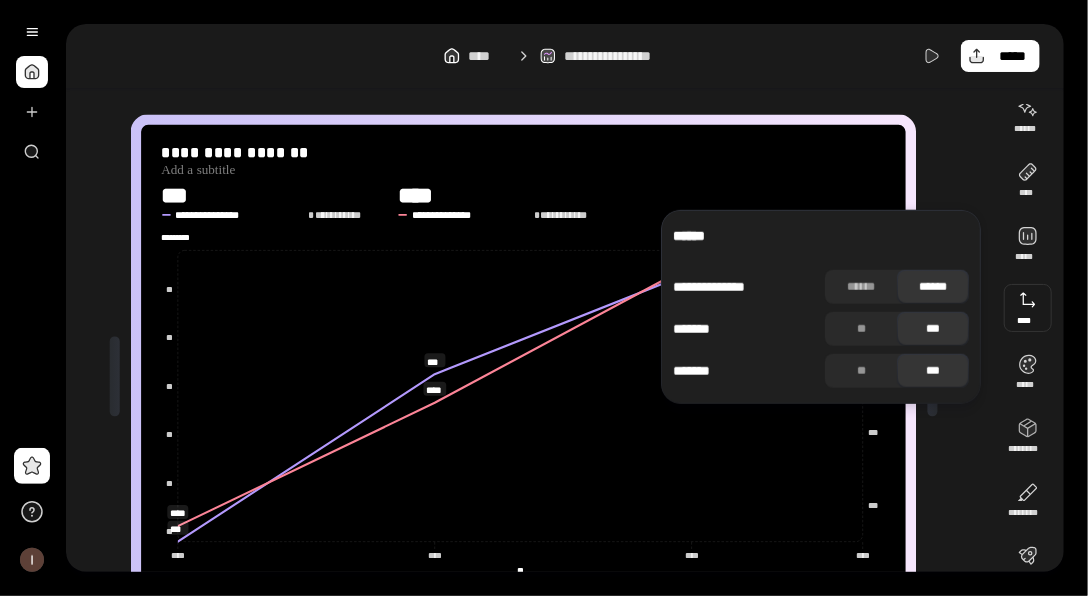 click on "***" at bounding box center [933, 371] 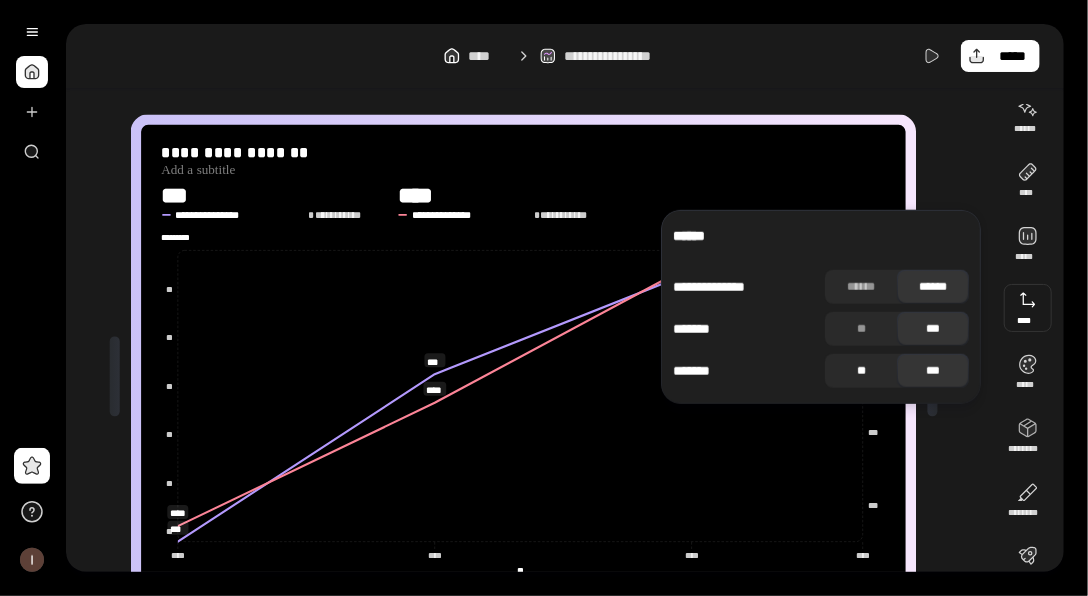 click on "**" at bounding box center [861, 371] 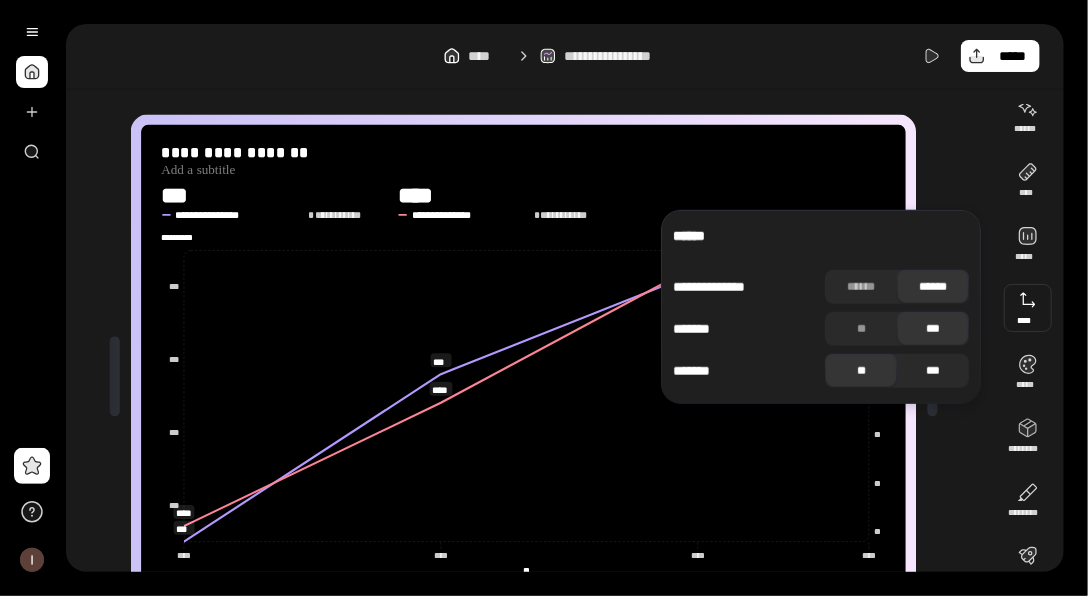 click on "***" at bounding box center (933, 371) 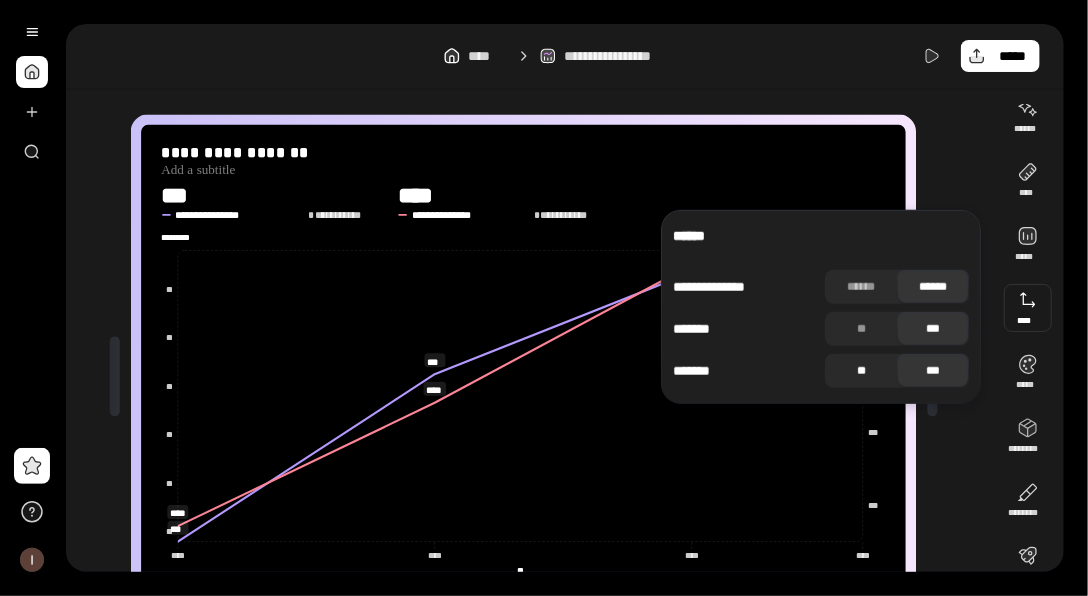 click on "**" at bounding box center [861, 371] 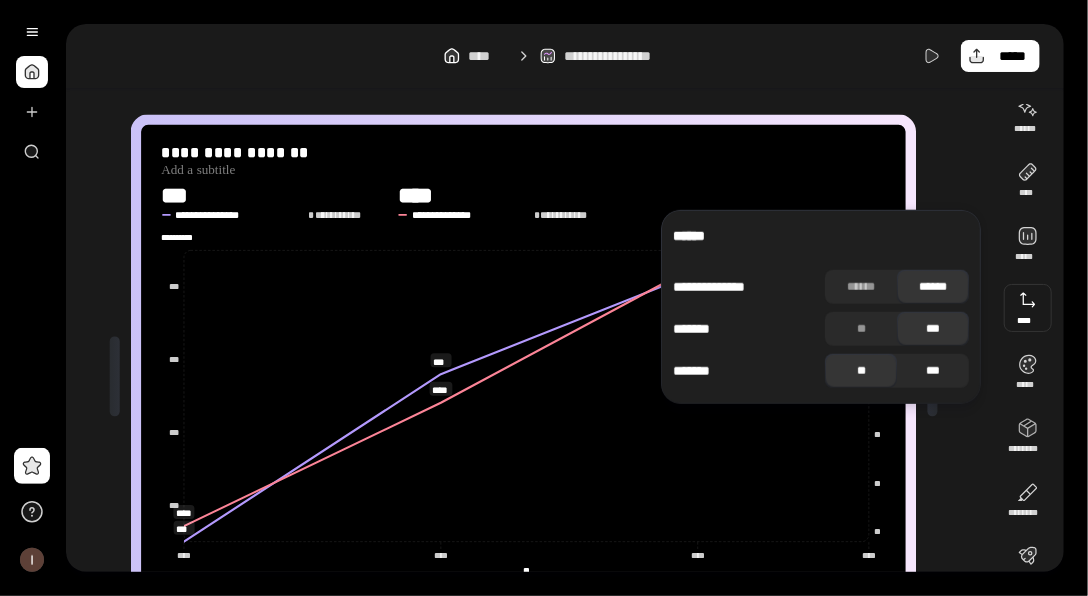 click on "***" at bounding box center (933, 371) 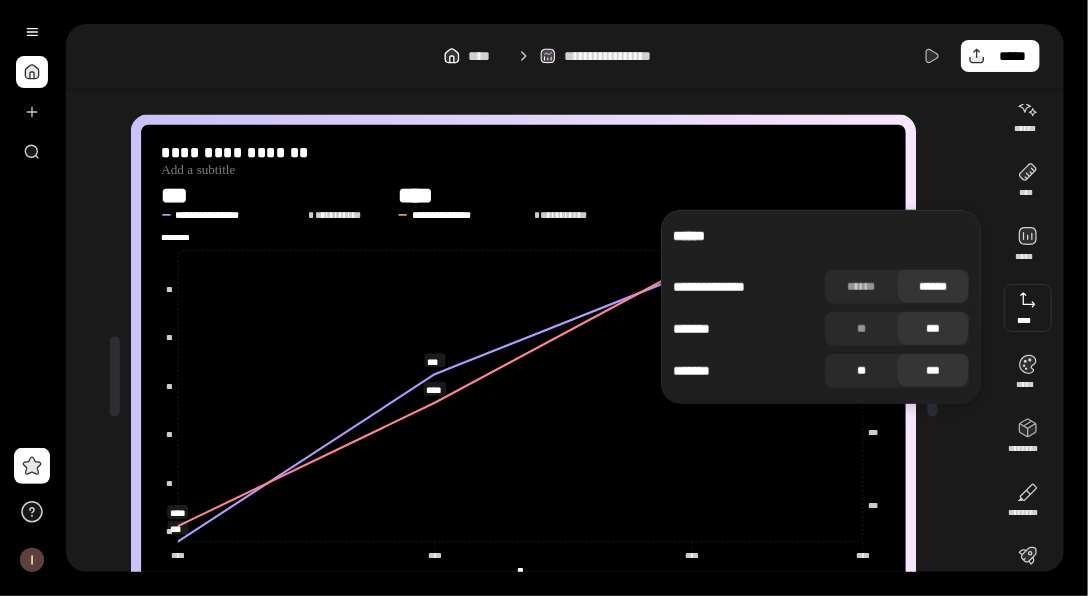 click on "**" at bounding box center (861, 371) 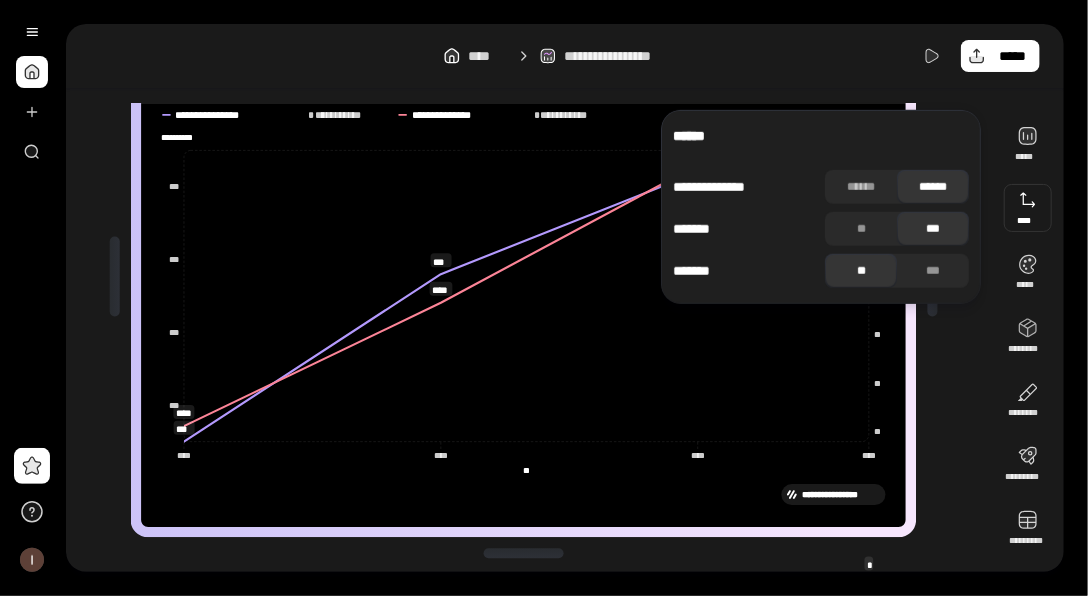scroll, scrollTop: 20, scrollLeft: 0, axis: vertical 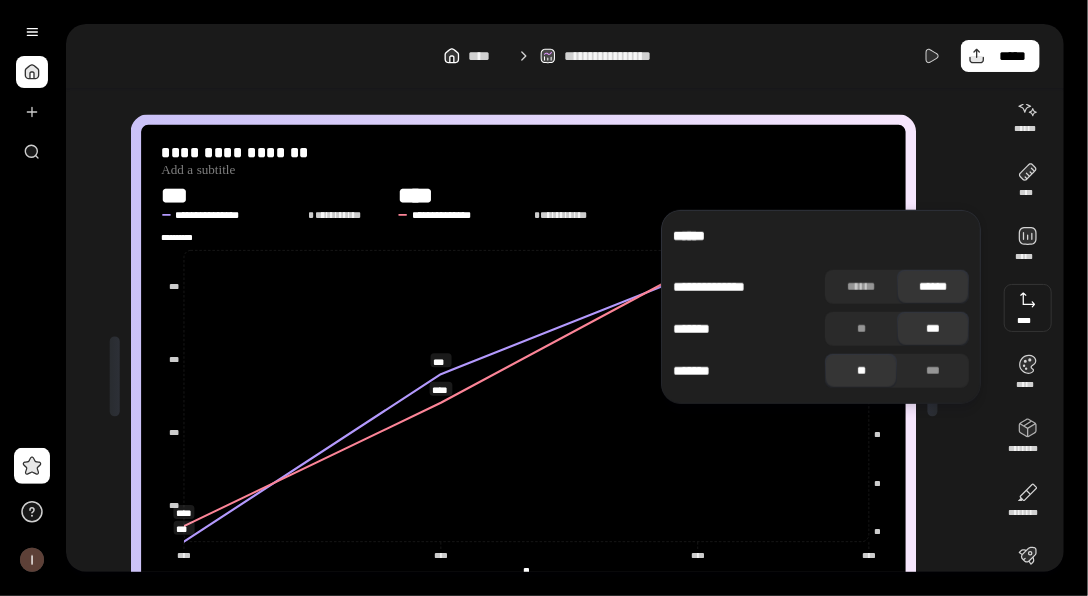 click at bounding box center (1028, 308) 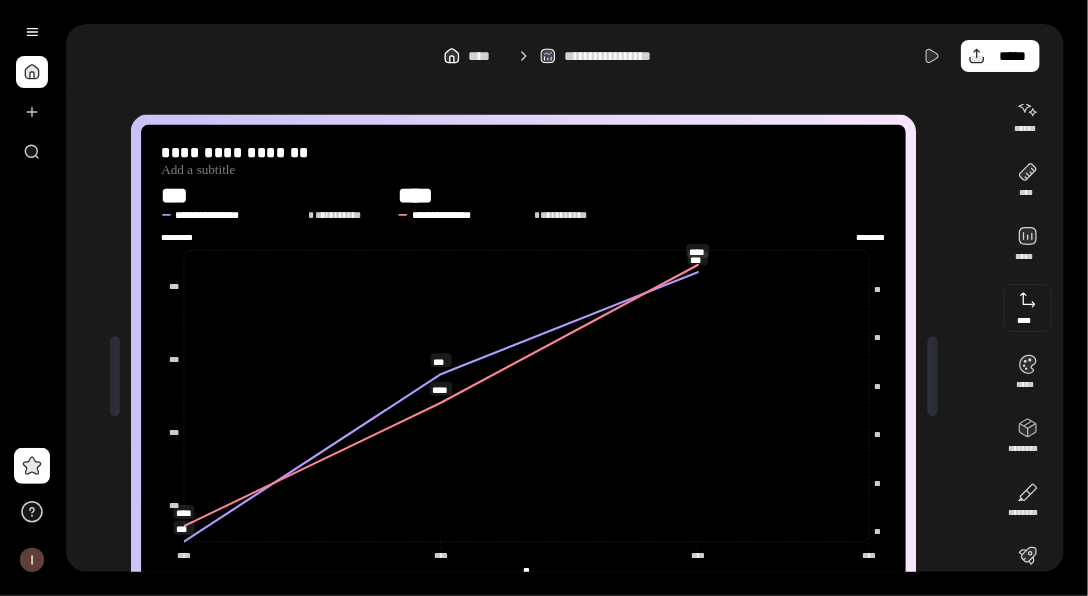 scroll, scrollTop: 120, scrollLeft: 0, axis: vertical 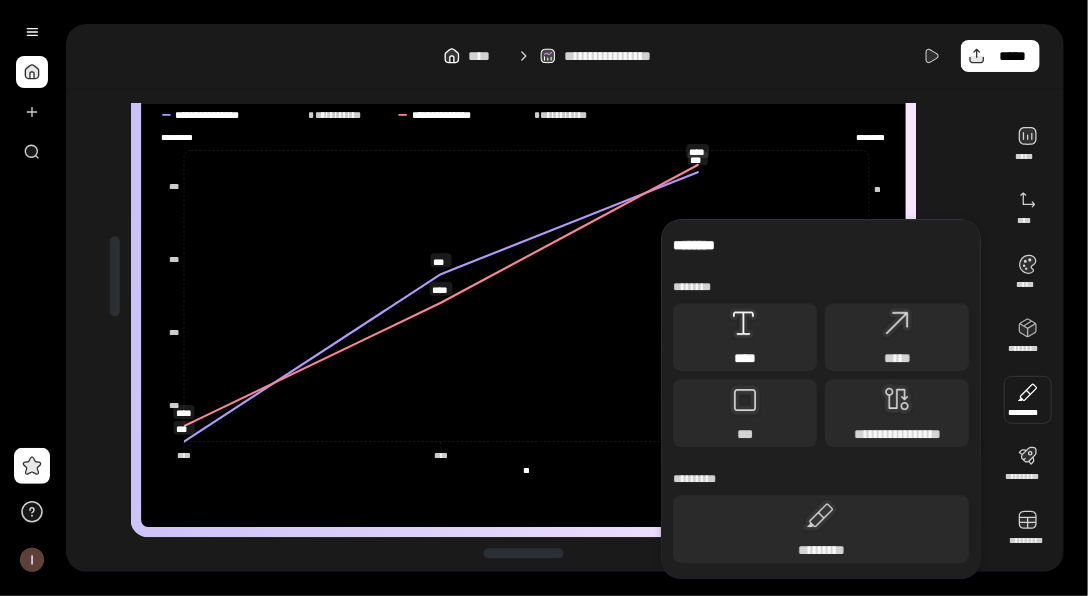 click on "****" at bounding box center [745, 337] 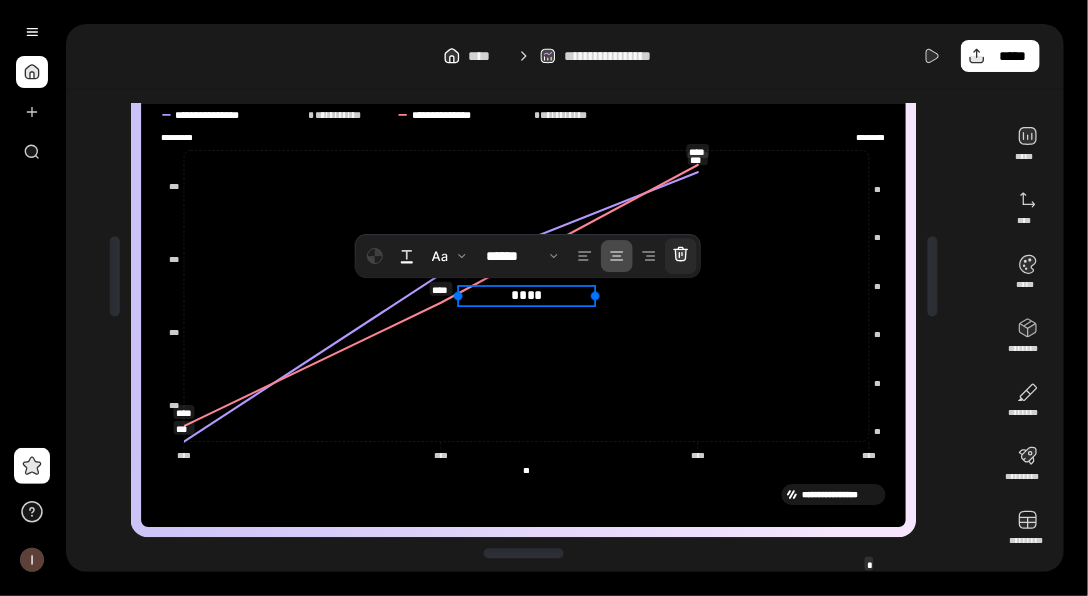click 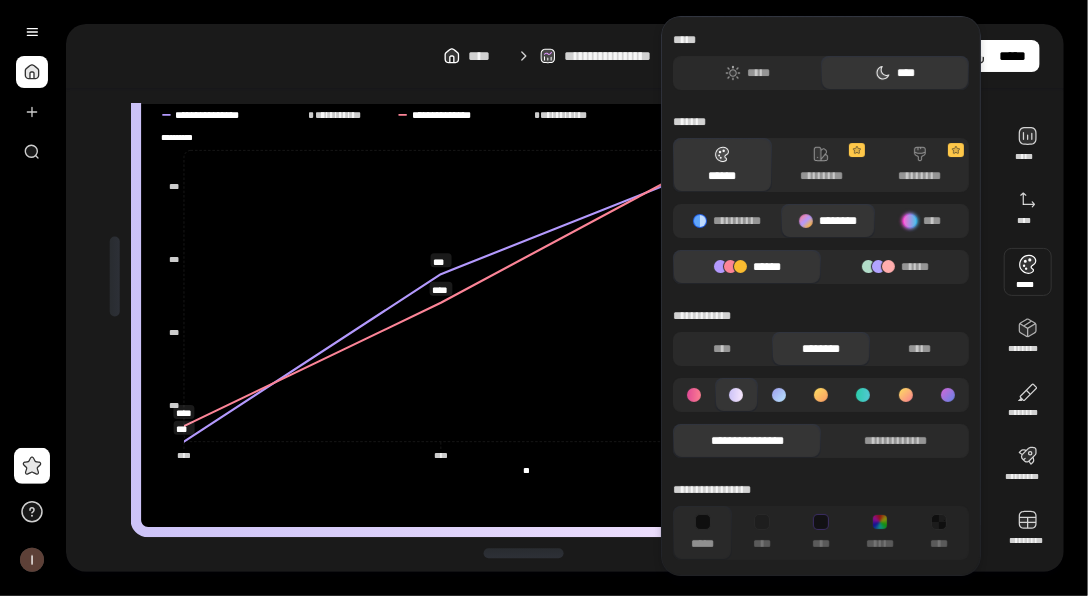 click on "******" at bounding box center [747, 267] 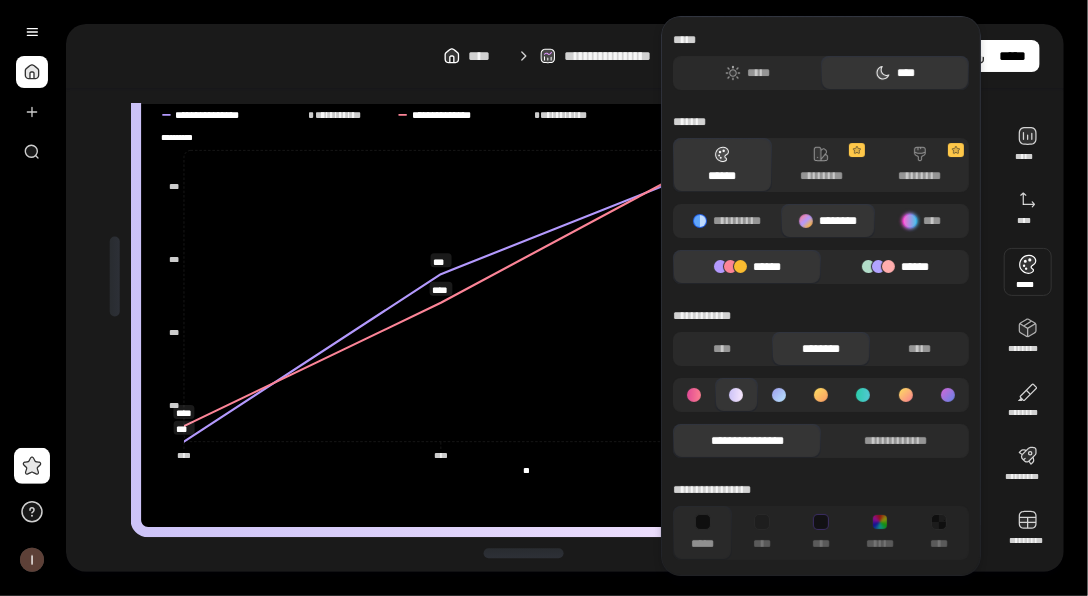 click 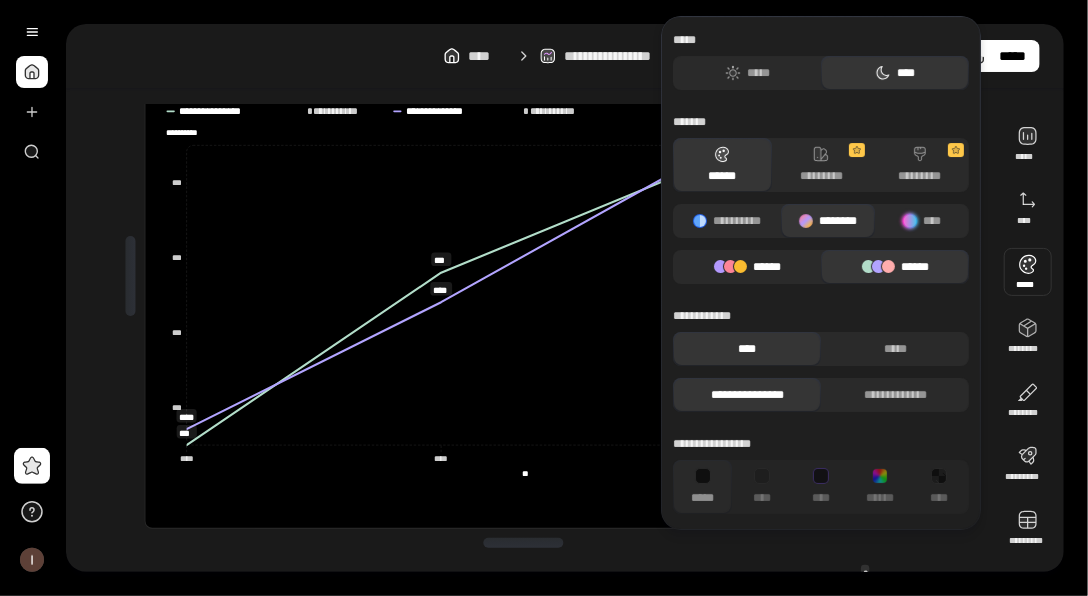click on "******" at bounding box center (747, 267) 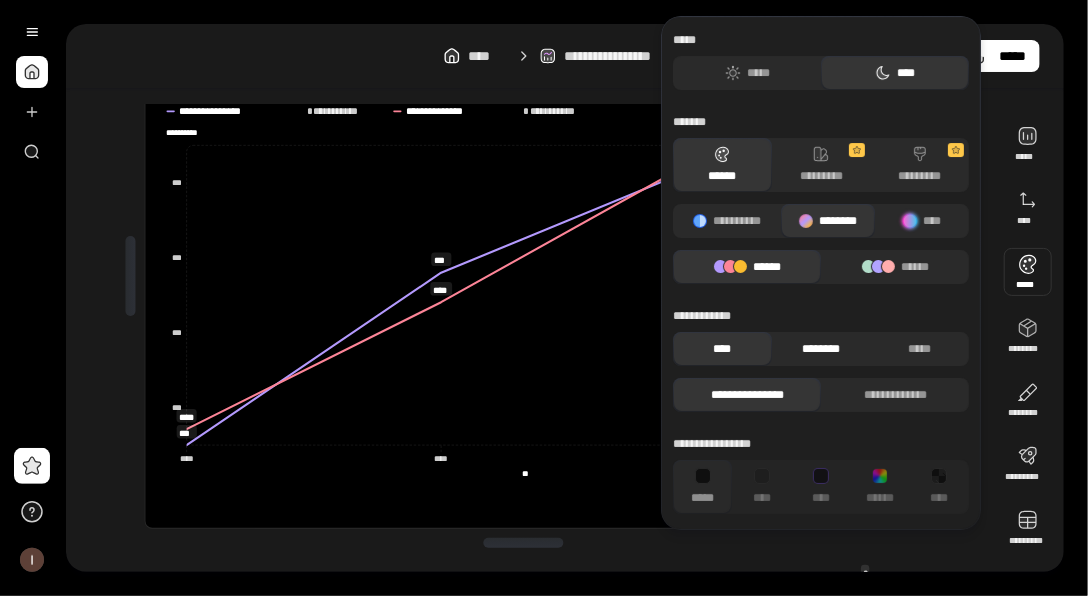 click on "********" at bounding box center (821, 349) 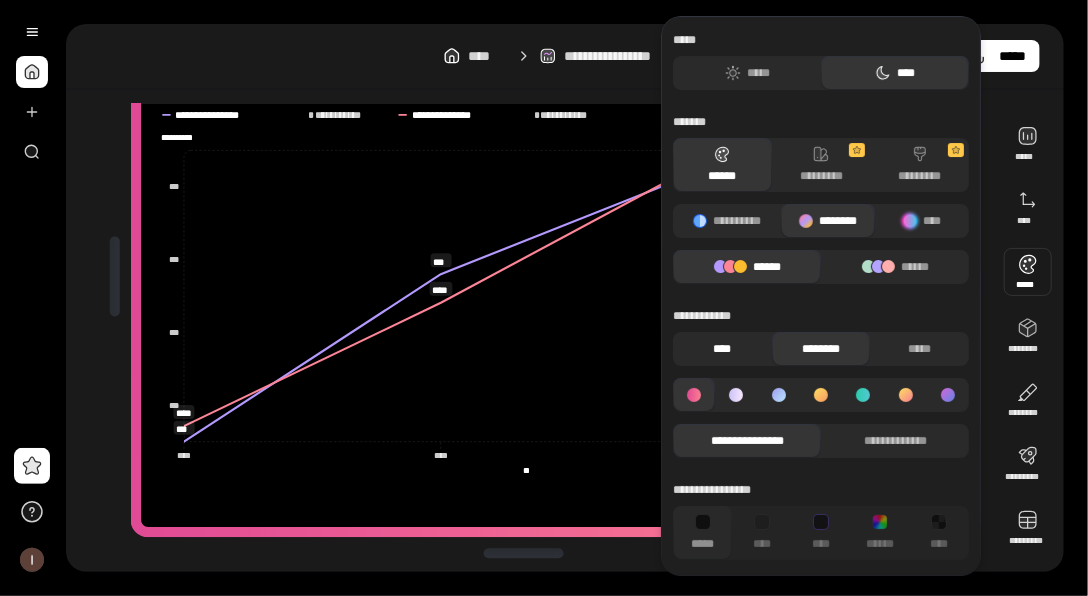 click on "****" at bounding box center [722, 349] 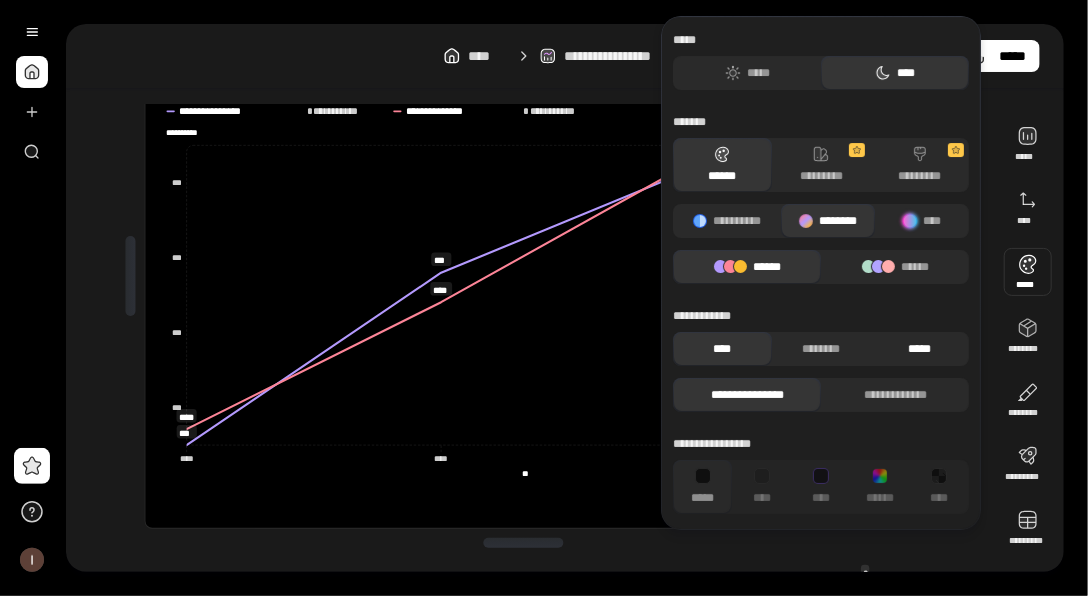 click on "*****" at bounding box center [920, 349] 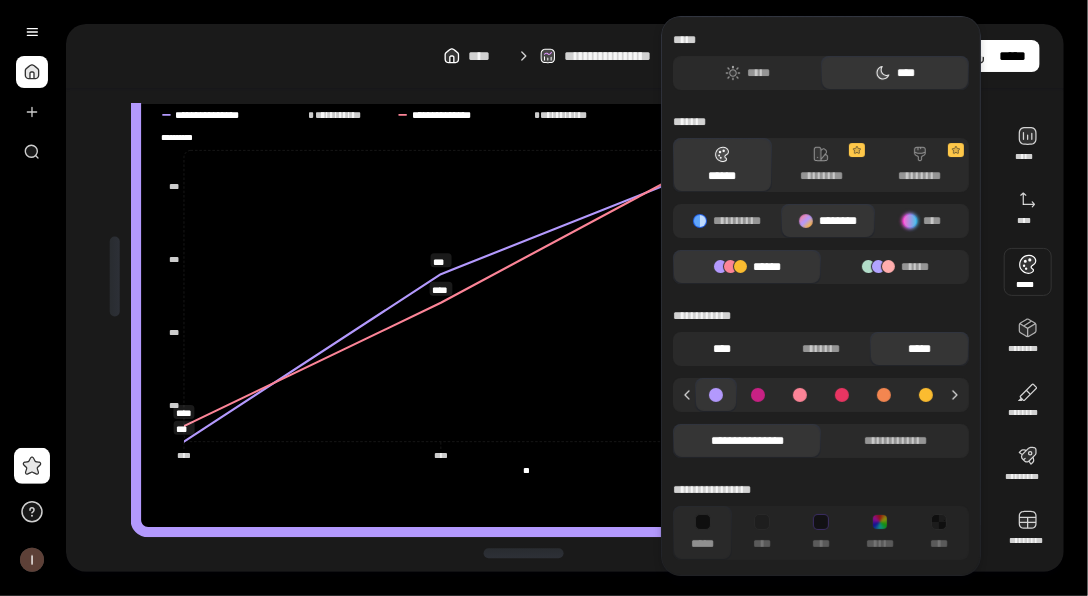 click on "****" at bounding box center (722, 349) 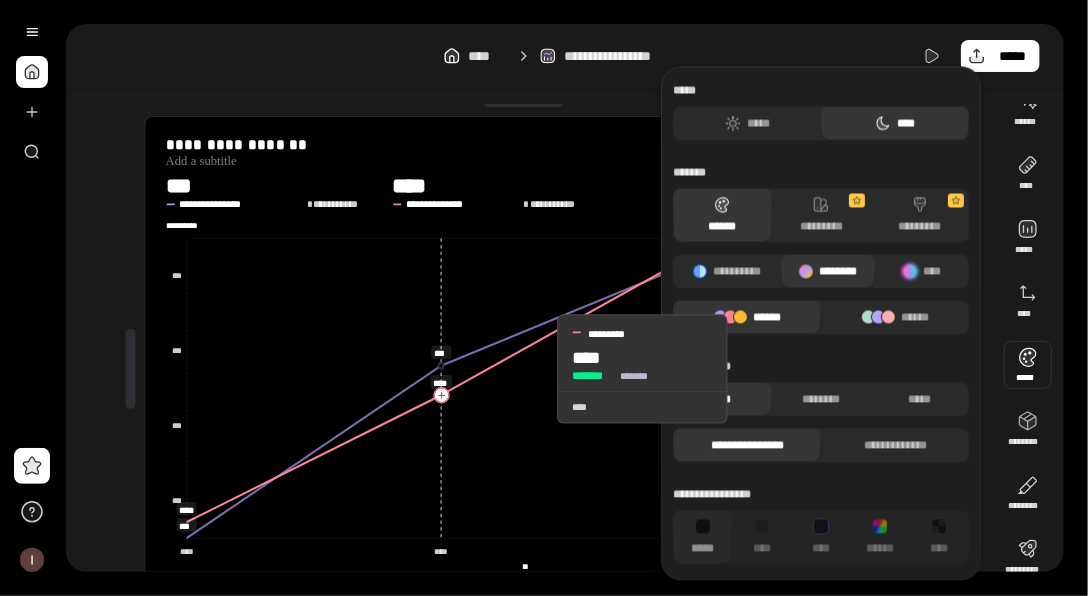 scroll, scrollTop: 20, scrollLeft: 0, axis: vertical 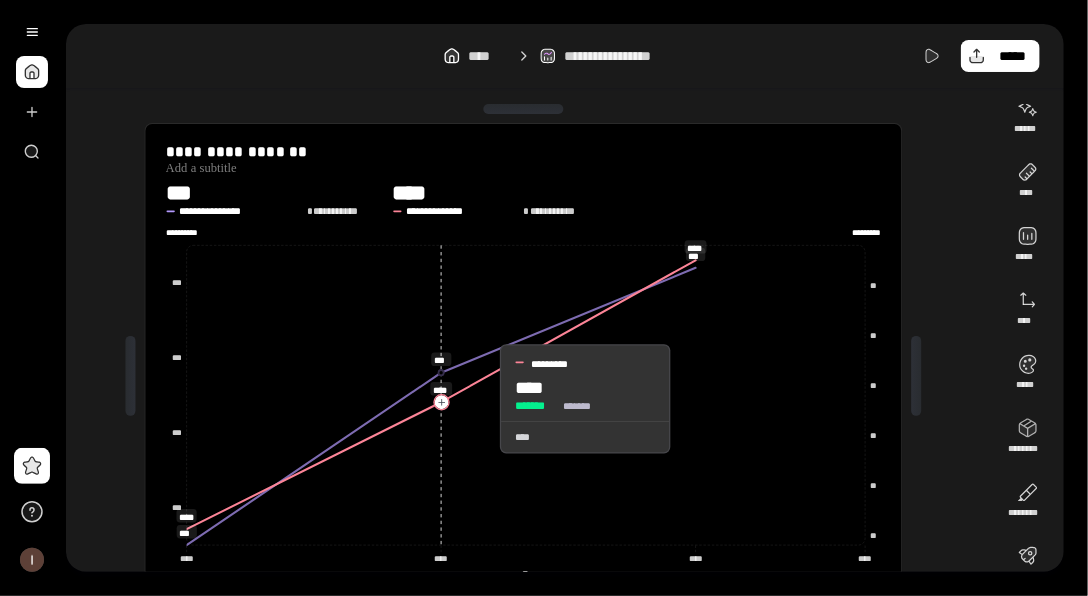 drag, startPoint x: 445, startPoint y: 400, endPoint x: 482, endPoint y: 398, distance: 37.054016 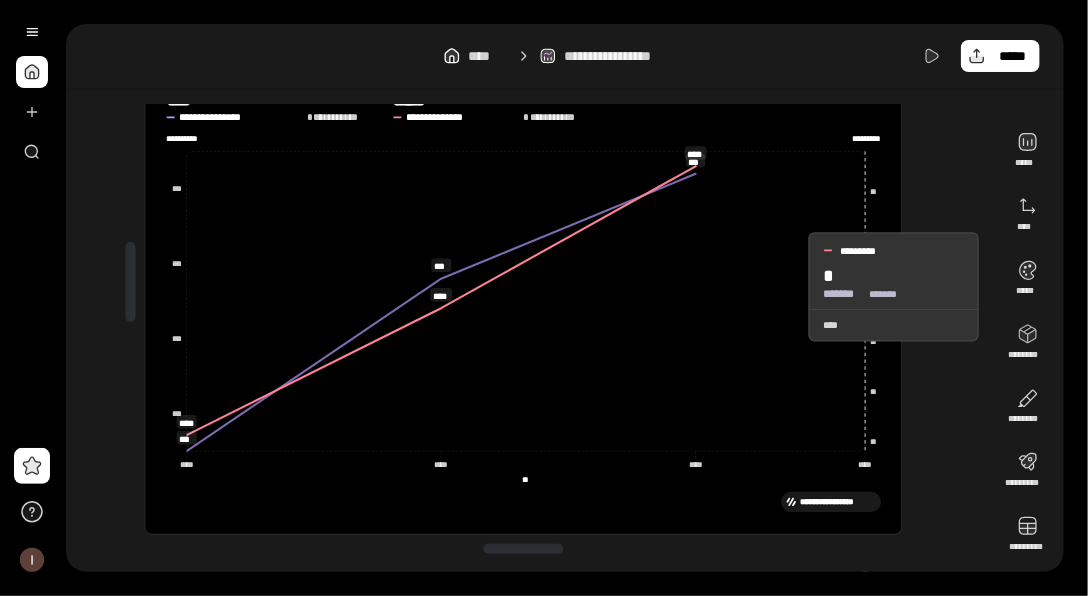 scroll, scrollTop: 120, scrollLeft: 0, axis: vertical 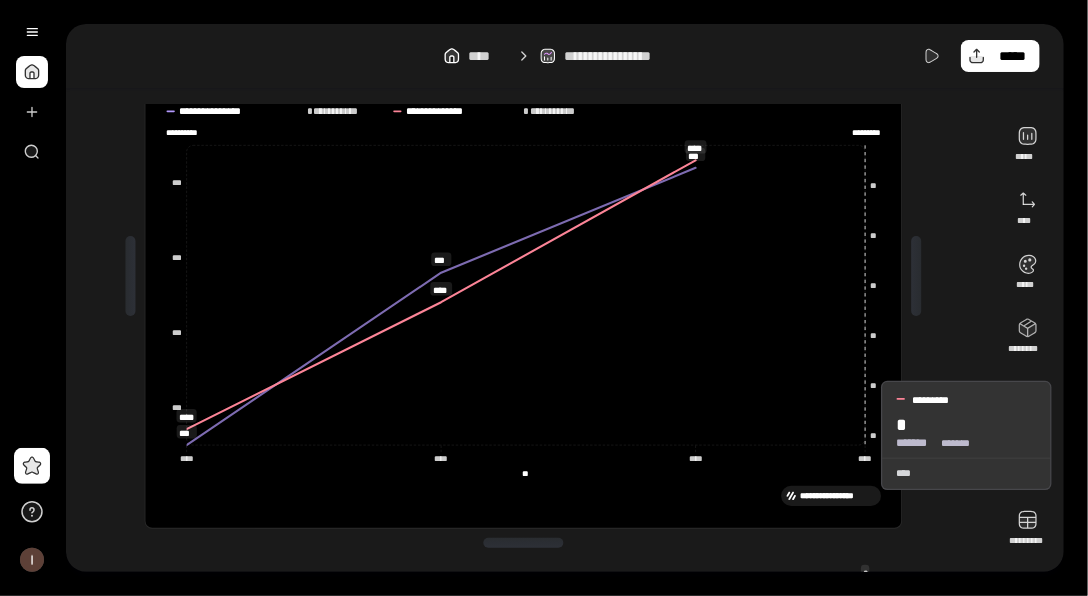 click 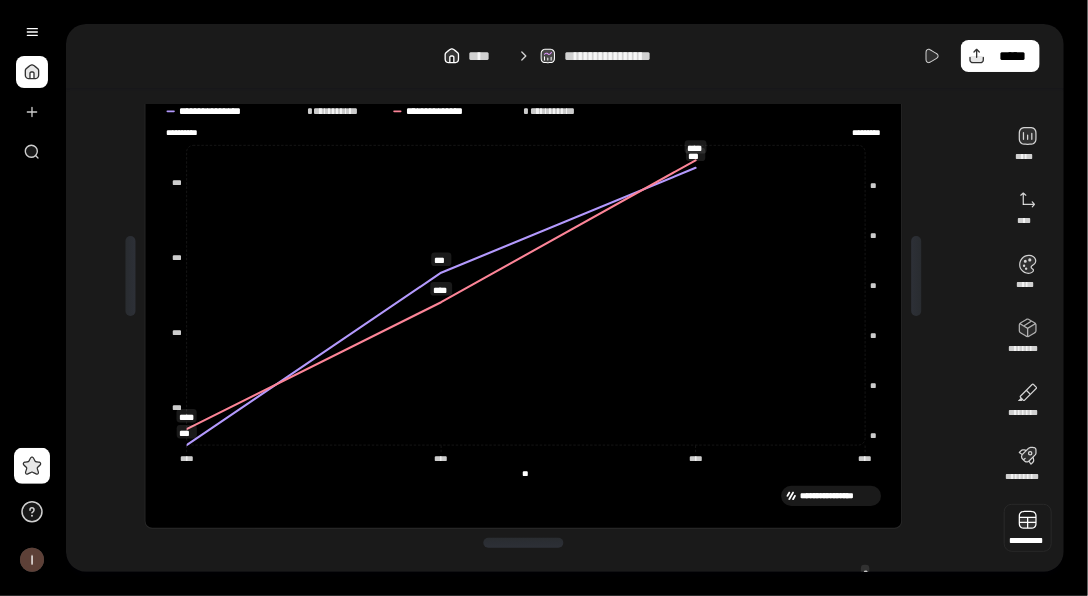 click at bounding box center [1028, 528] 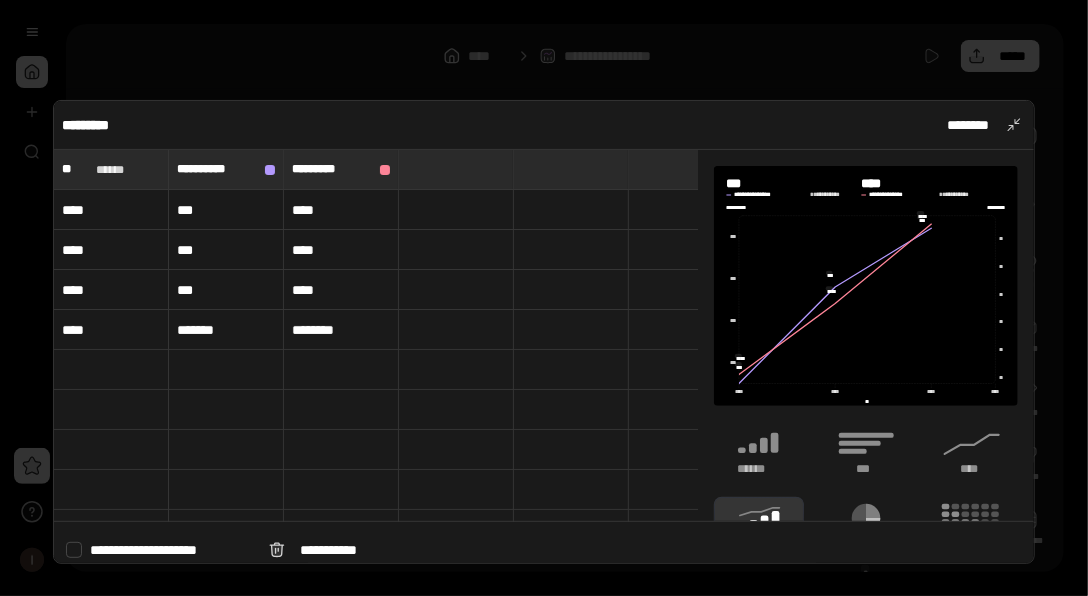 click on "*******" at bounding box center [226, 330] 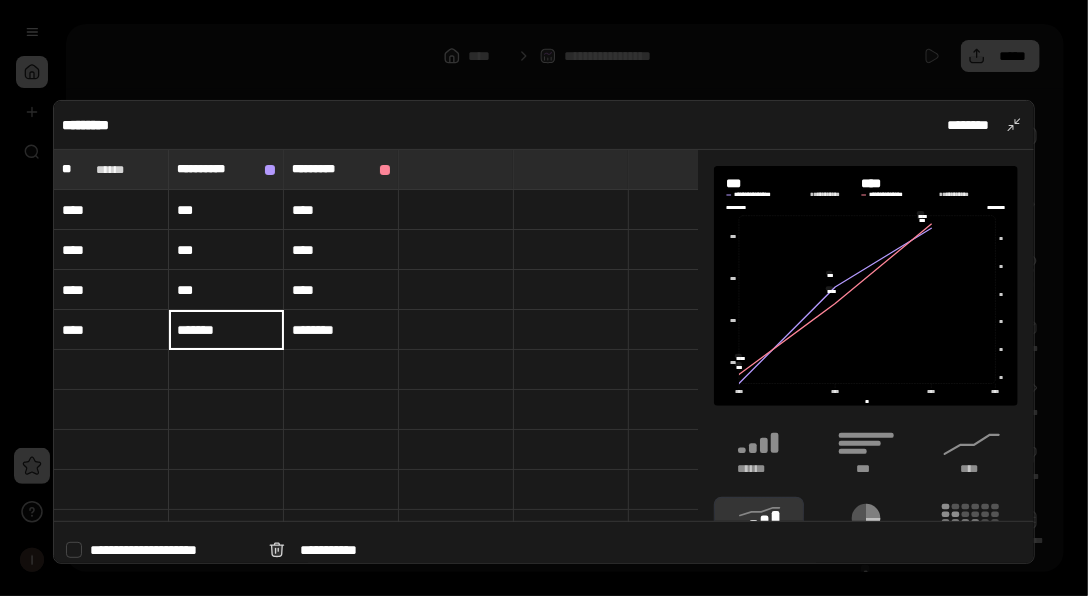 click on "*******" at bounding box center (226, 330) 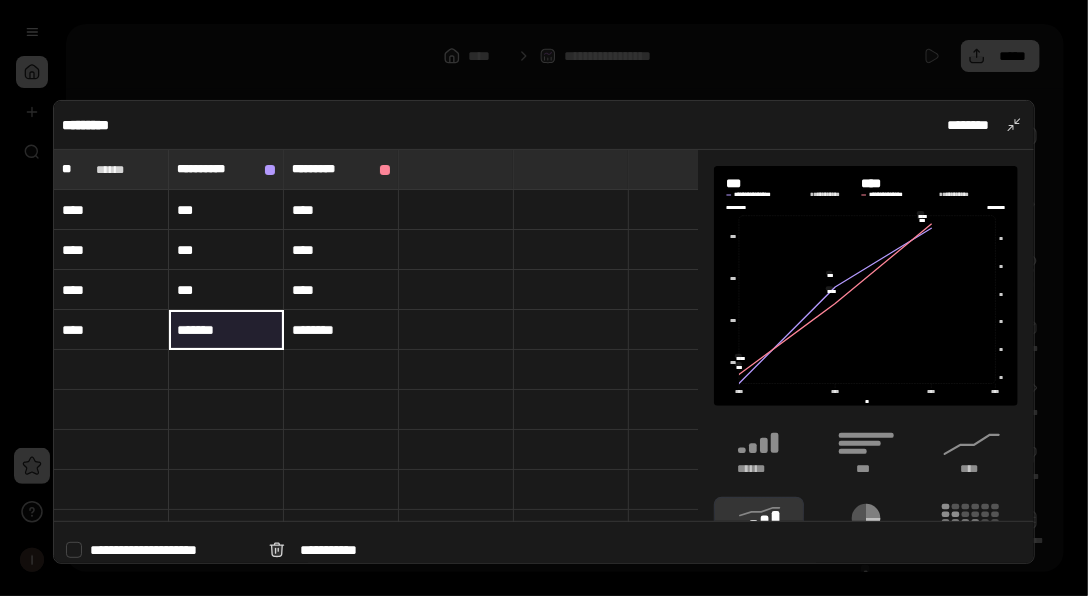 click on "*******" at bounding box center (226, 329) 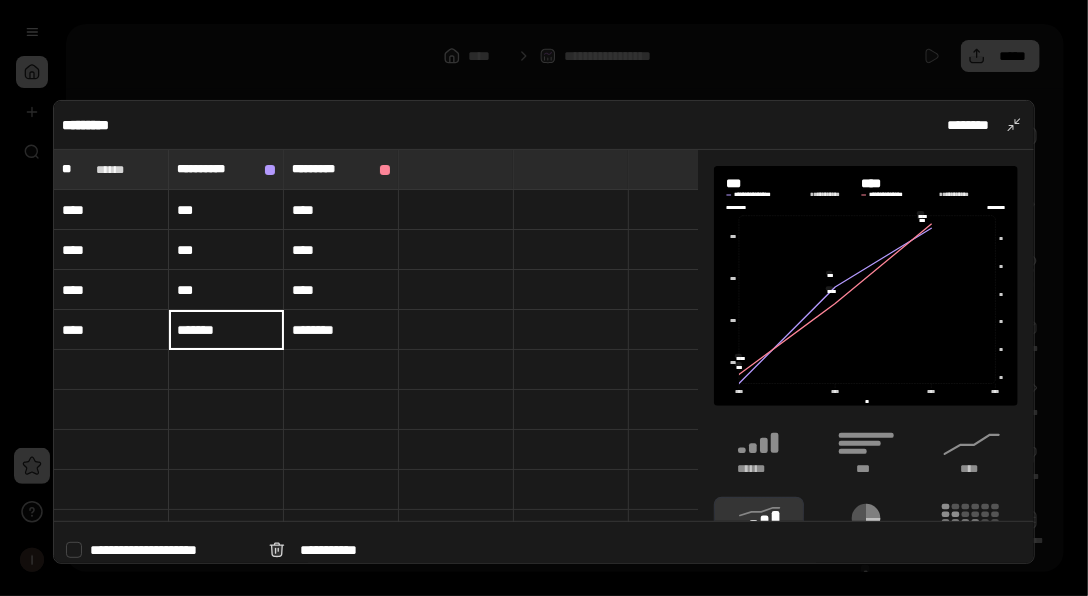 click on "*******" at bounding box center (226, 329) 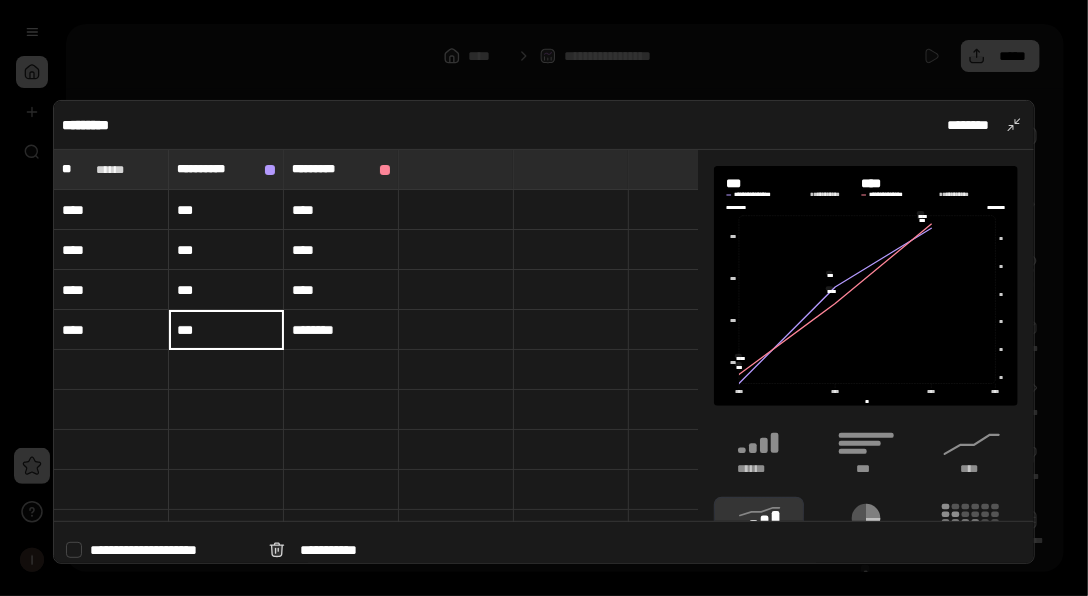 type on "***" 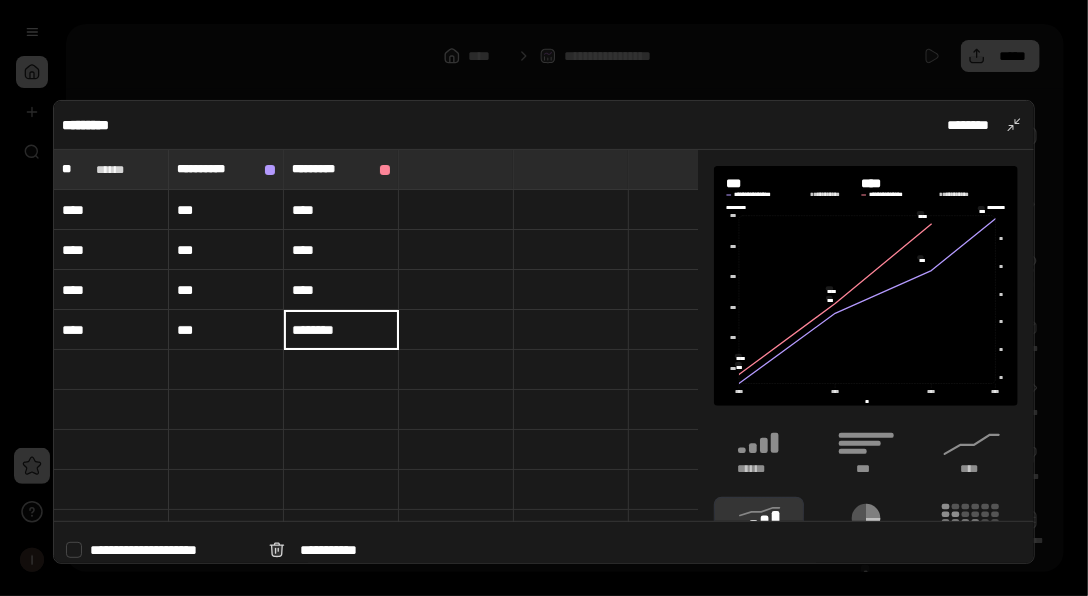 click on "********" at bounding box center (341, 330) 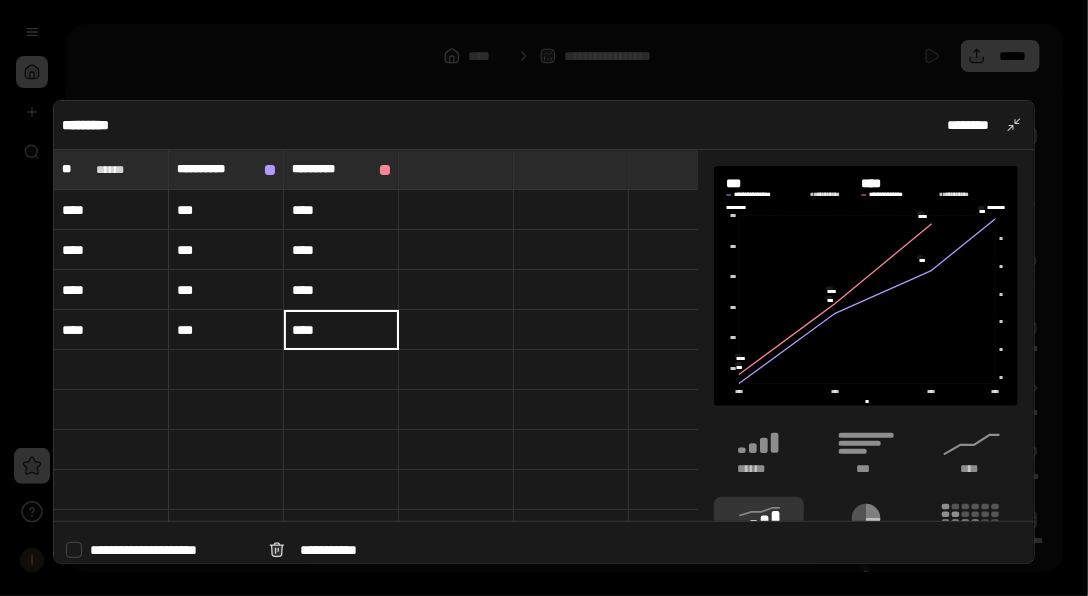 type on "****" 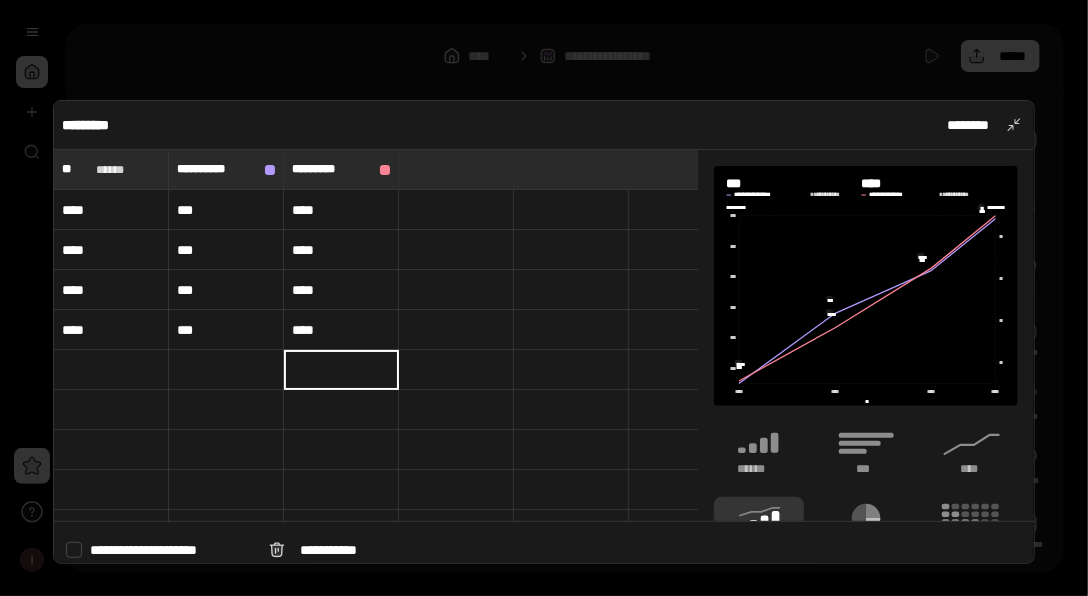 scroll, scrollTop: 115, scrollLeft: 0, axis: vertical 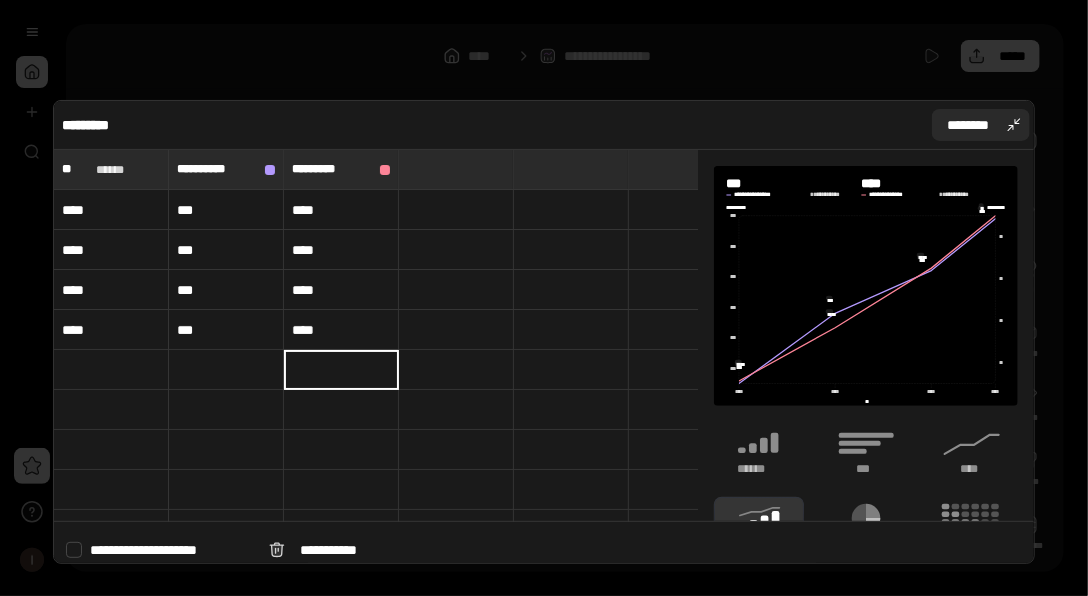click on "********" at bounding box center (981, 125) 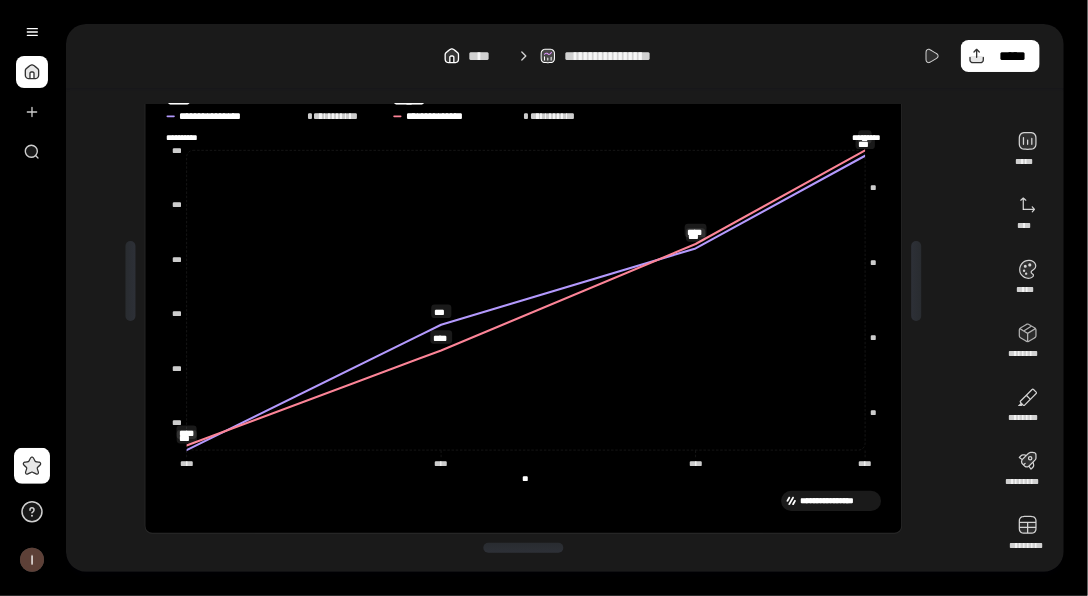click on "**********" at bounding box center [531, 281] 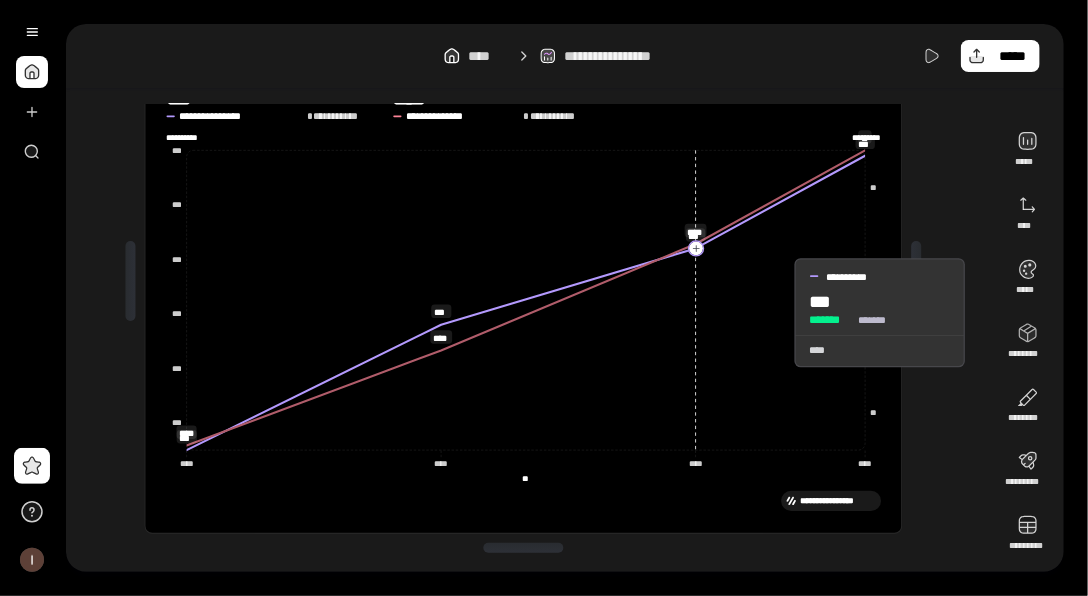 scroll, scrollTop: 15, scrollLeft: 0, axis: vertical 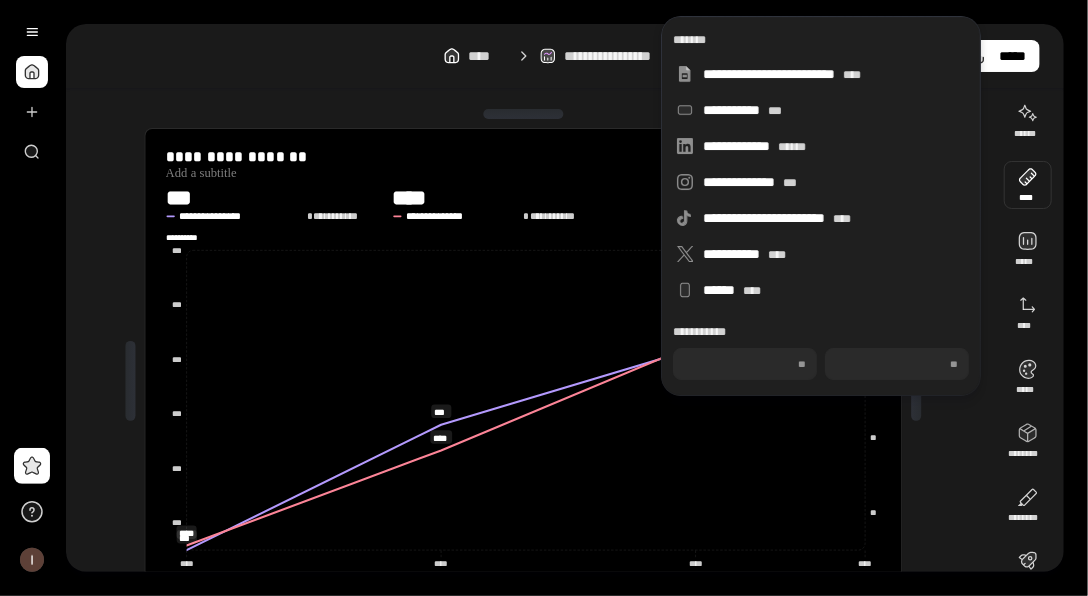 click at bounding box center [1028, 185] 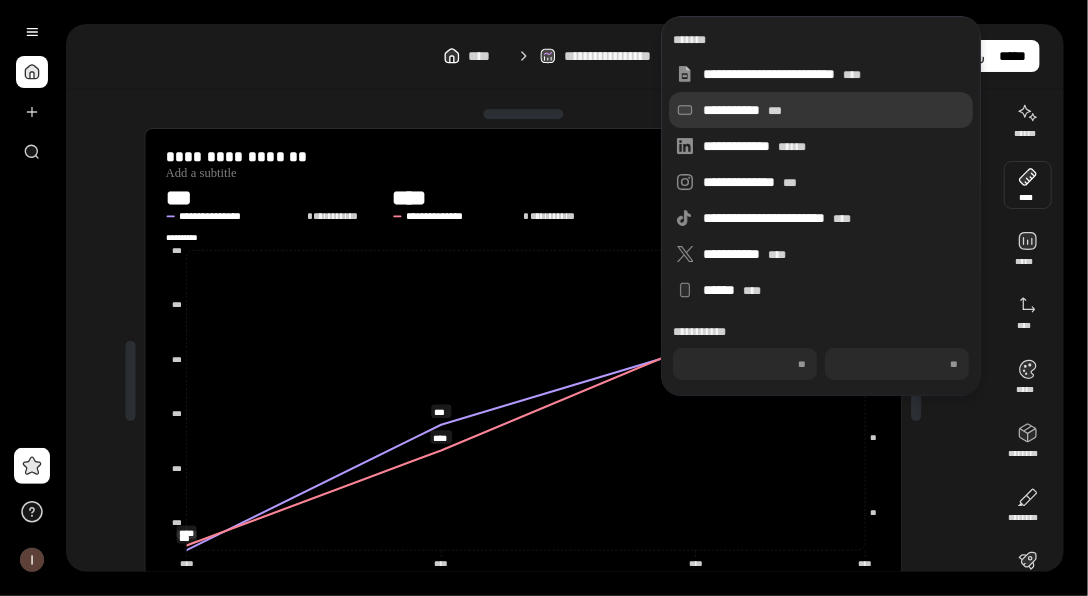 click on "**********" at bounding box center [834, 110] 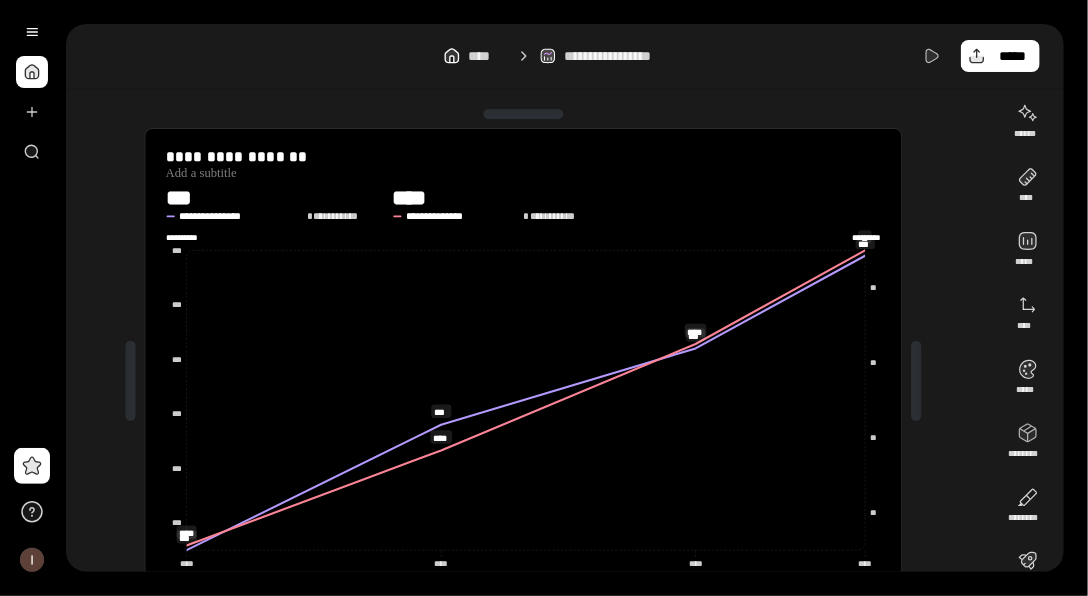 click on "**********" at bounding box center (531, 381) 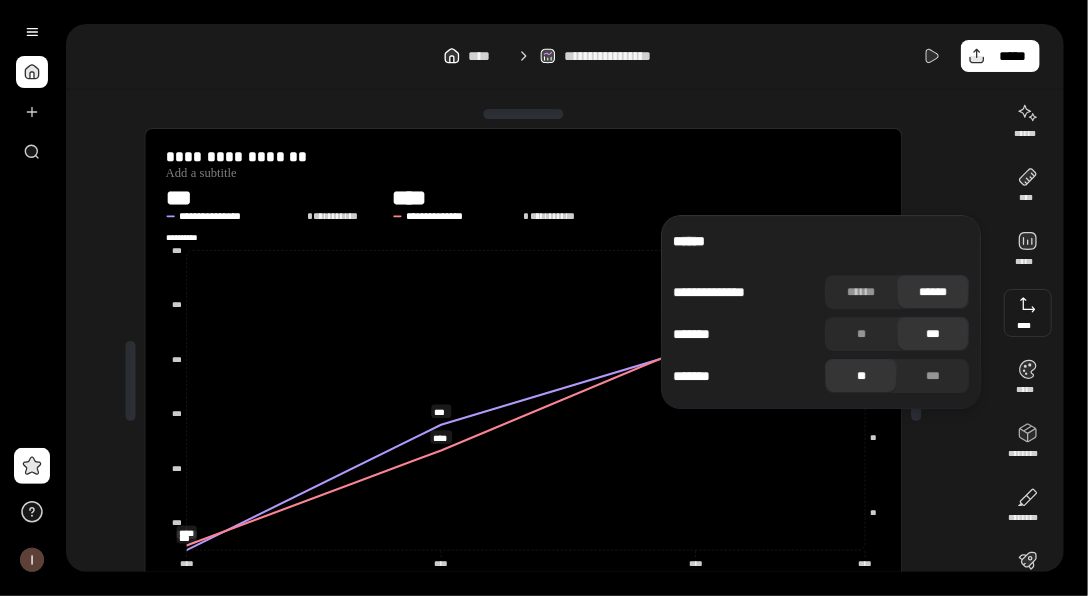 click at bounding box center [1028, 313] 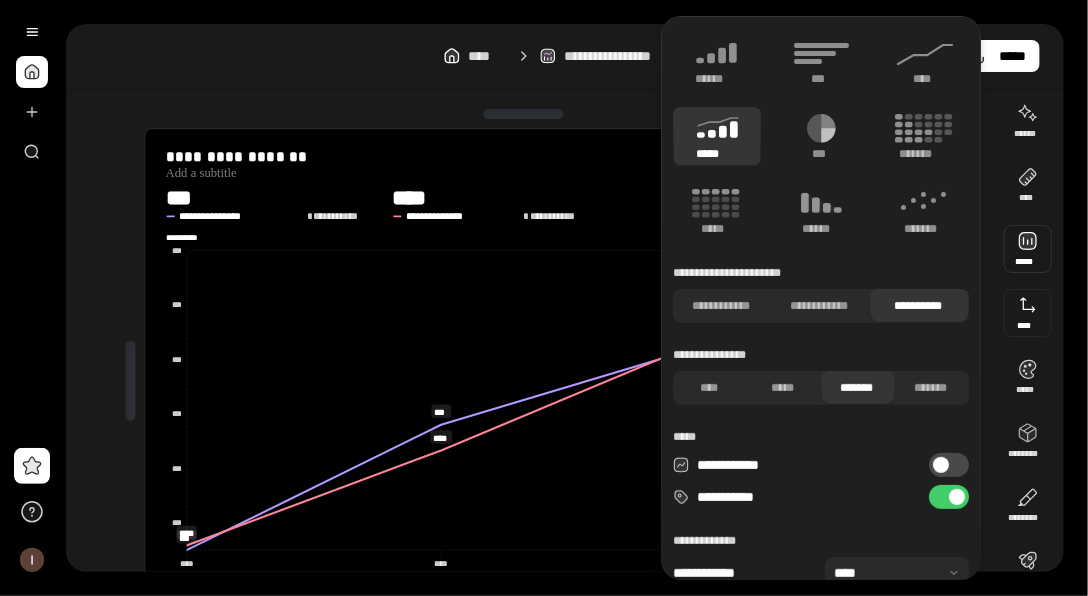 click at bounding box center [524, 114] 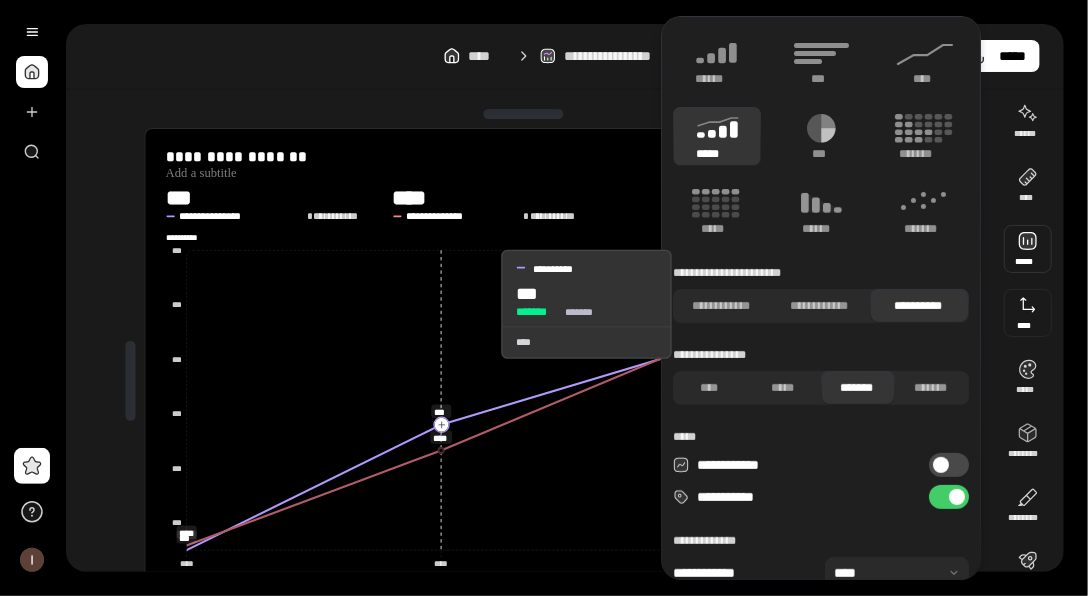 scroll, scrollTop: 0, scrollLeft: 0, axis: both 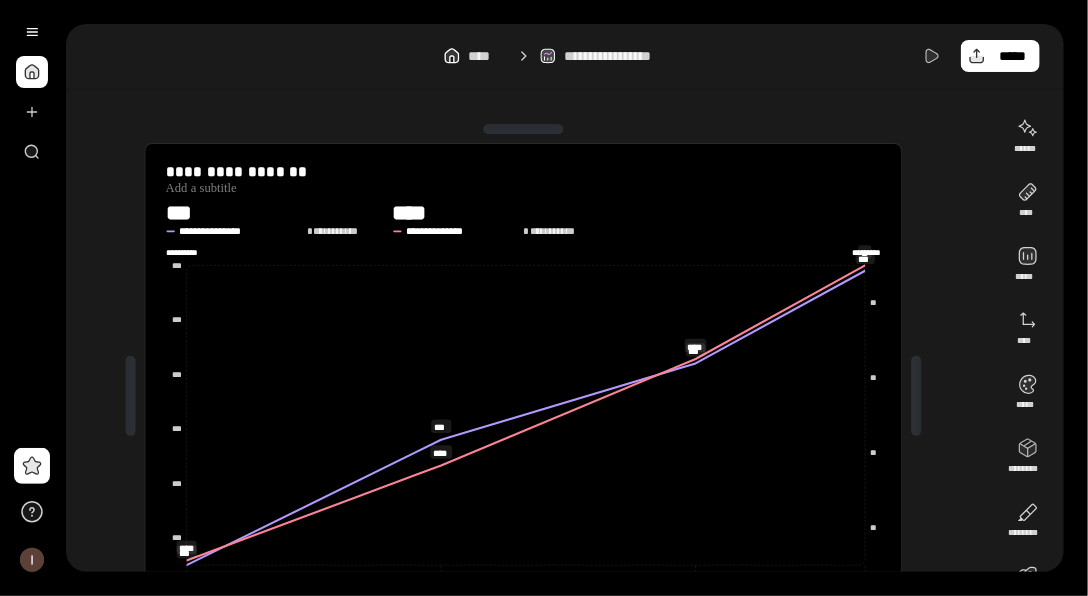 click on "**********" at bounding box center (531, 396) 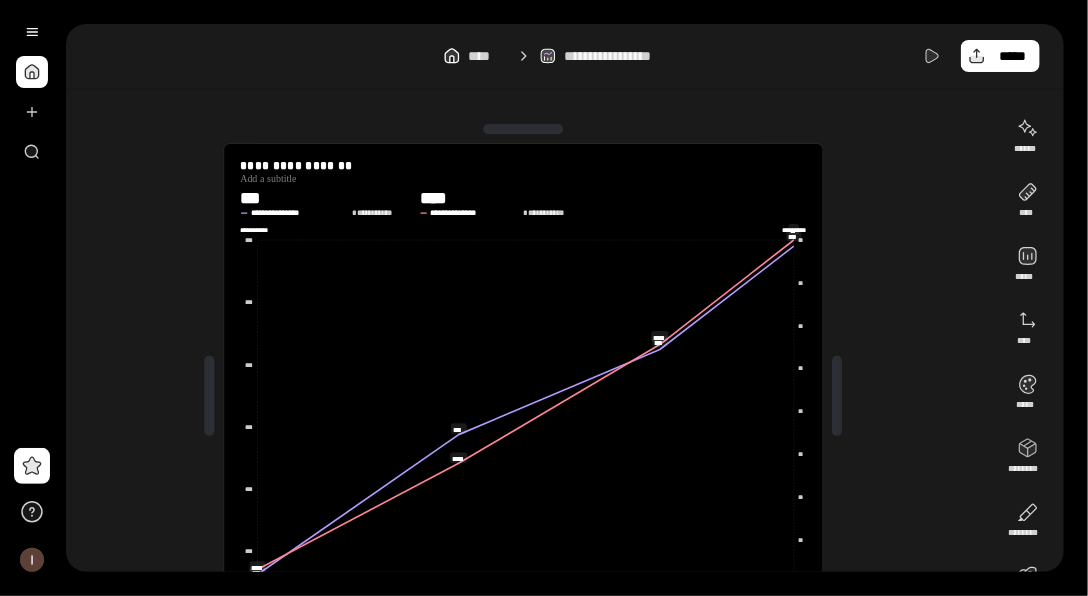 click on "**********" at bounding box center [565, 298] 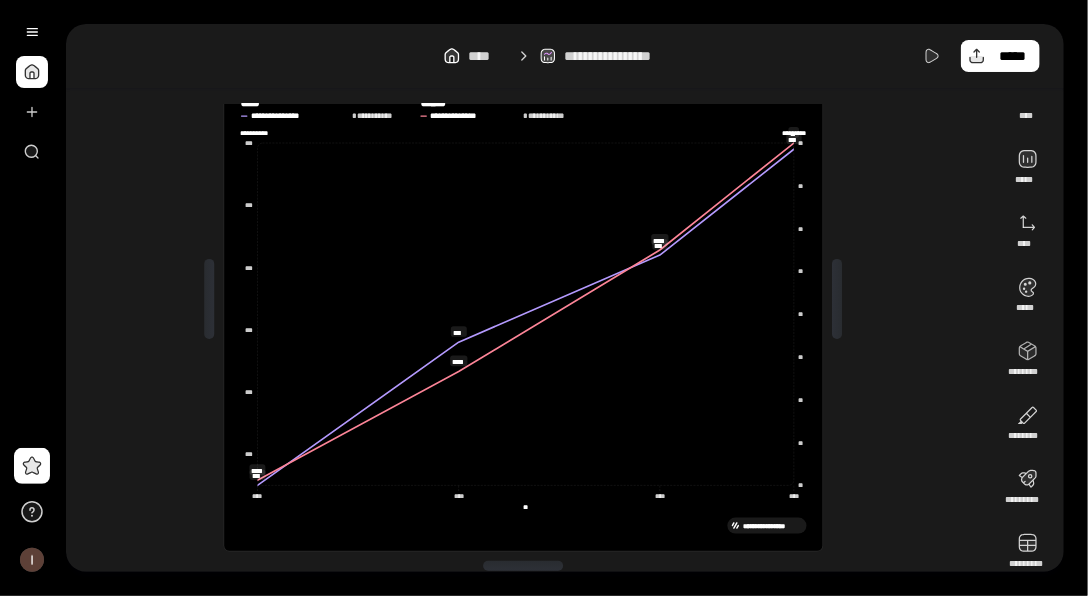 scroll, scrollTop: 115, scrollLeft: 0, axis: vertical 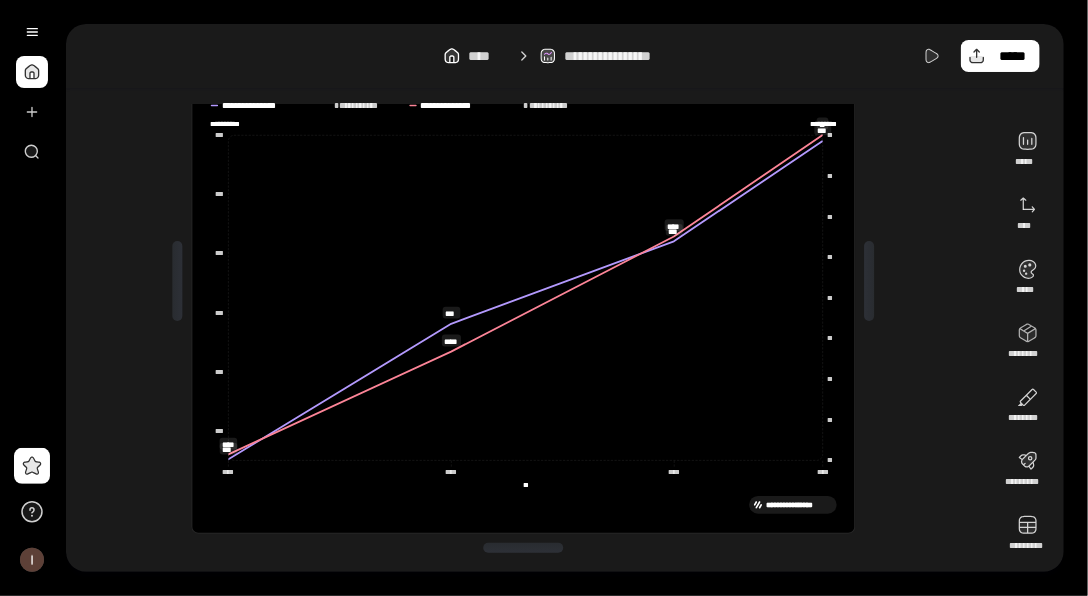 click on "**********" at bounding box center [523, 281] 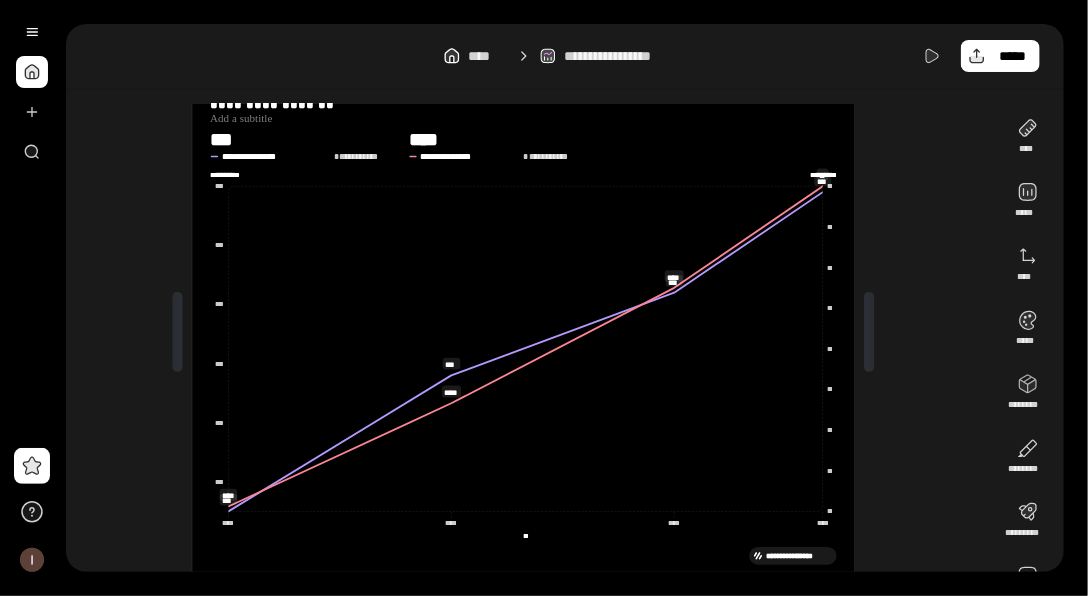 scroll, scrollTop: 0, scrollLeft: 0, axis: both 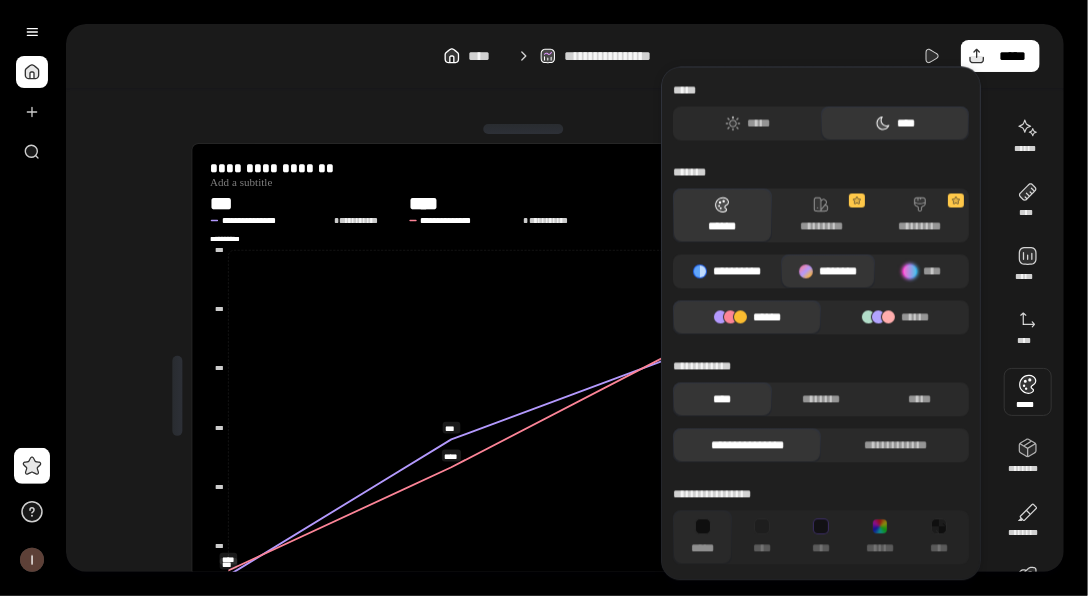 click on "**********" at bounding box center (727, 271) 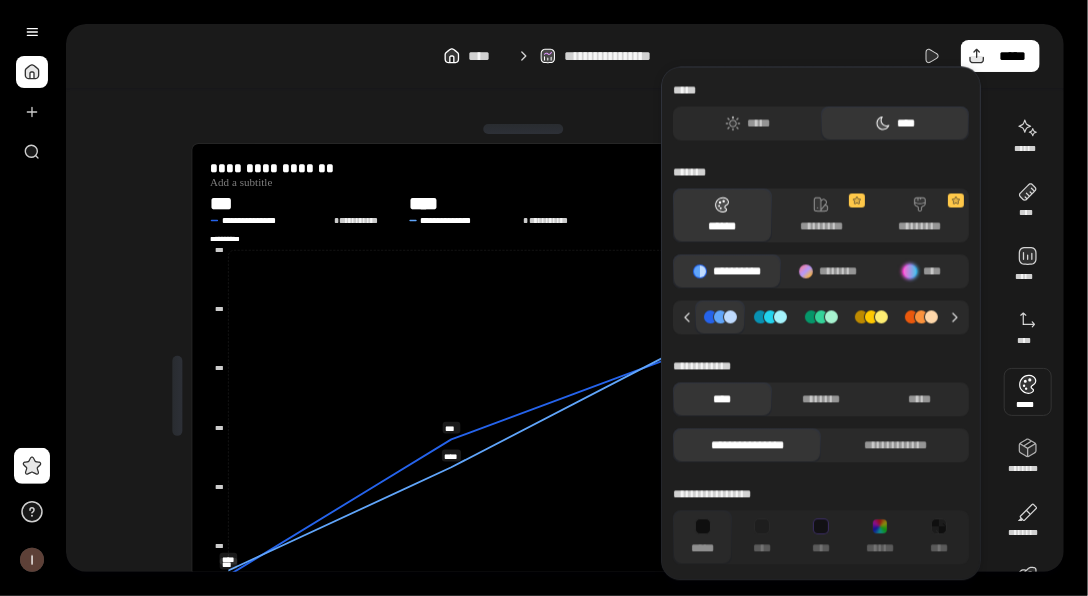 click 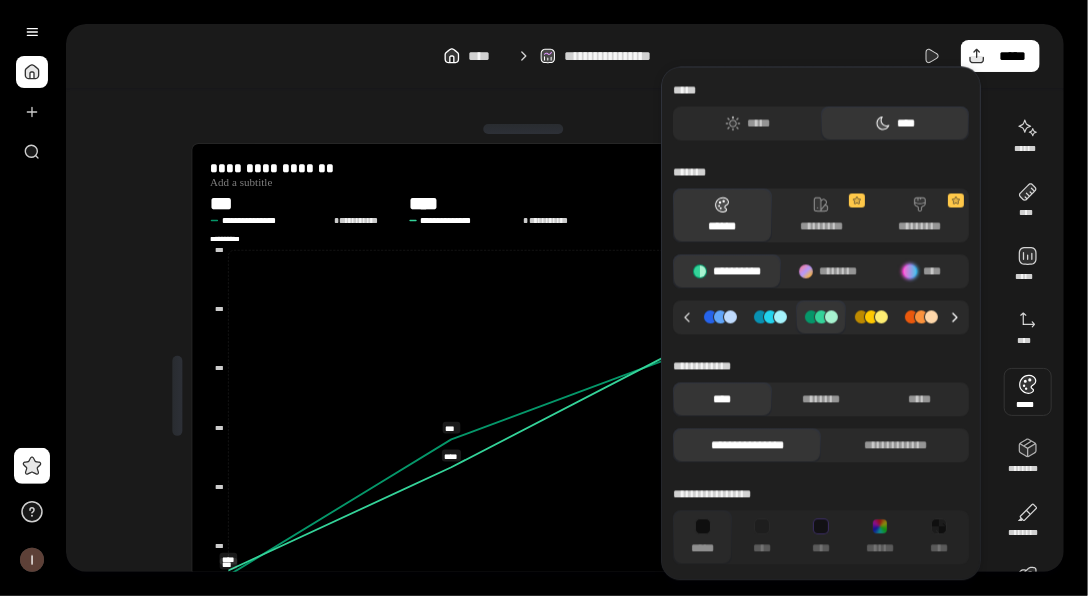 click 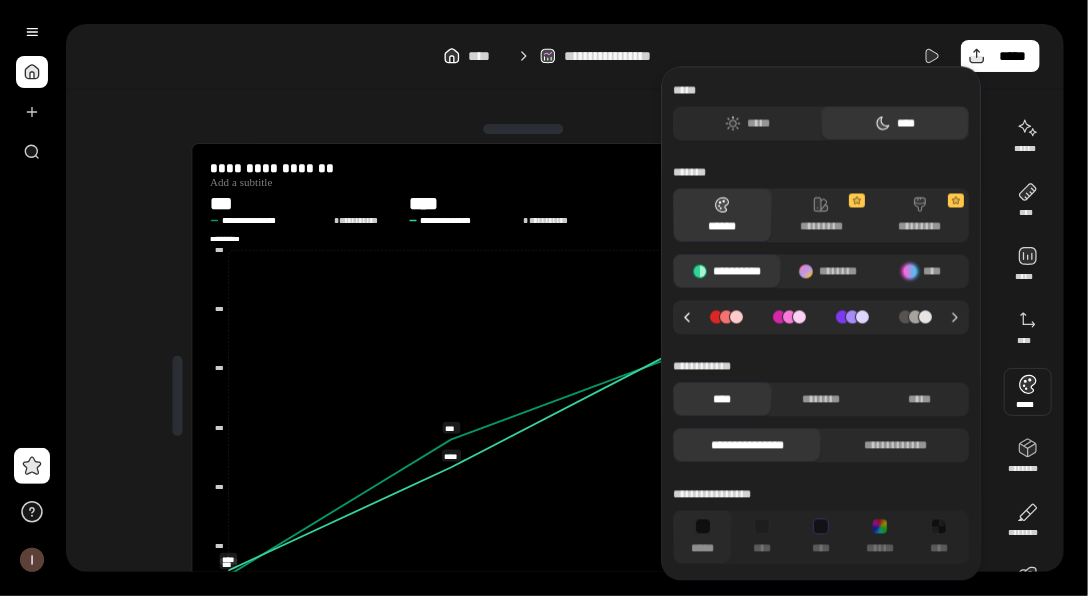 click 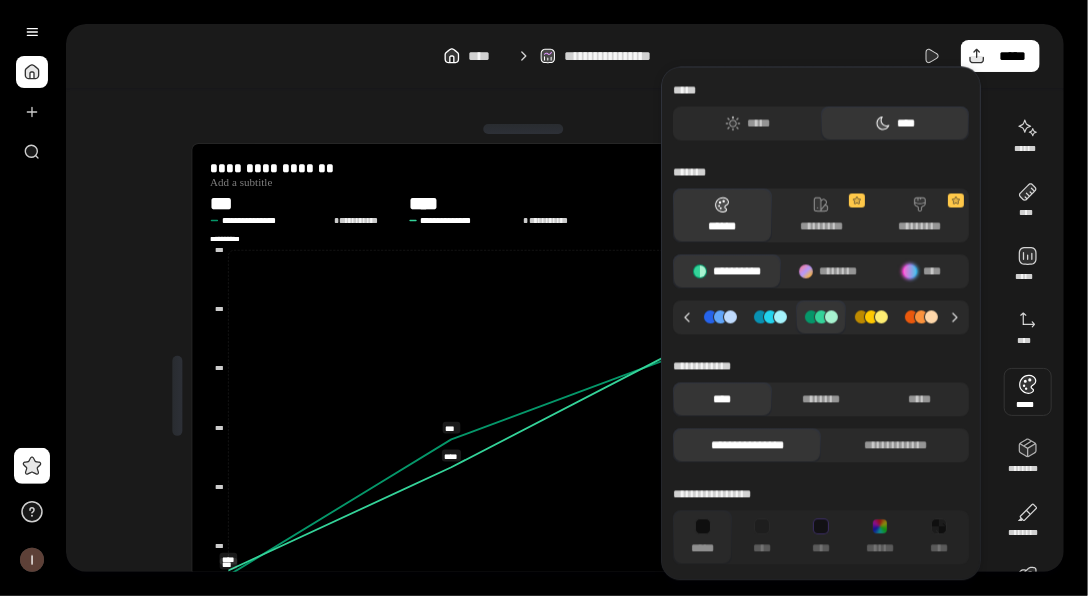 click 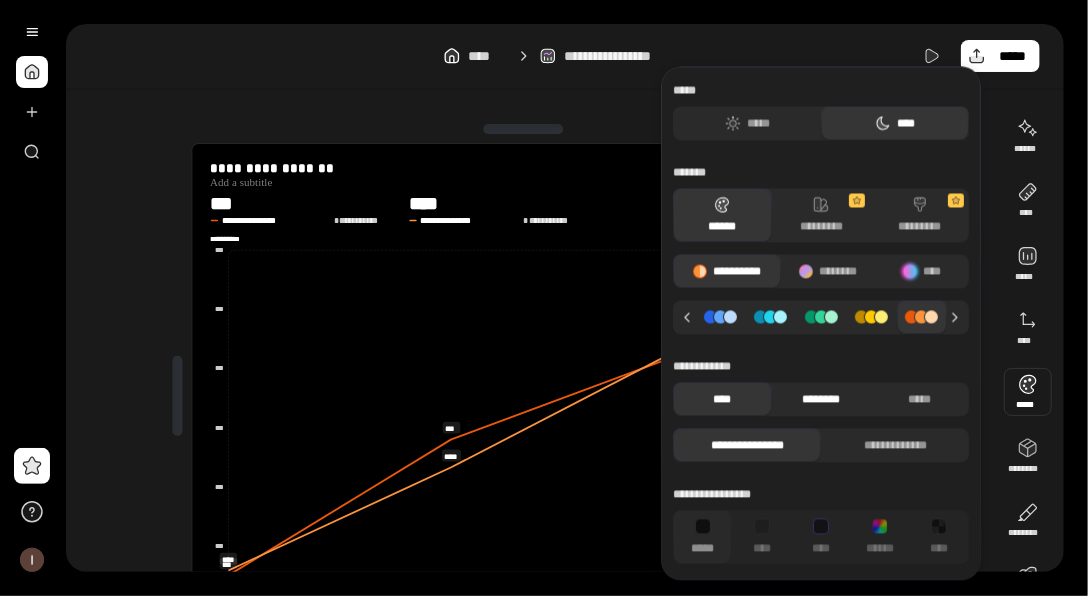 click on "********" at bounding box center [821, 399] 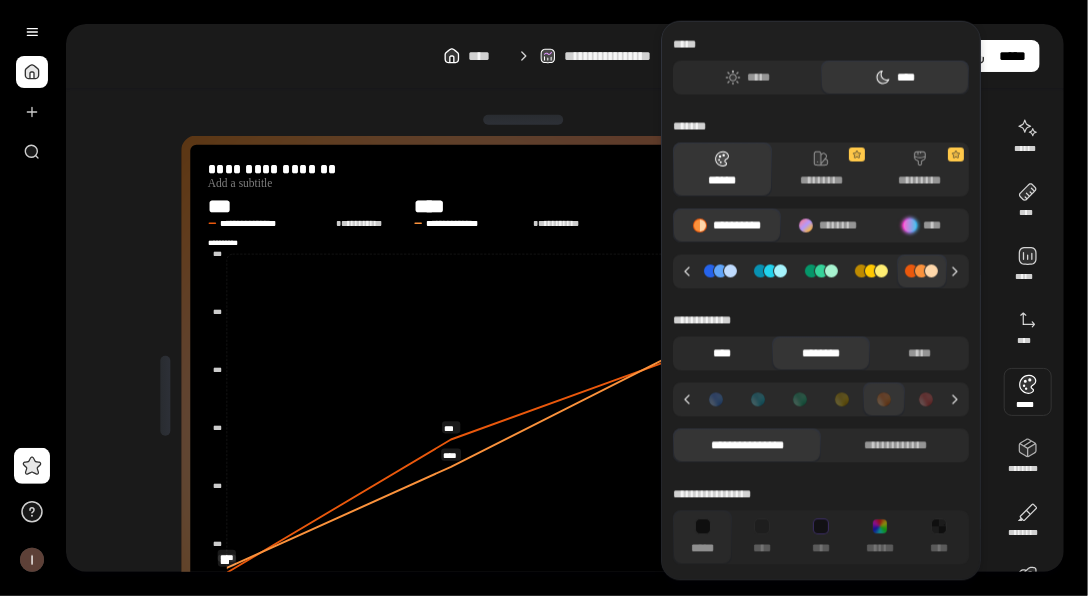 click on "****" at bounding box center (722, 354) 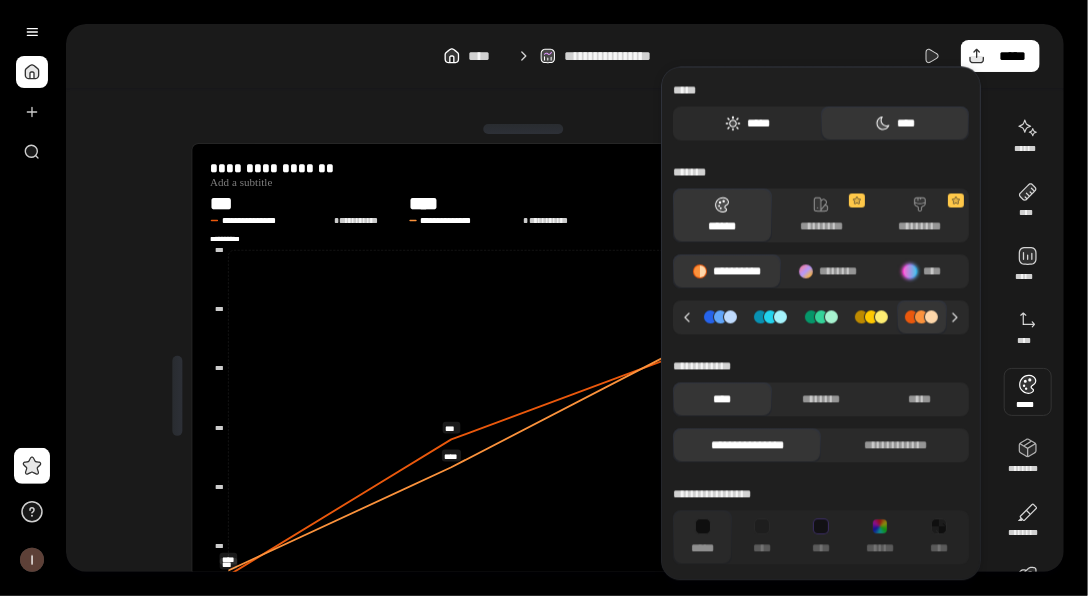click on "*****" at bounding box center [747, 124] 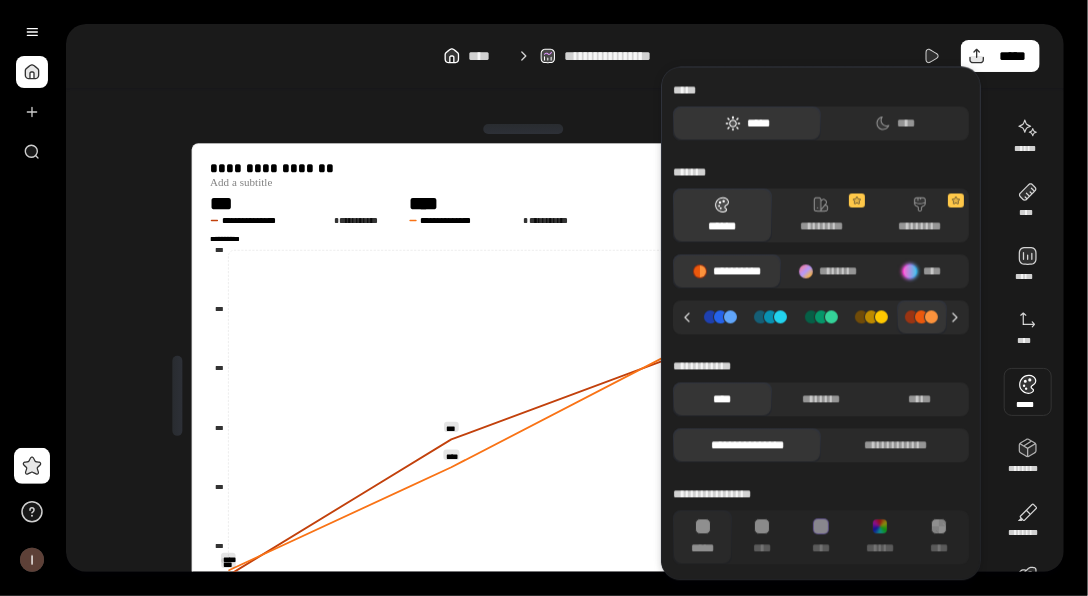 click 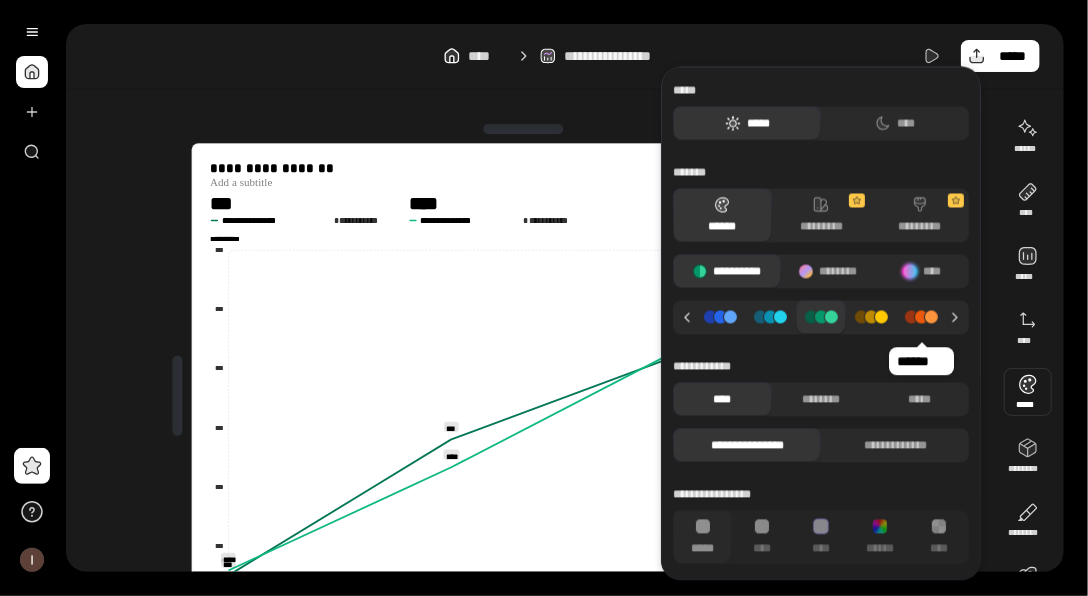click at bounding box center [922, 317] 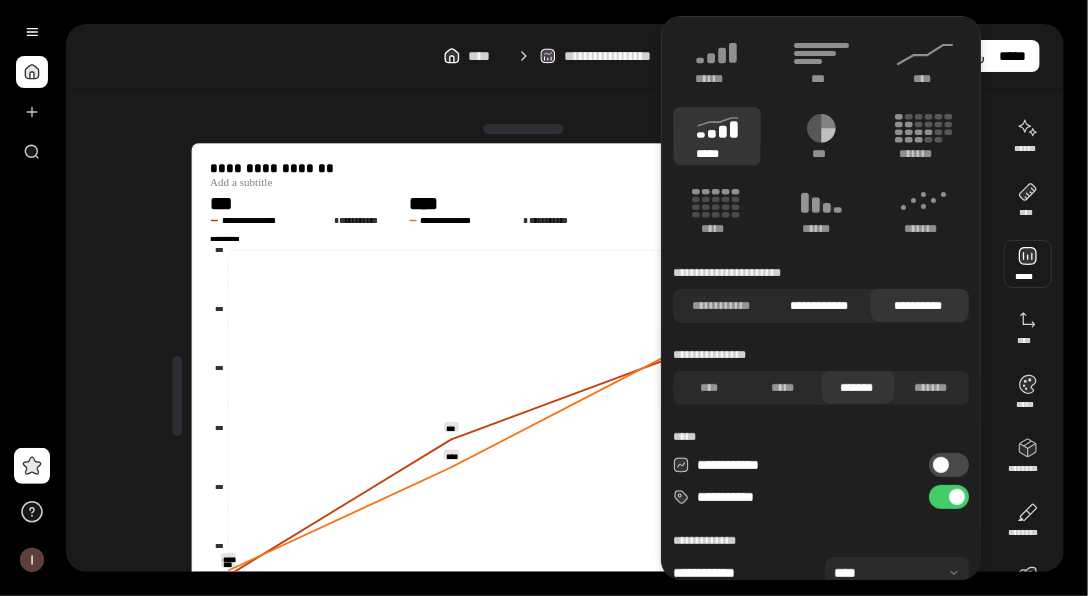 click on "**********" at bounding box center [819, 306] 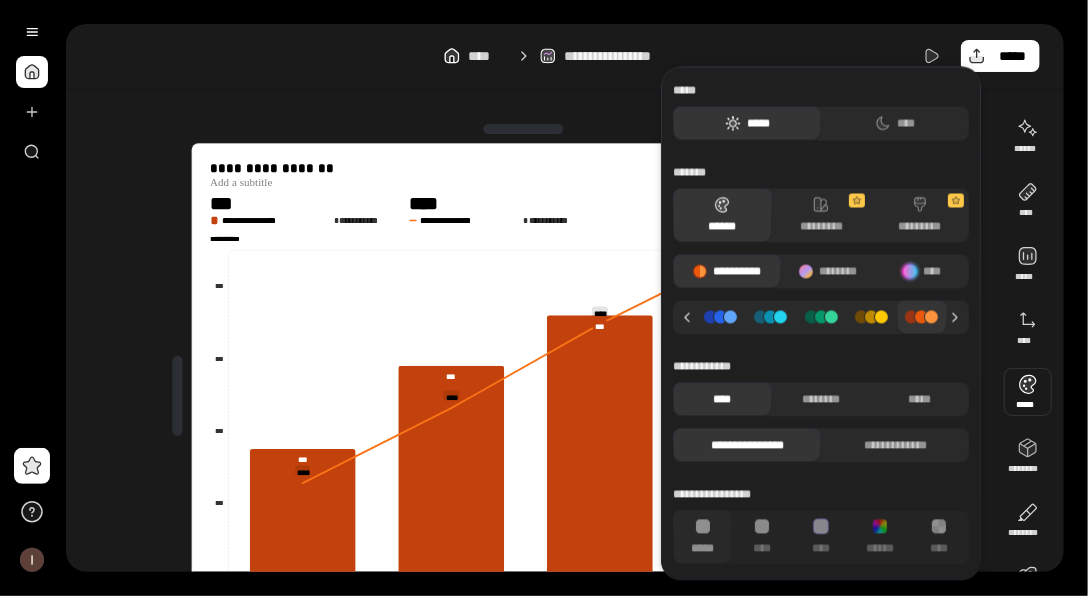 click 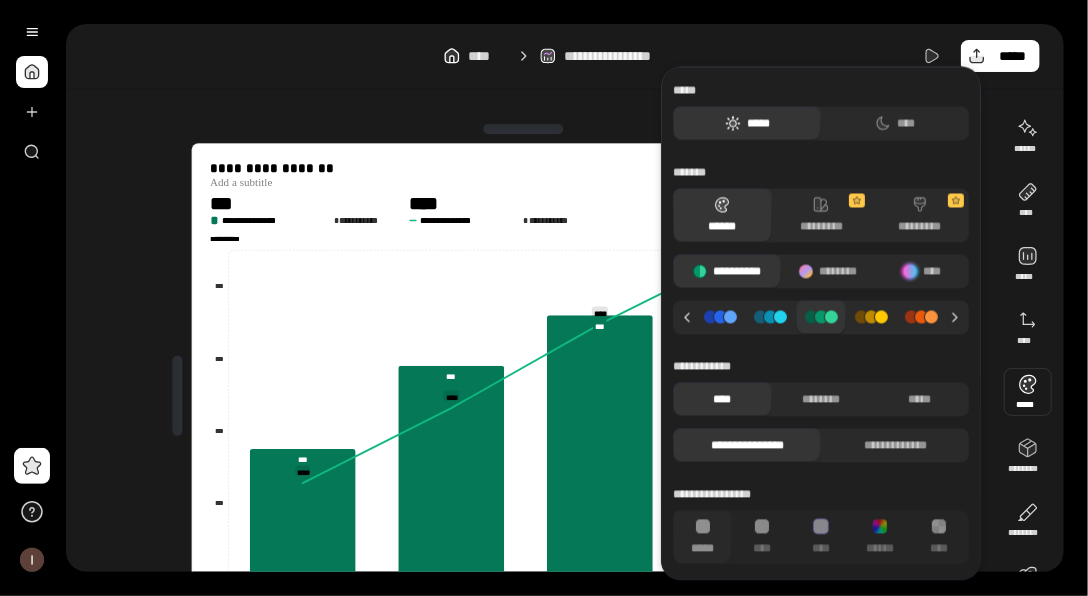 drag, startPoint x: 819, startPoint y: 314, endPoint x: 832, endPoint y: 315, distance: 13.038404 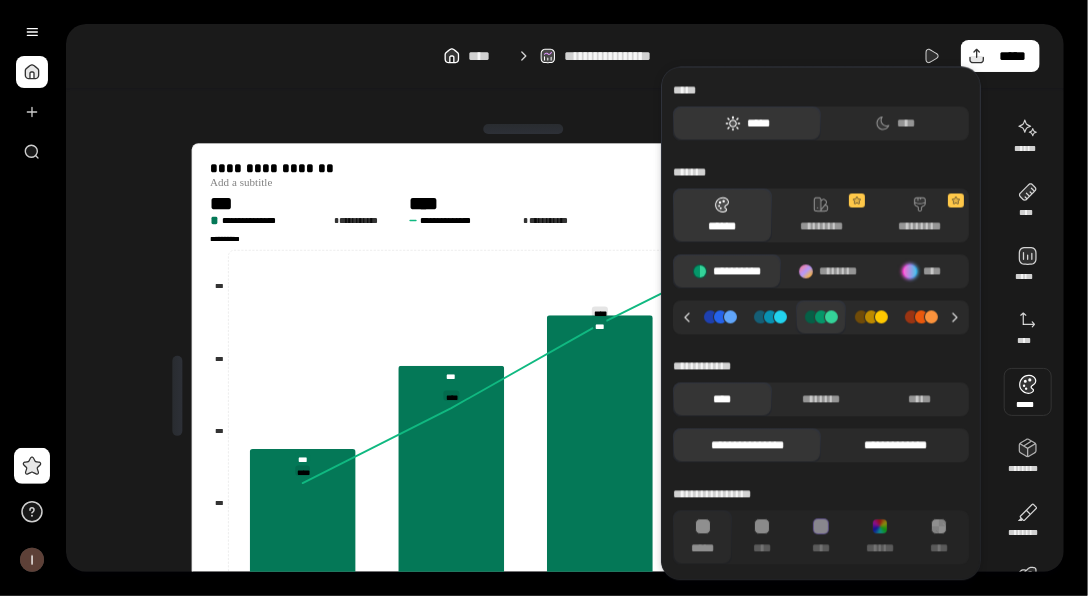 click on "**********" at bounding box center (895, 445) 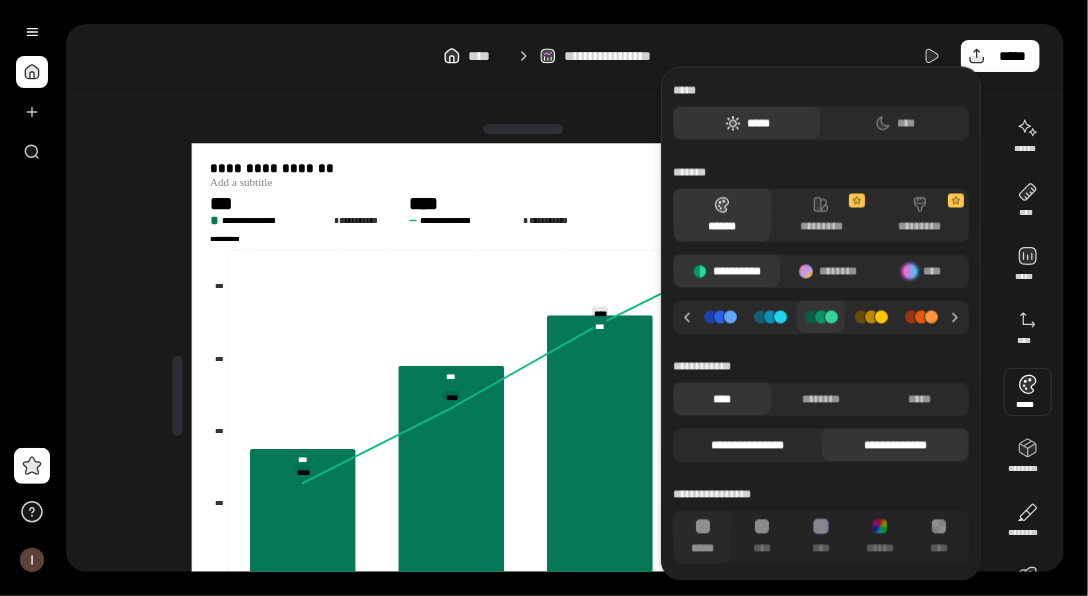 click on "**********" at bounding box center [747, 445] 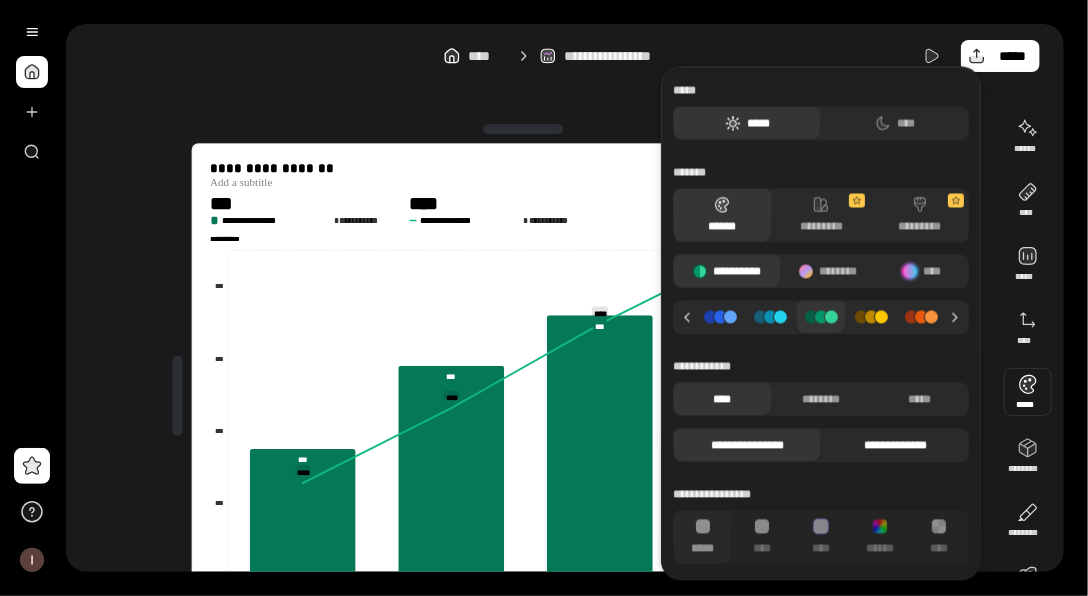 click on "**********" at bounding box center (895, 445) 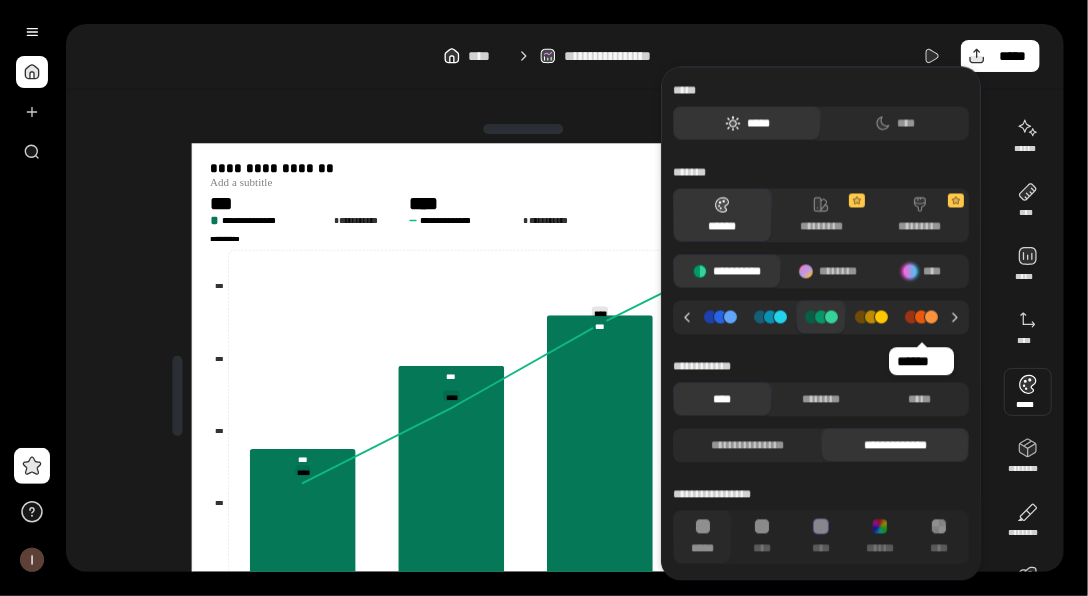 click 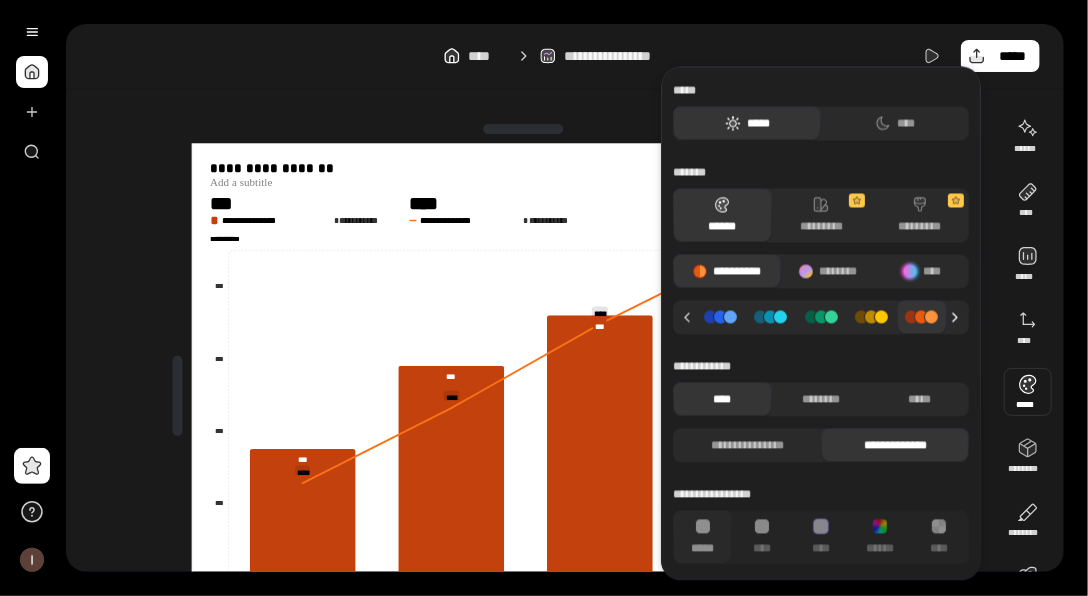 click 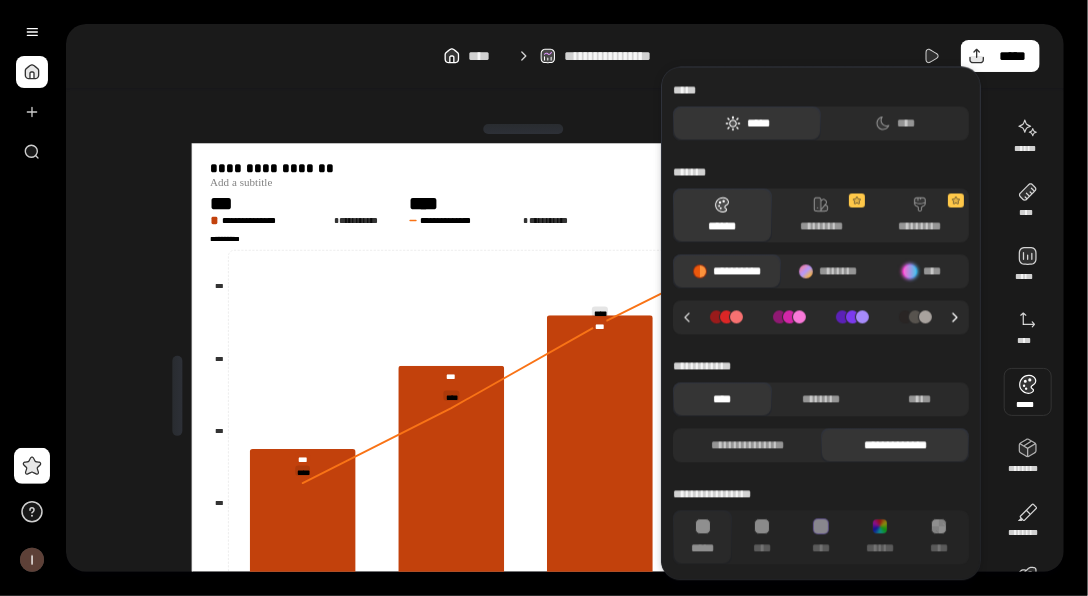 click 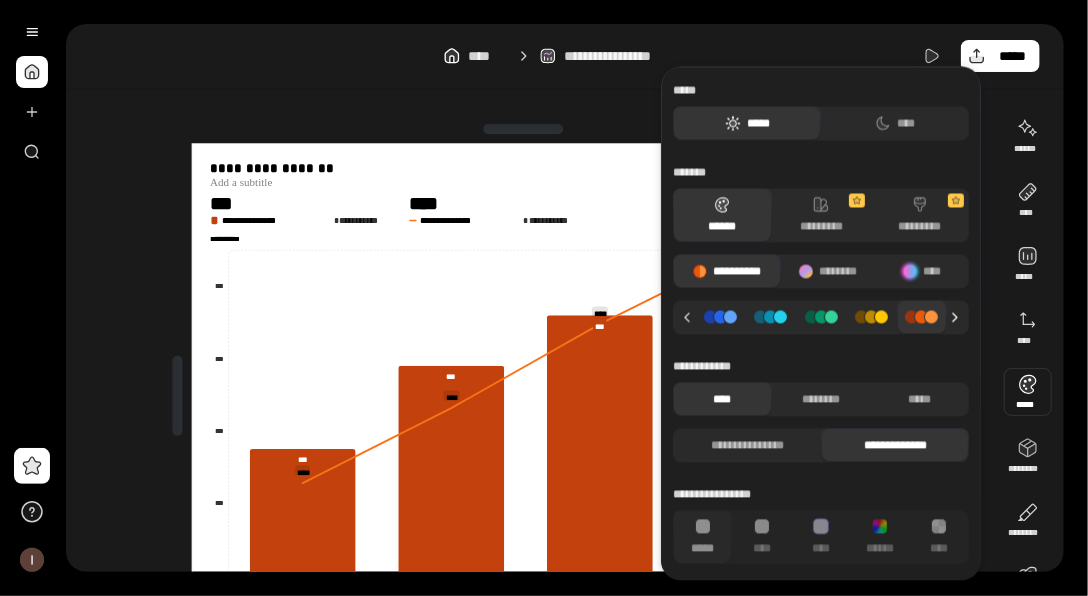 click 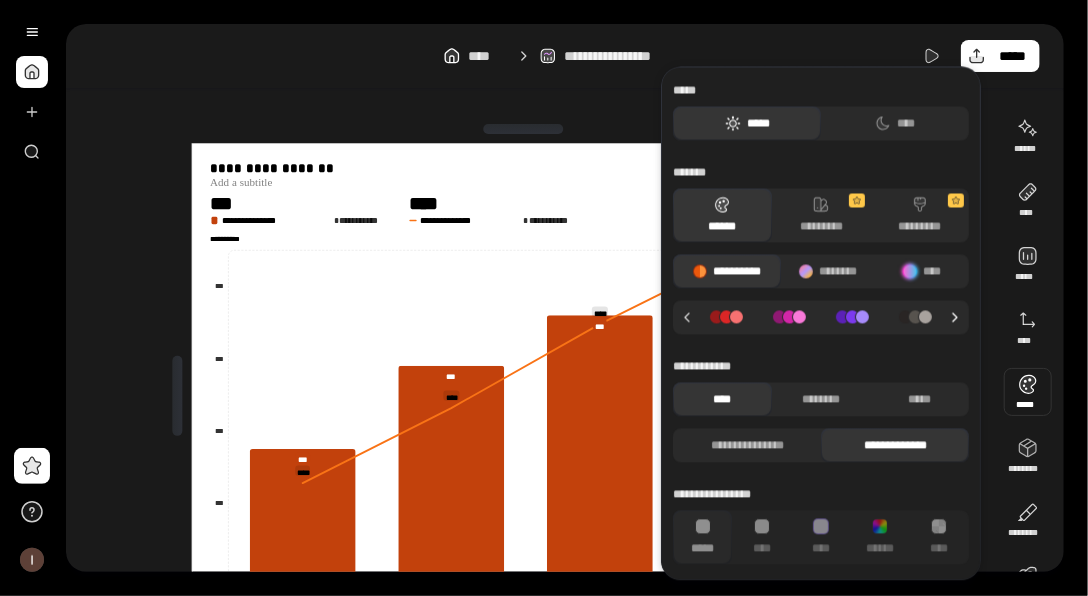 click 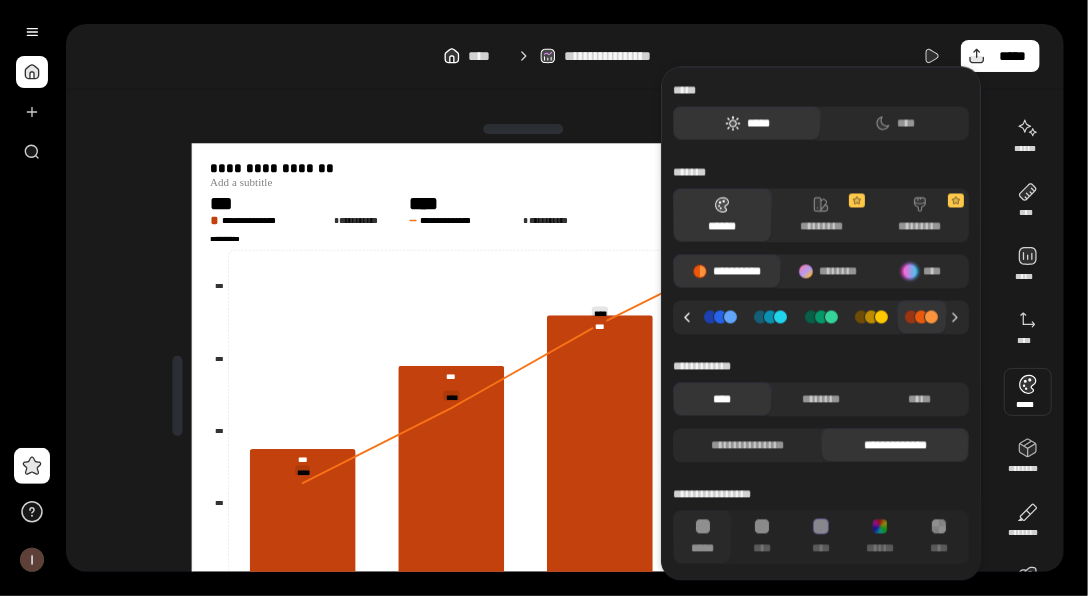 click 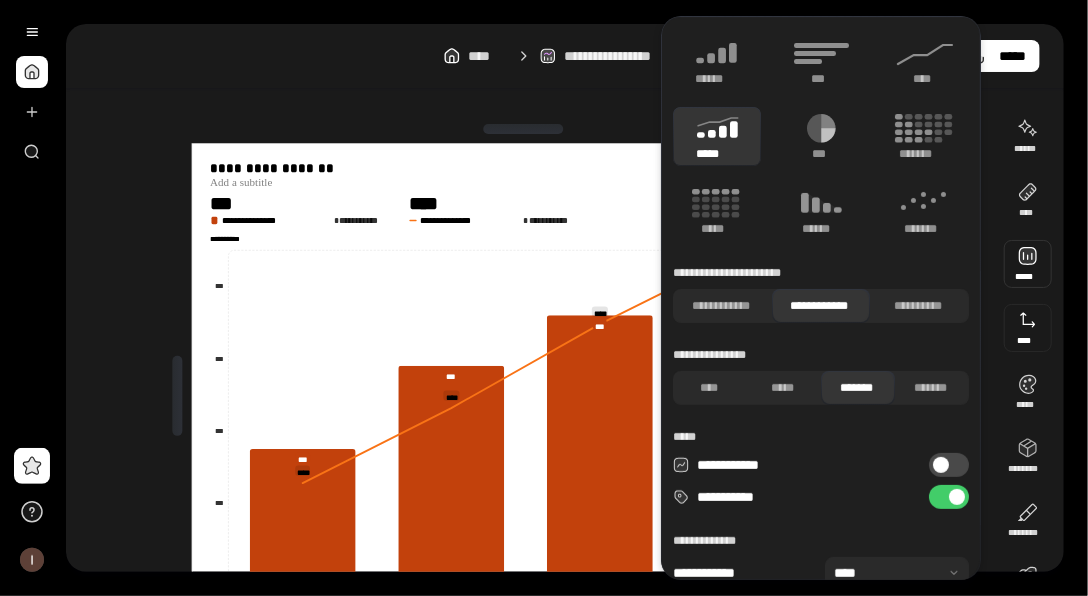 click at bounding box center [523, 129] 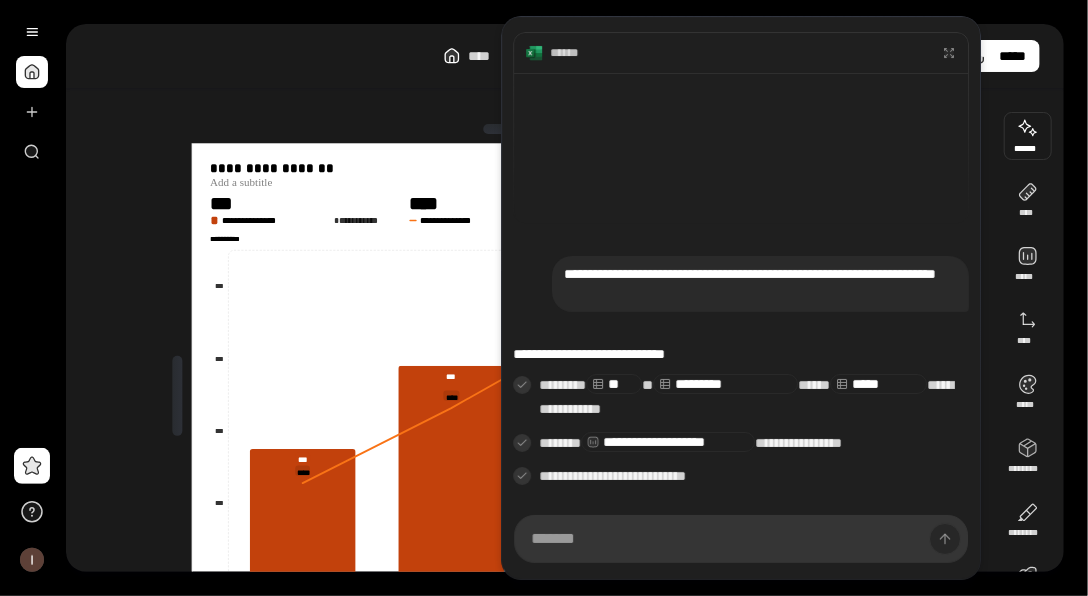 scroll, scrollTop: 396, scrollLeft: 0, axis: vertical 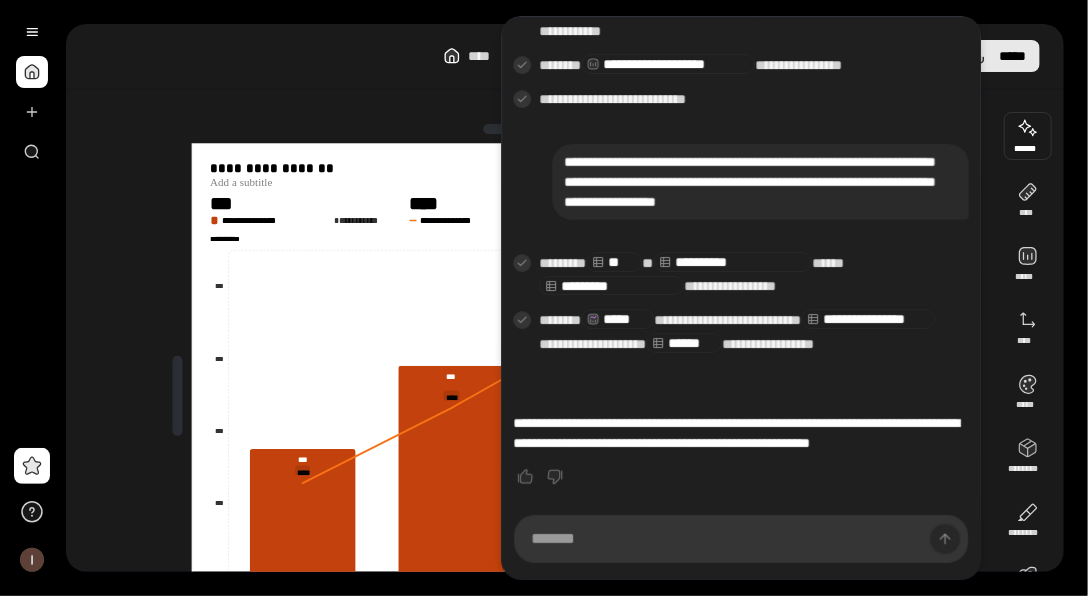 click on "*****" at bounding box center [1012, 56] 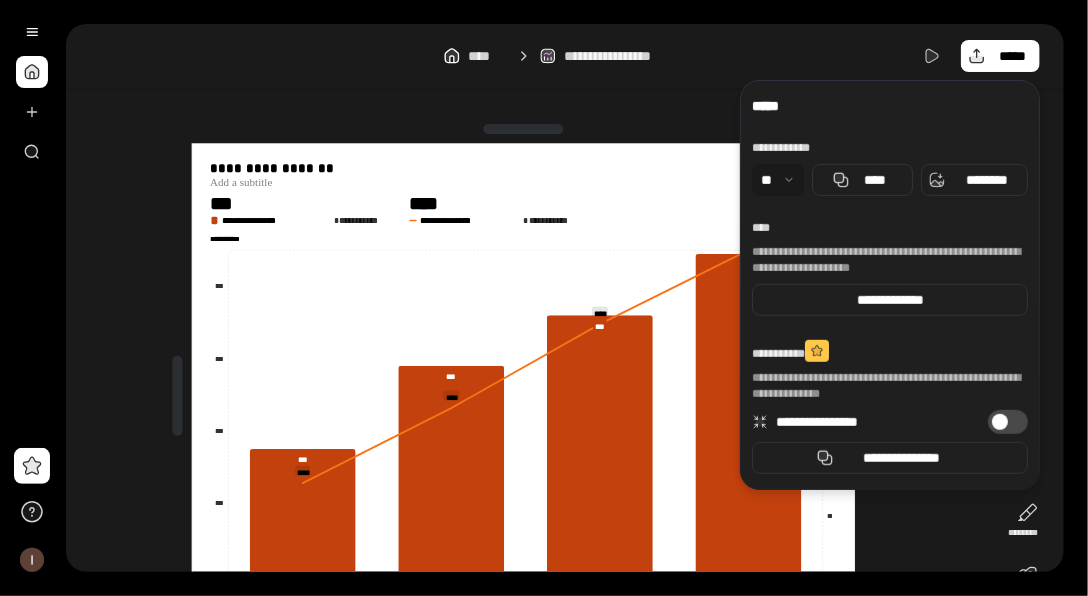 click at bounding box center [778, 180] 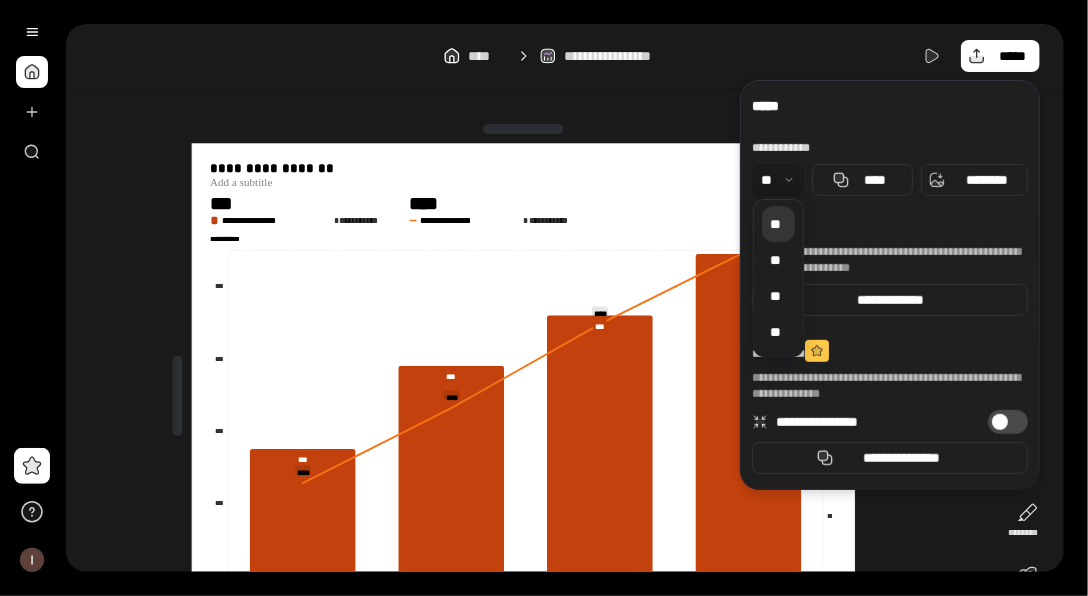 click at bounding box center [778, 180] 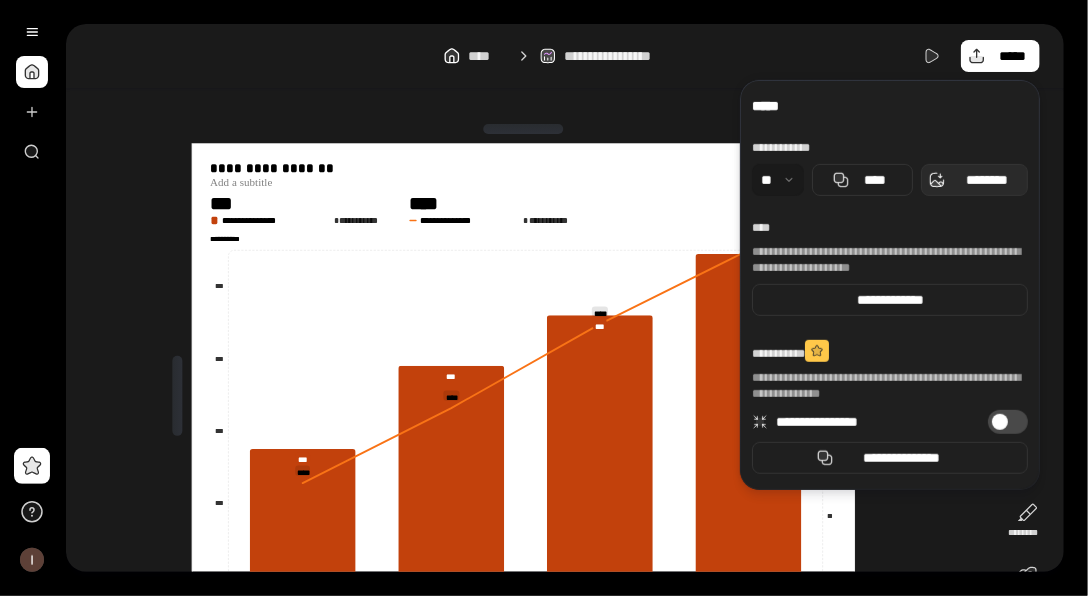 click on "********" at bounding box center [986, 180] 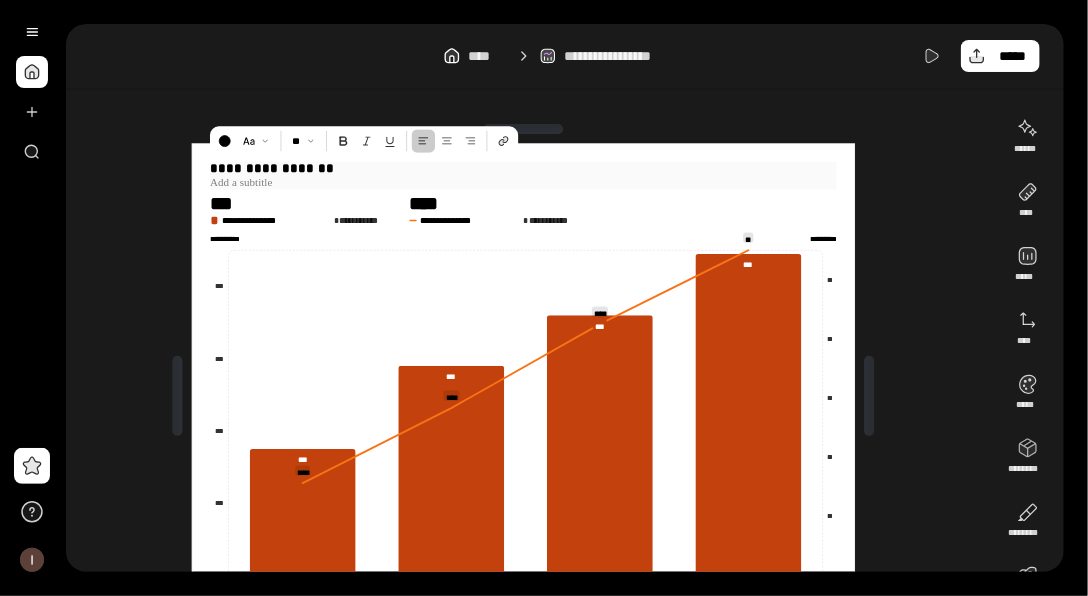 click on "**********" at bounding box center (523, 169) 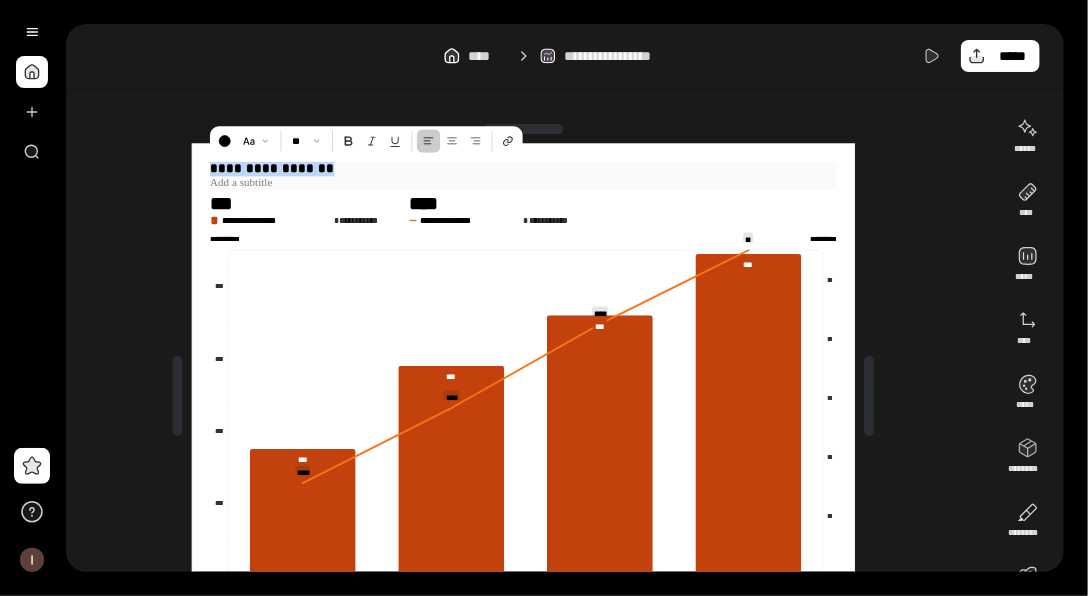 drag, startPoint x: 327, startPoint y: 168, endPoint x: 207, endPoint y: 174, distance: 120.14991 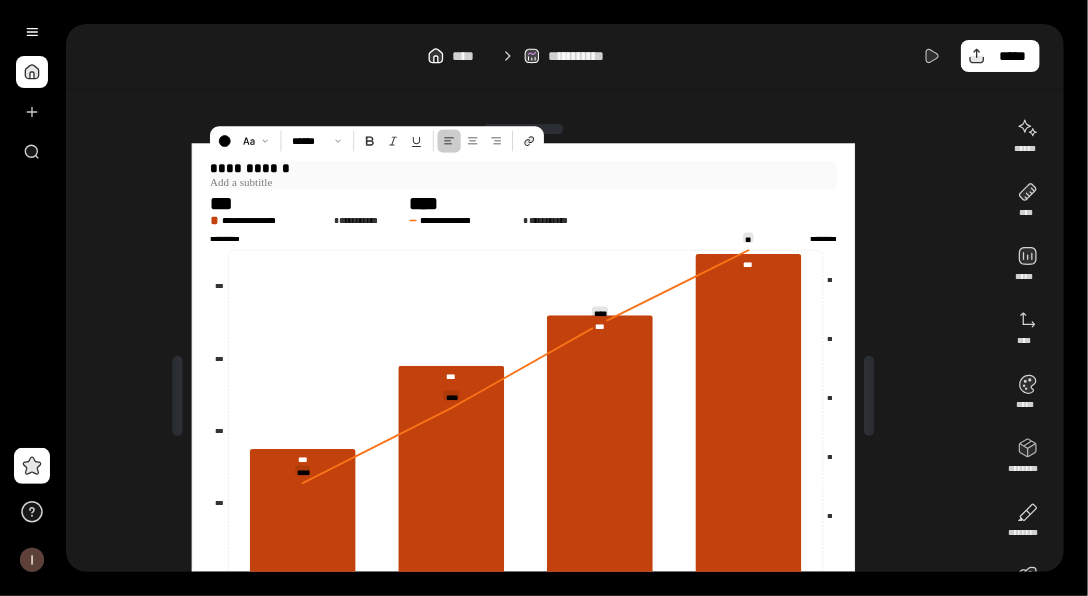 click at bounding box center [523, 182] 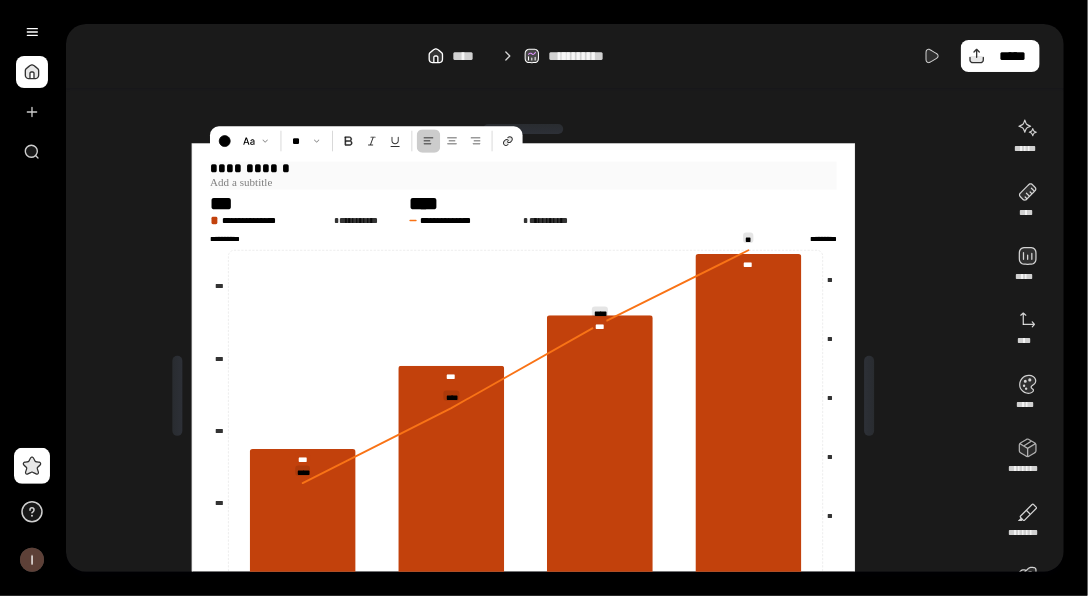 click on "**********" at bounding box center [523, 169] 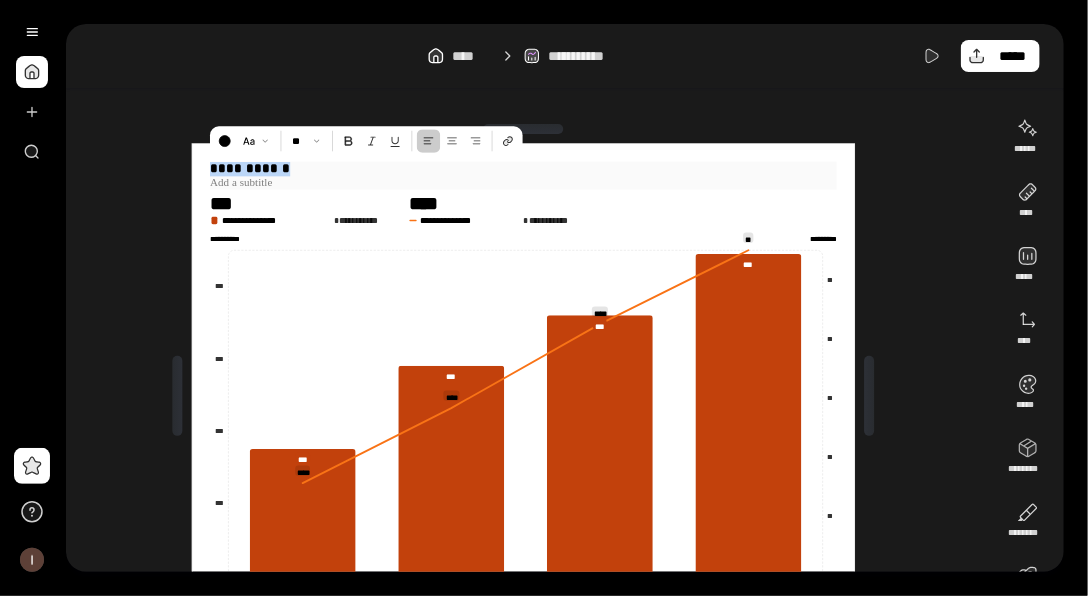 drag, startPoint x: 351, startPoint y: 166, endPoint x: 211, endPoint y: 168, distance: 140.01428 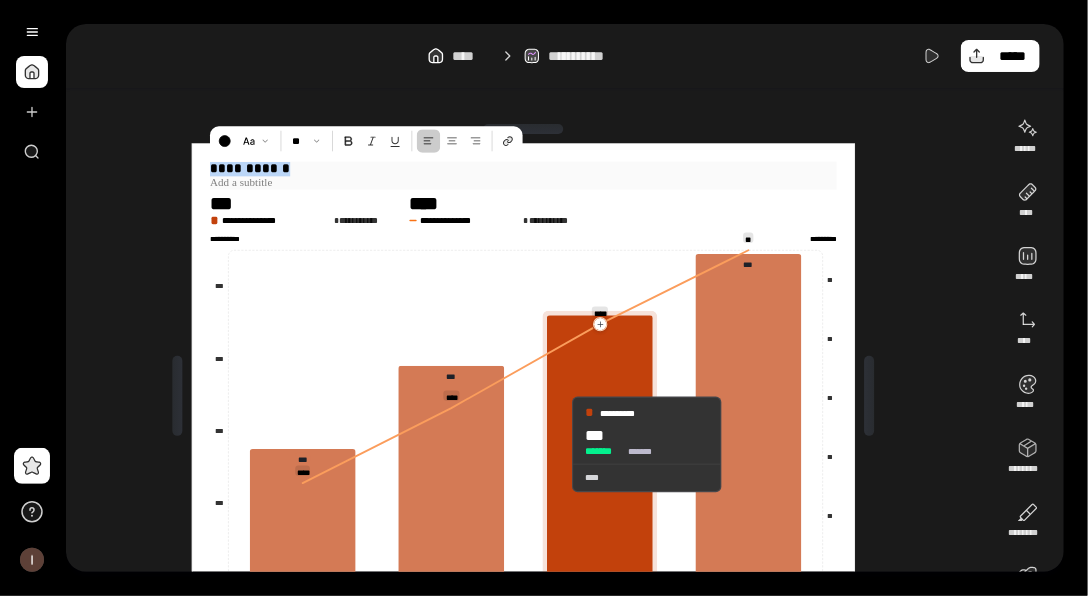 copy on "**********" 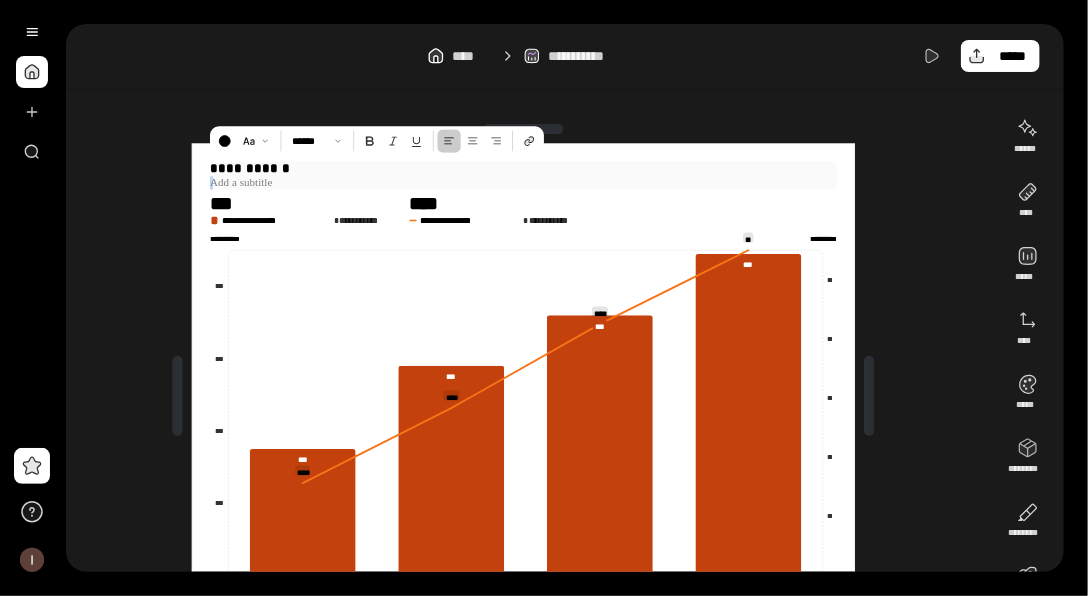 click at bounding box center [523, 182] 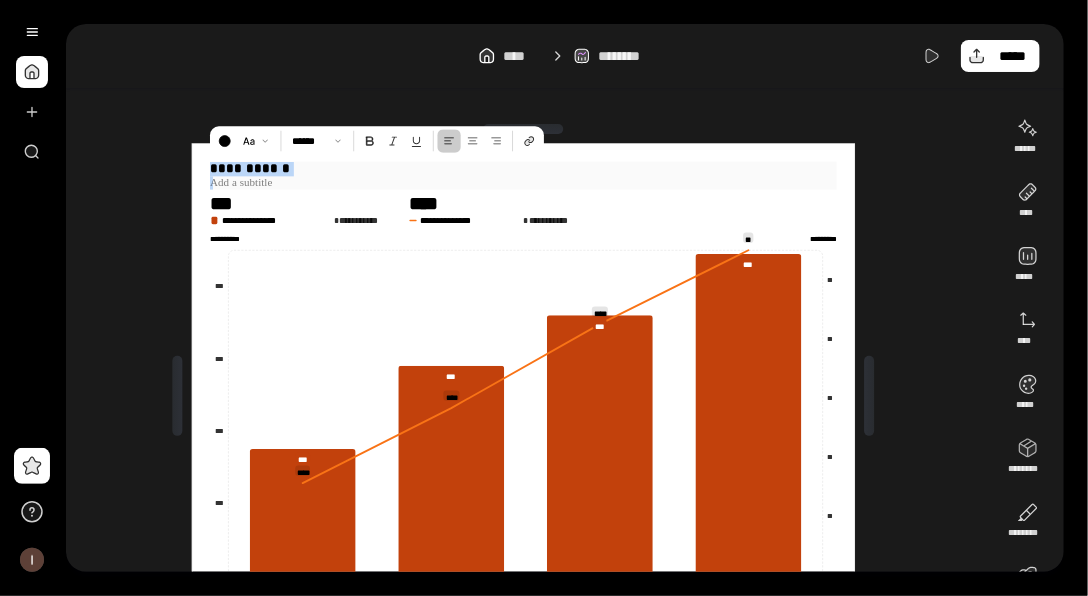 click at bounding box center [523, 182] 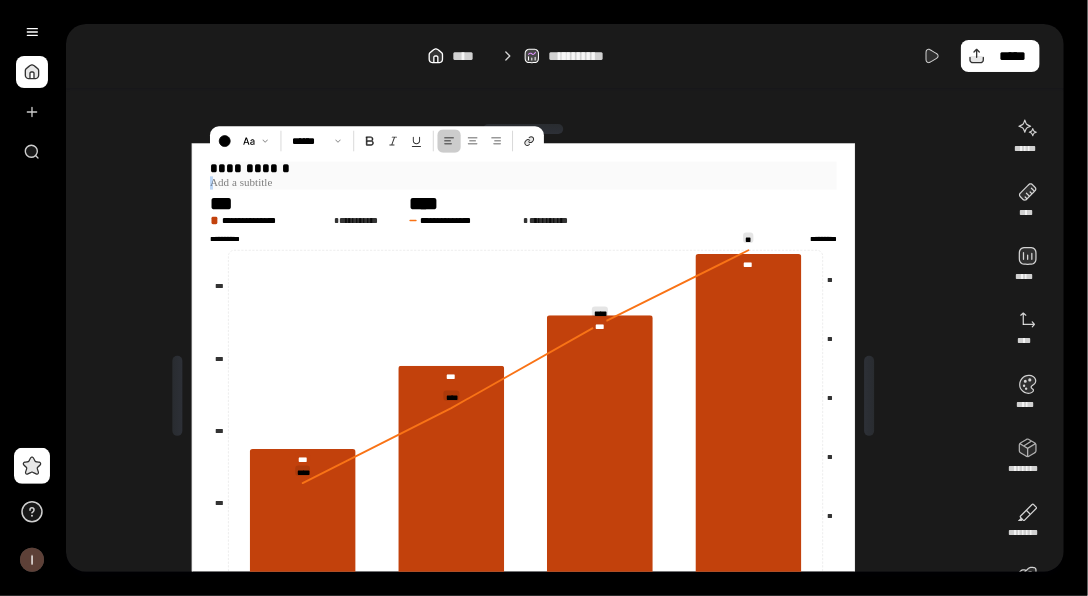 click at bounding box center (523, 182) 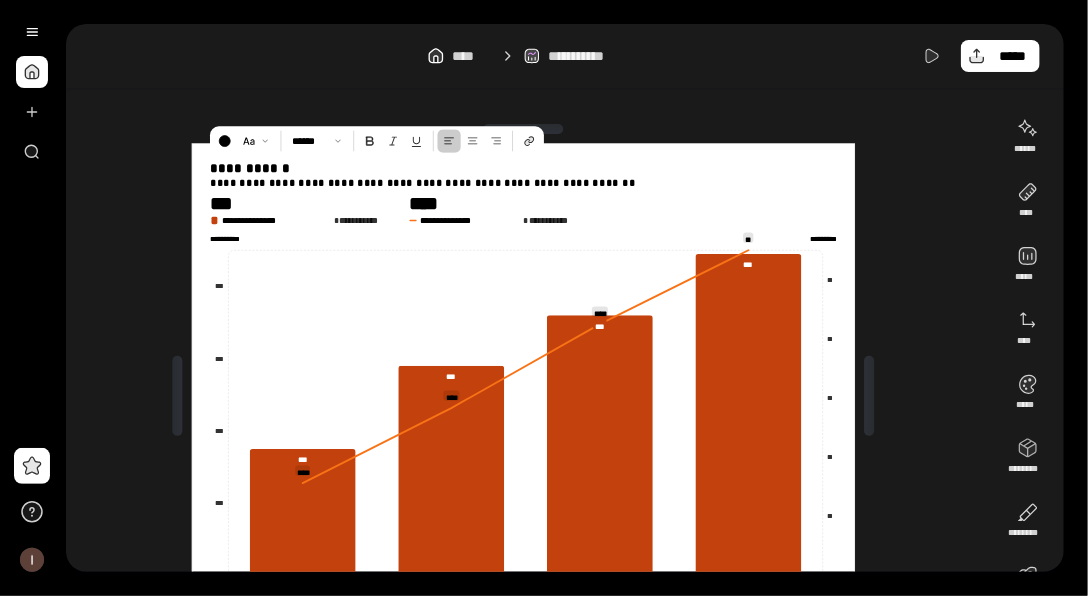 click on "**********" at bounding box center (531, 396) 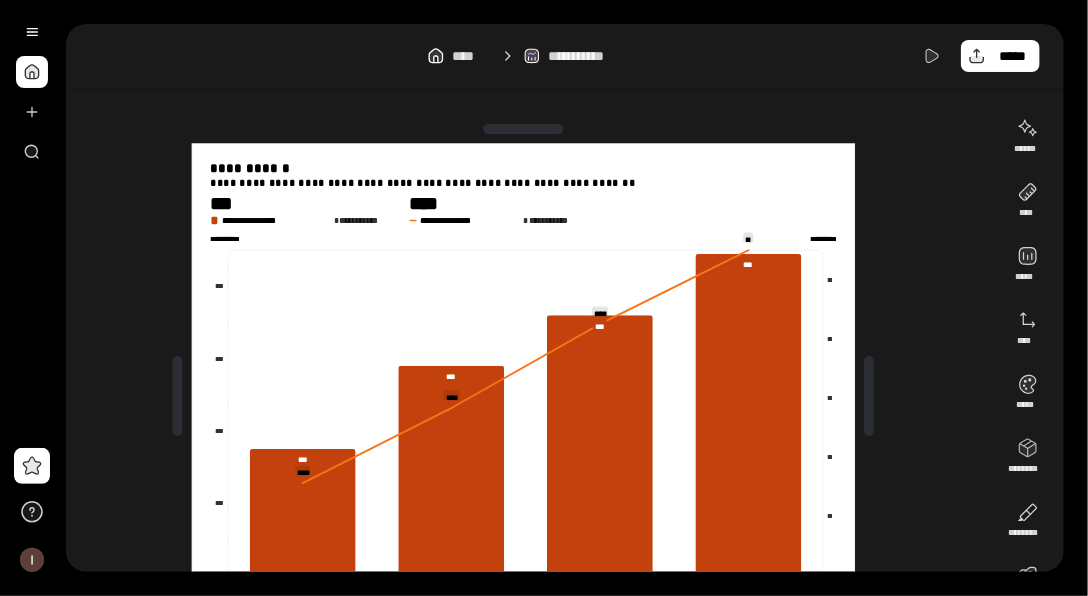 scroll, scrollTop: 100, scrollLeft: 0, axis: vertical 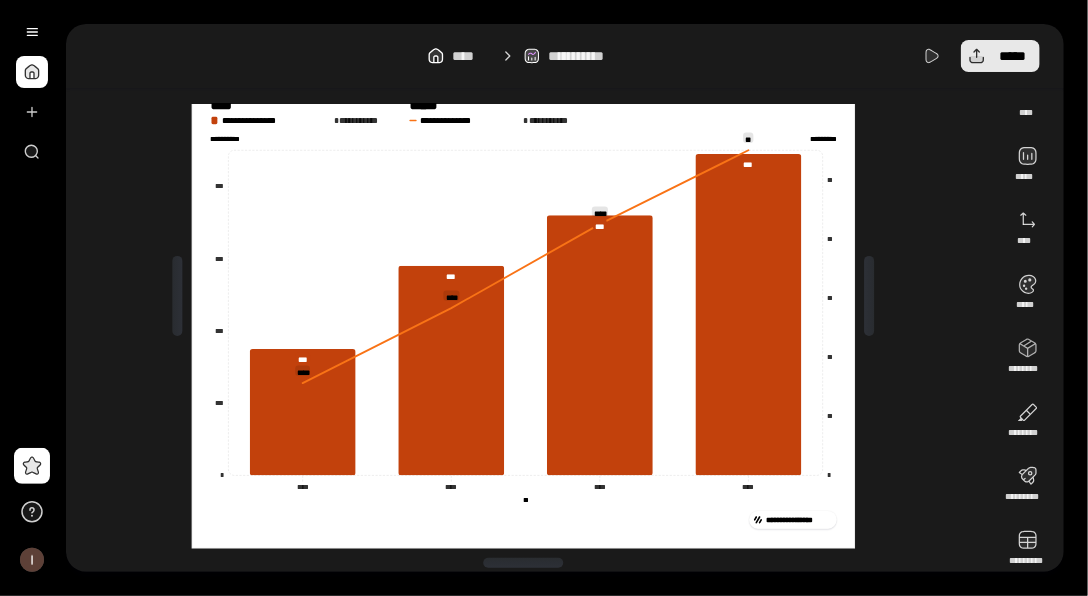 click on "*****" at bounding box center (1012, 56) 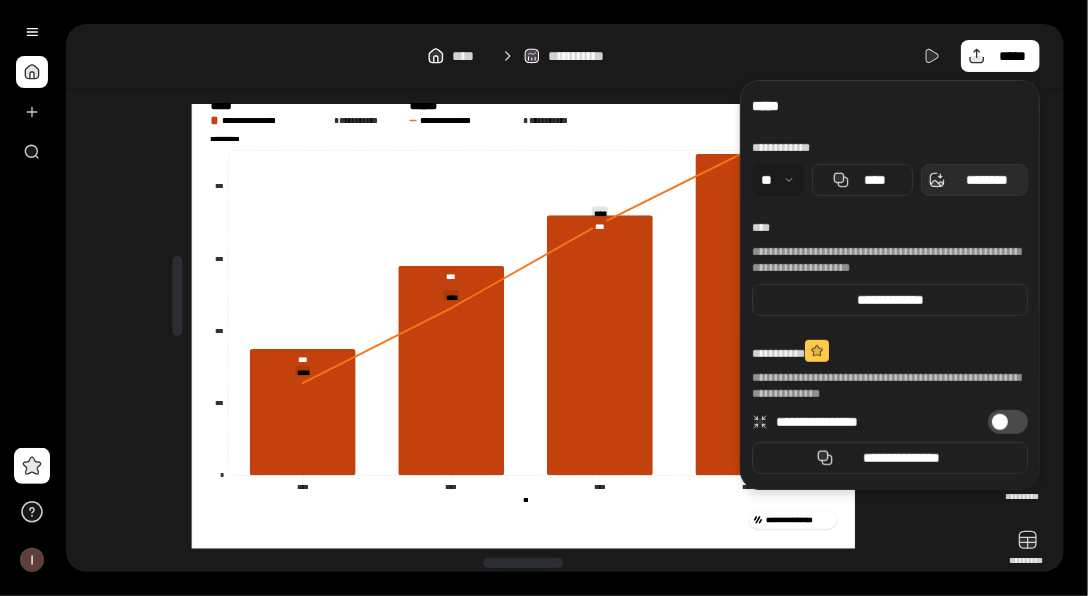 click on "********" at bounding box center (986, 180) 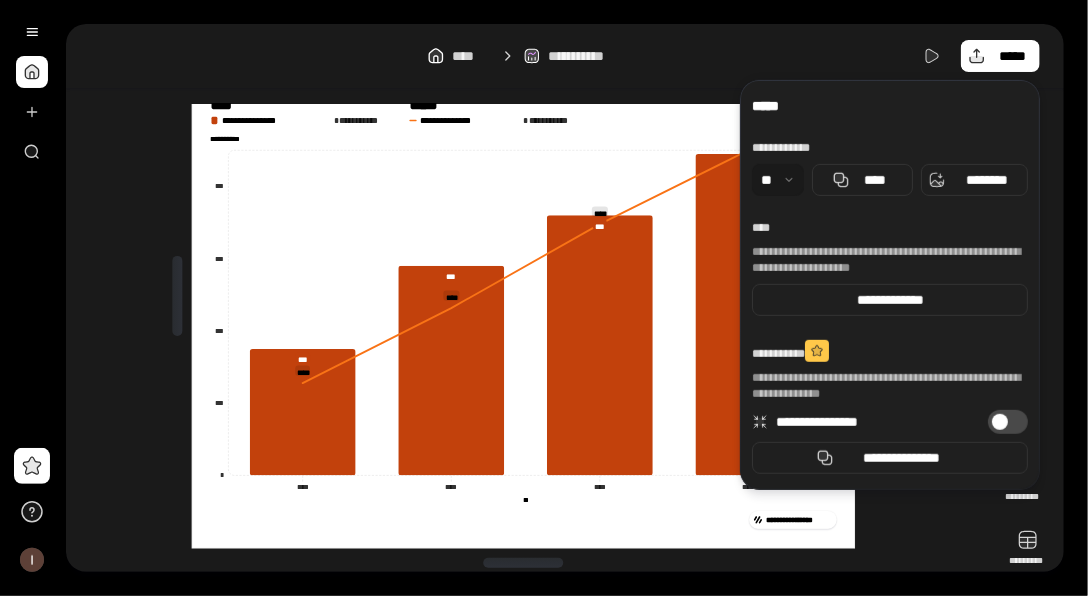 click at bounding box center (778, 180) 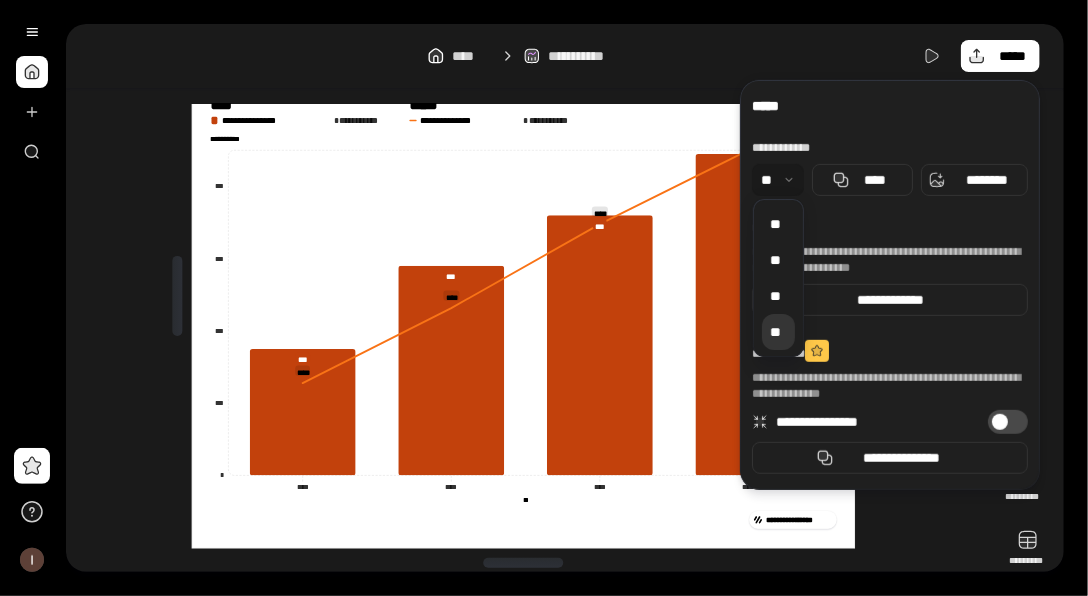 click on "**" at bounding box center (778, 332) 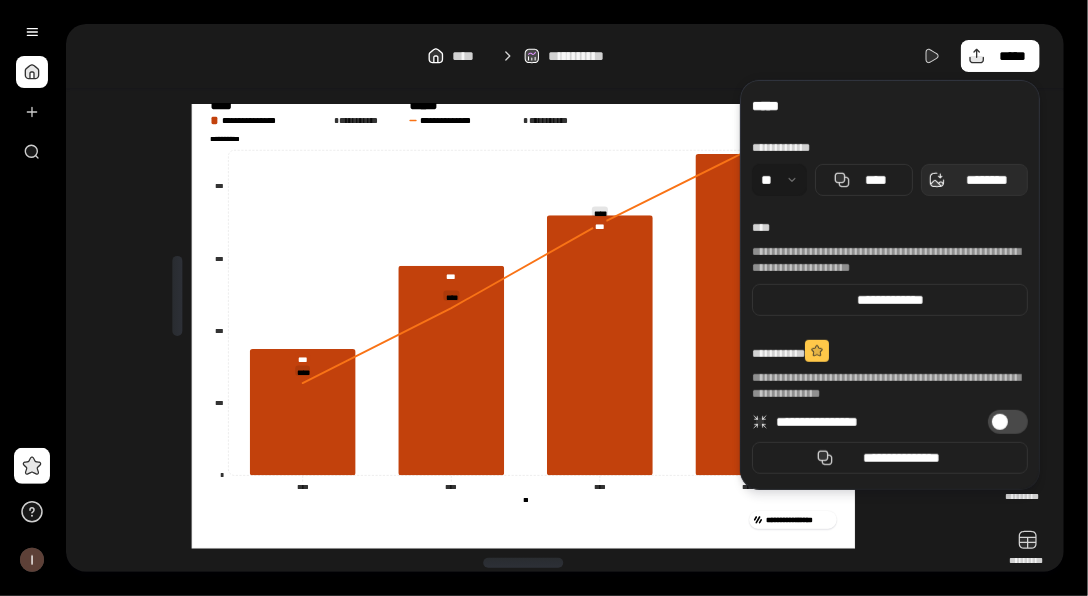 click on "********" at bounding box center [986, 180] 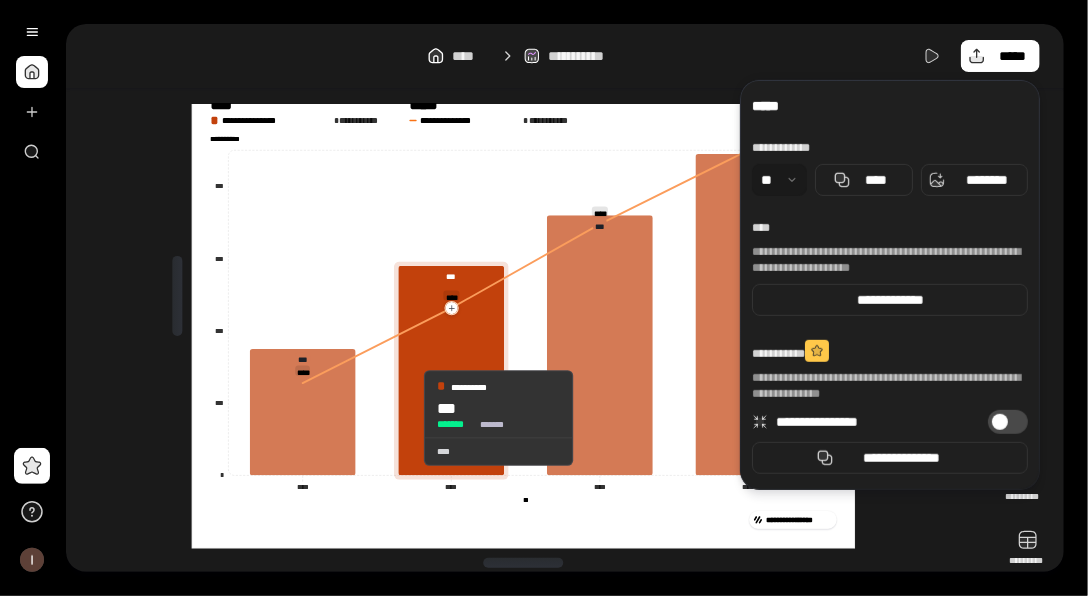 scroll, scrollTop: 0, scrollLeft: 0, axis: both 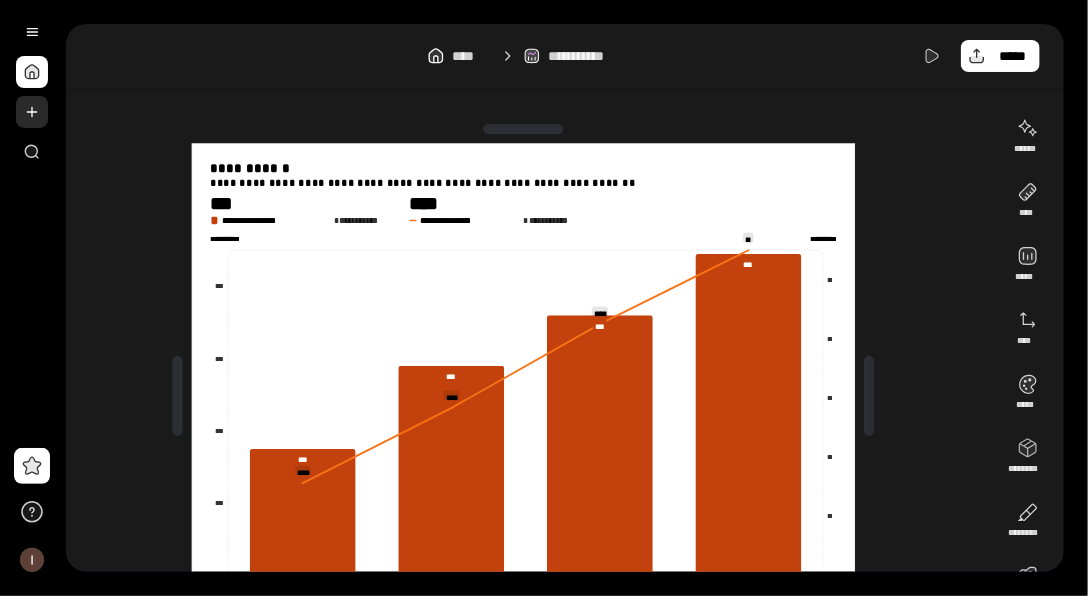 click at bounding box center (32, 112) 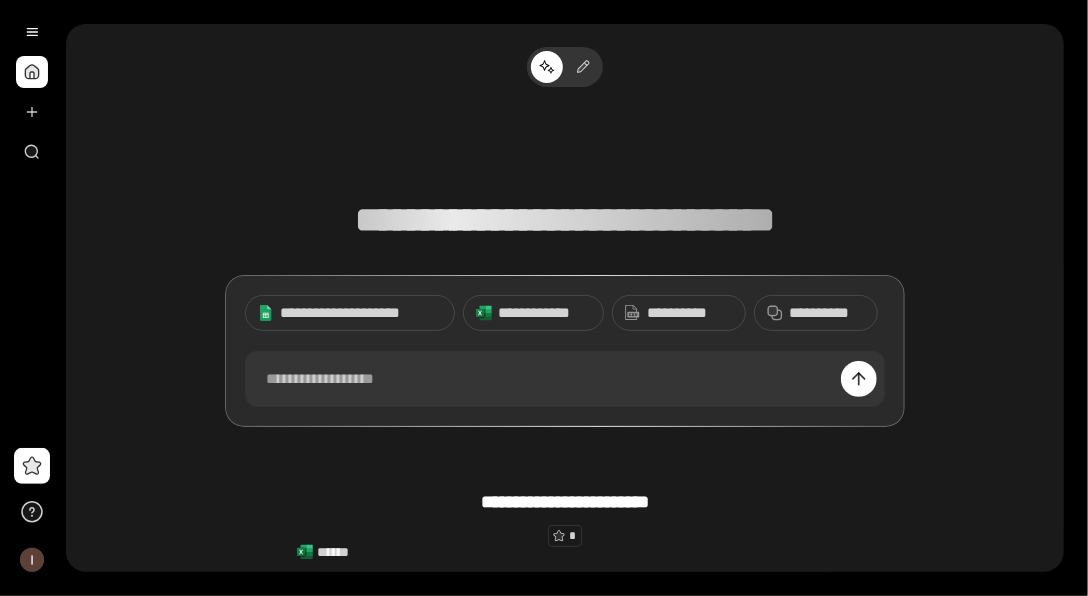 scroll, scrollTop: 0, scrollLeft: 0, axis: both 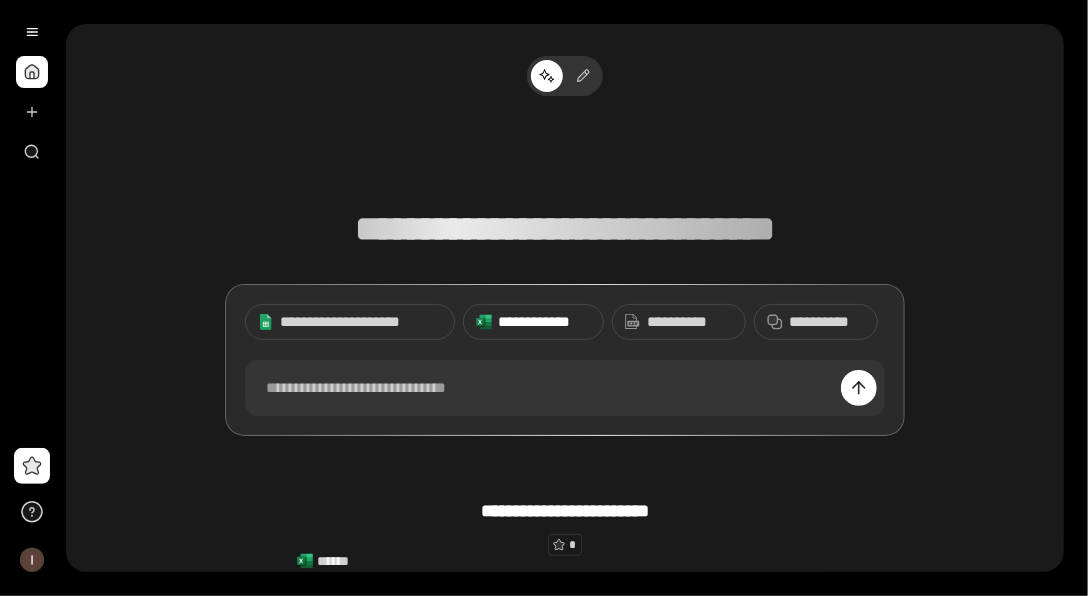 click on "**********" at bounding box center (544, 322) 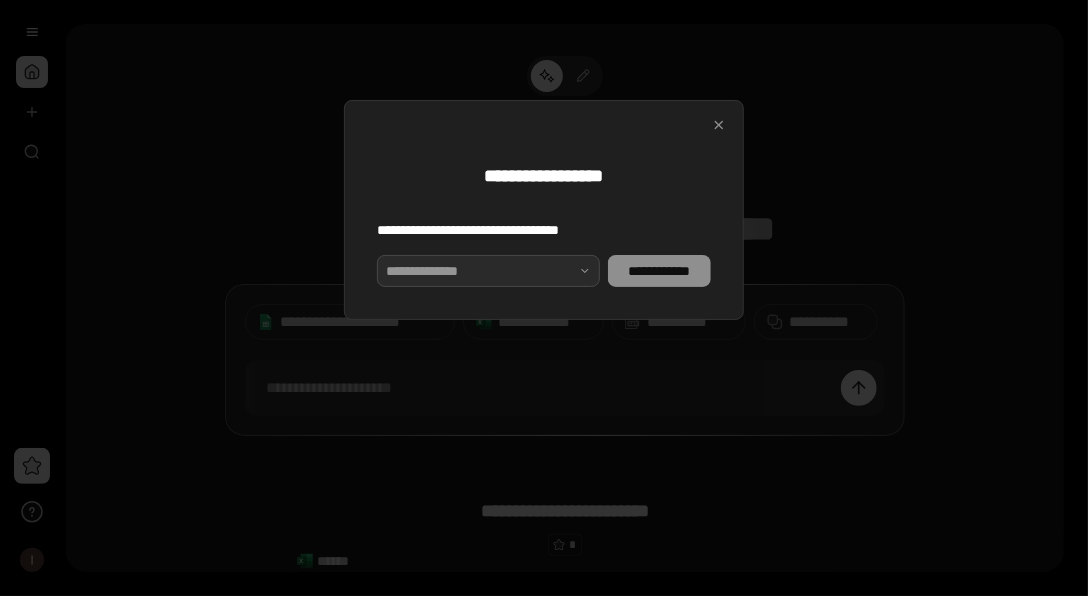 click at bounding box center (488, 271) 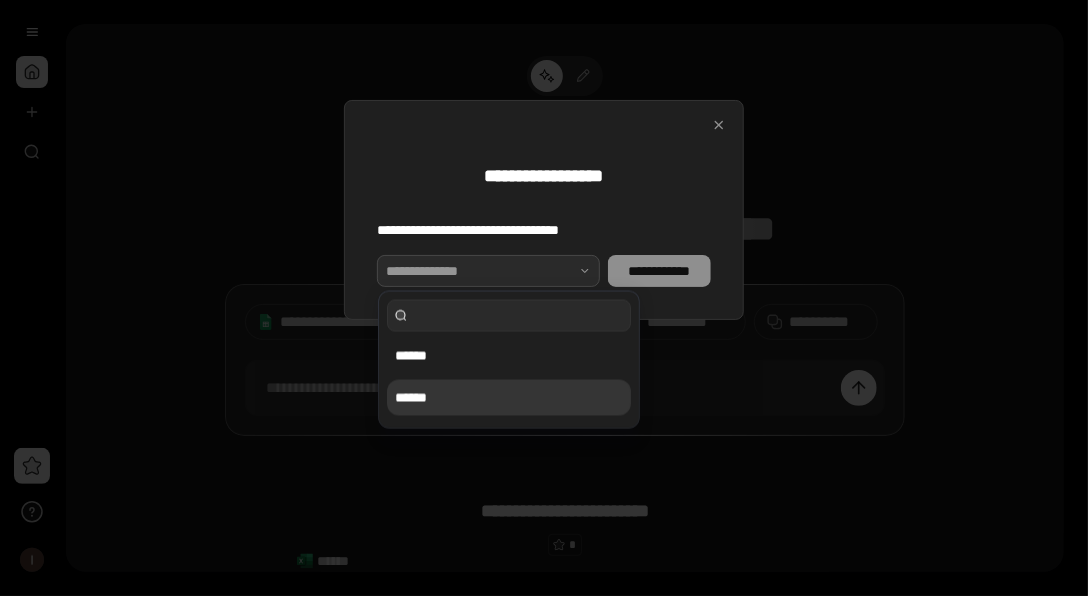 click on "******" at bounding box center [509, 398] 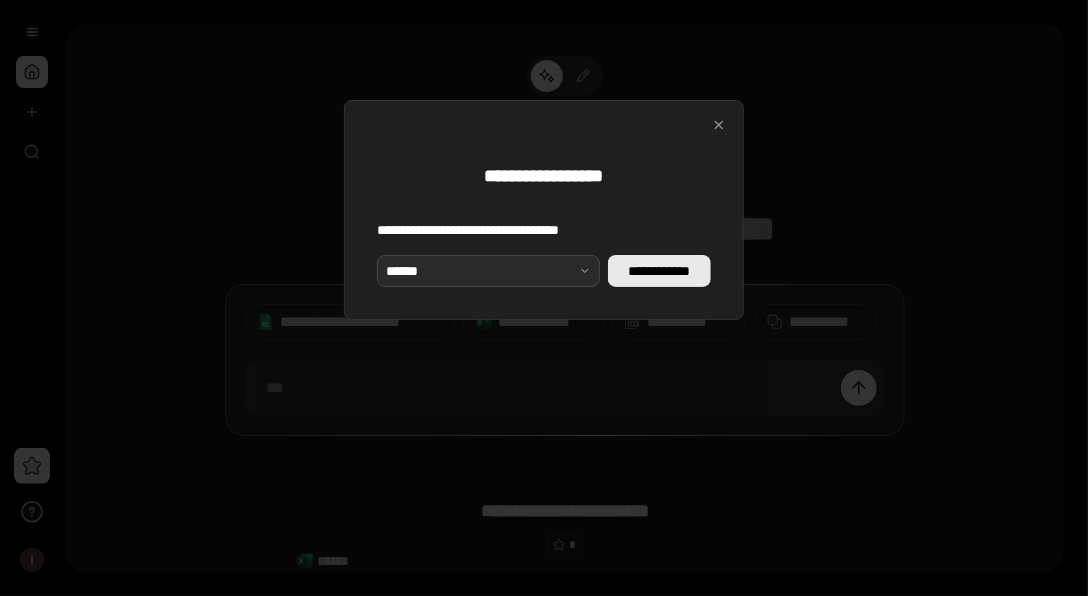 click on "**********" at bounding box center [659, 271] 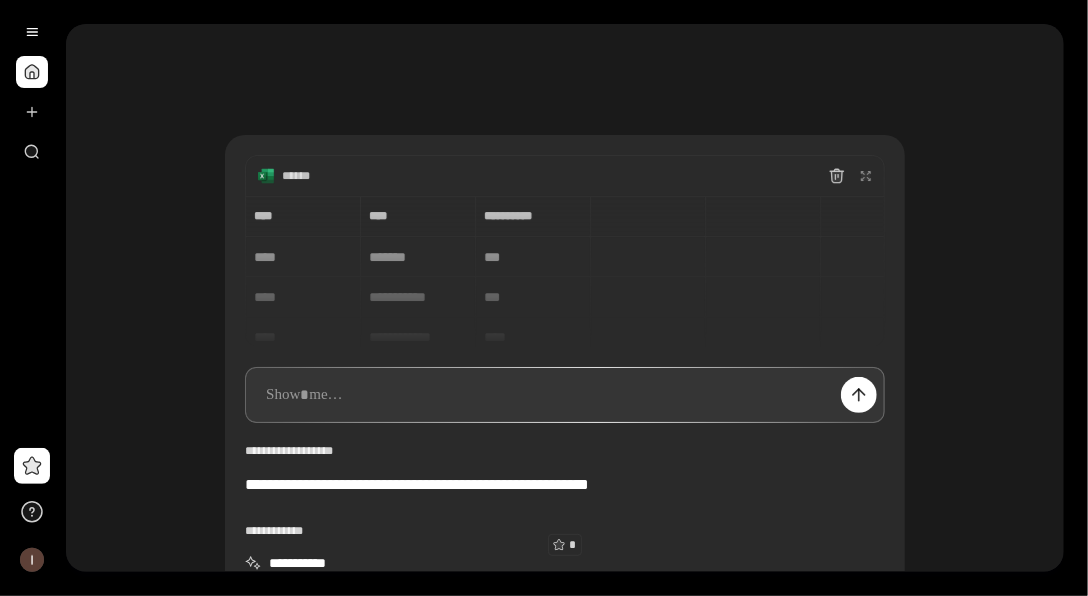 paste 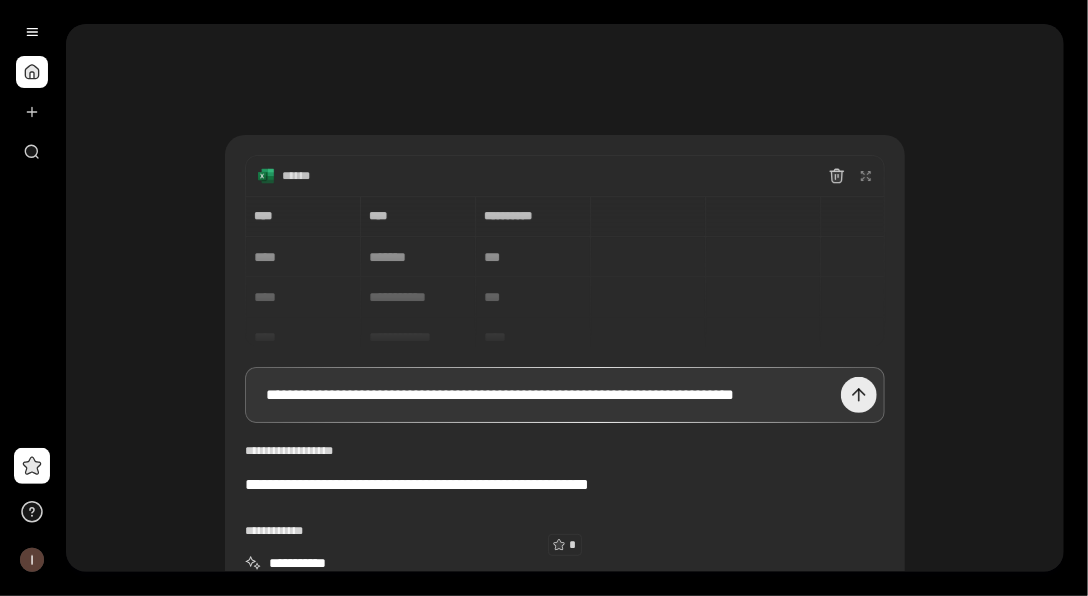 click at bounding box center [859, 395] 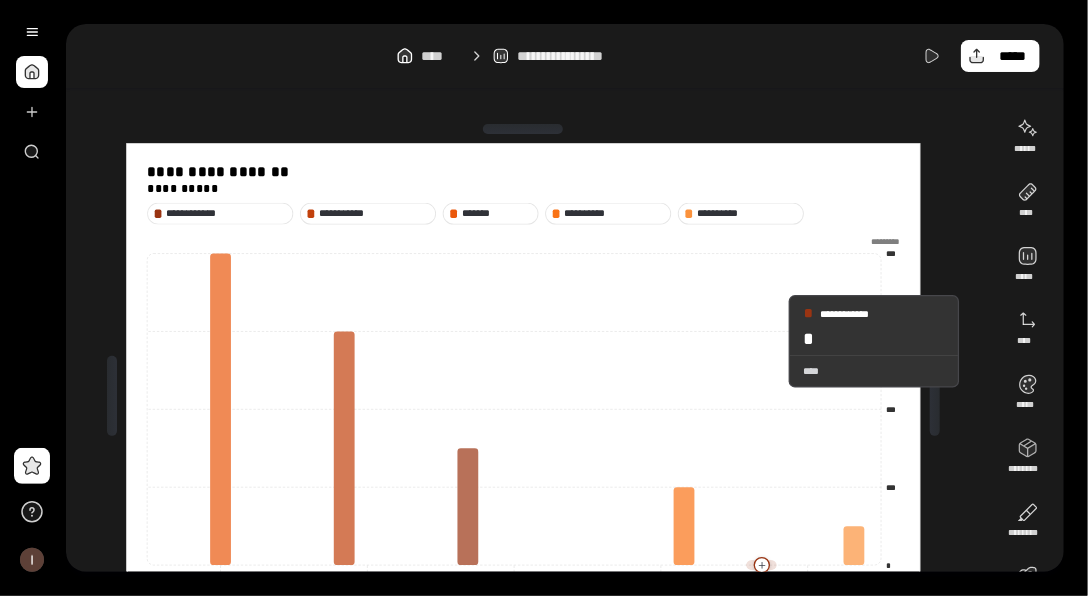 scroll, scrollTop: 100, scrollLeft: 0, axis: vertical 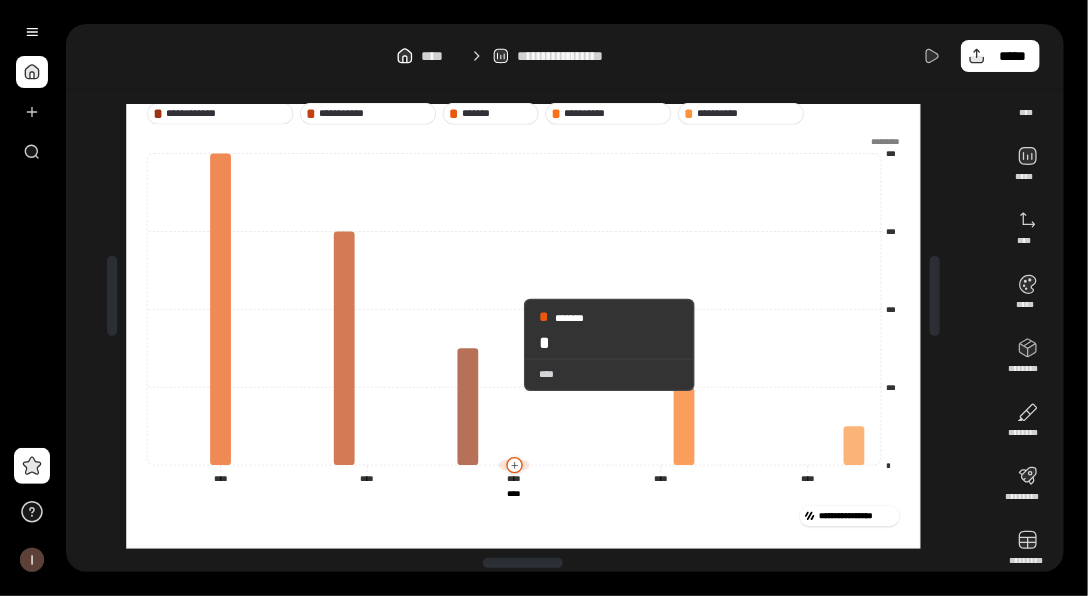 drag, startPoint x: 465, startPoint y: 341, endPoint x: 505, endPoint y: 344, distance: 40.112343 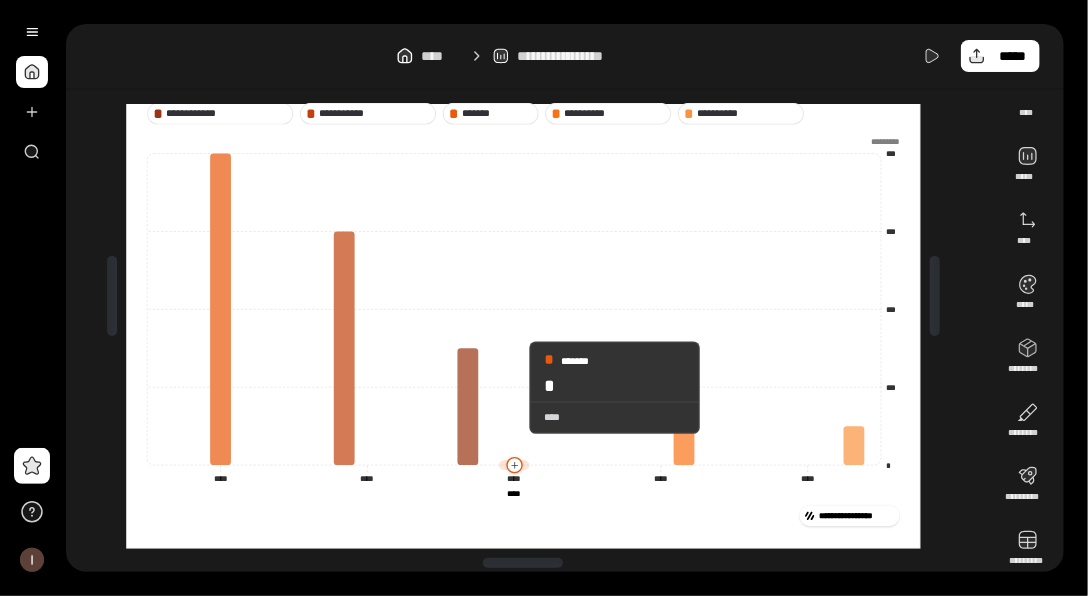 click 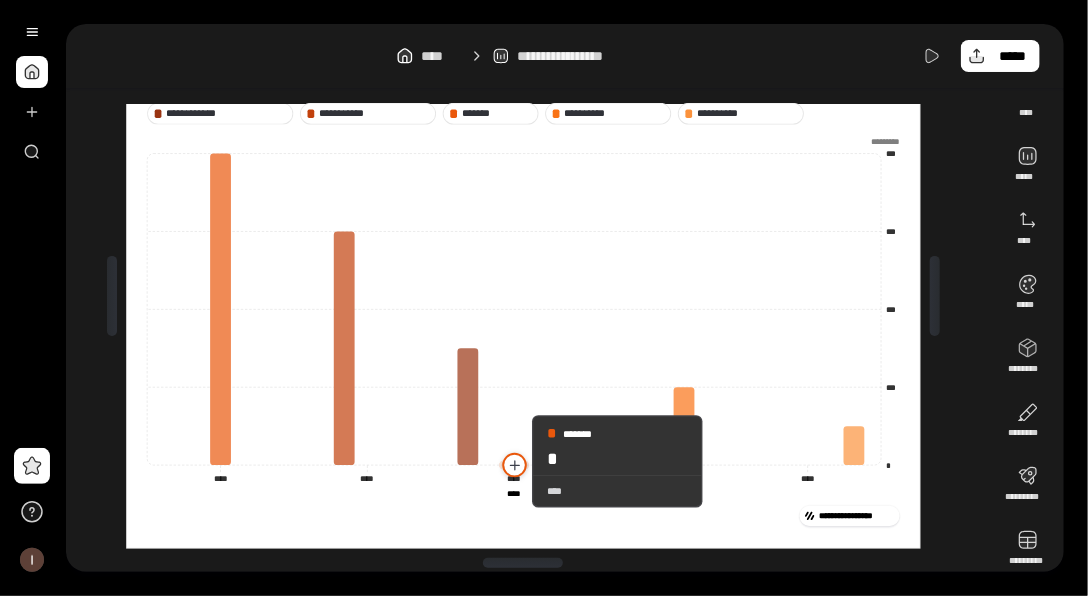 click 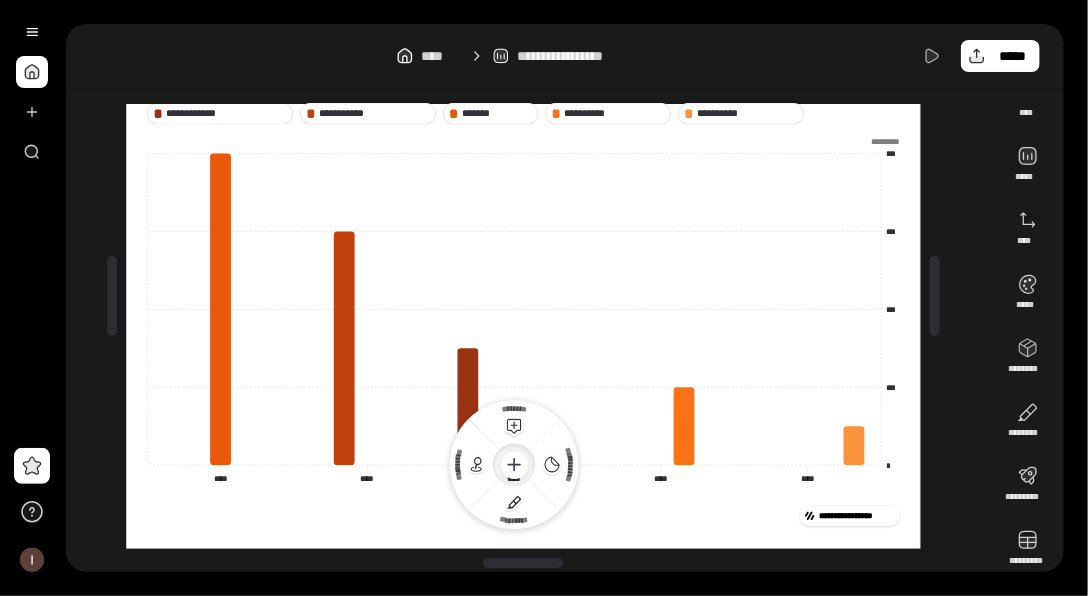click on "**********" at bounding box center [523, 516] 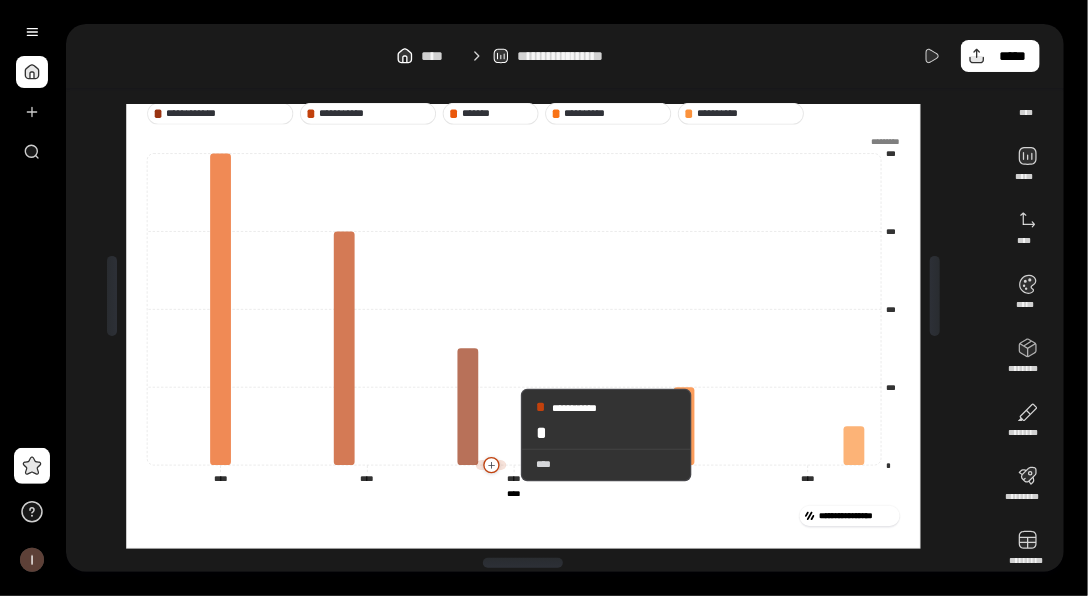 drag, startPoint x: 462, startPoint y: 439, endPoint x: 502, endPoint y: 435, distance: 40.1995 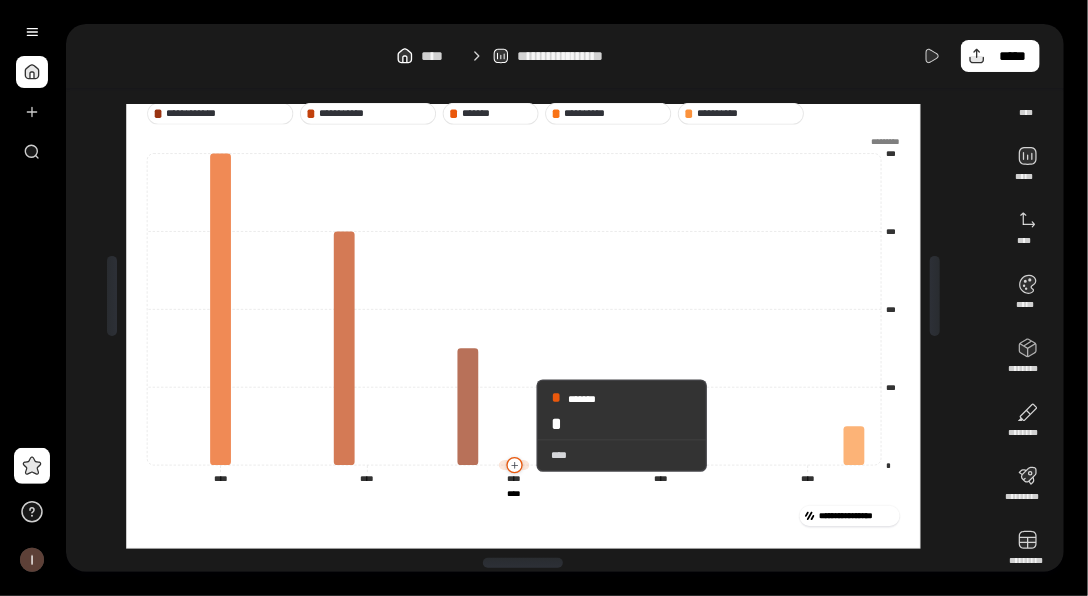 drag, startPoint x: 472, startPoint y: 426, endPoint x: 517, endPoint y: 425, distance: 45.01111 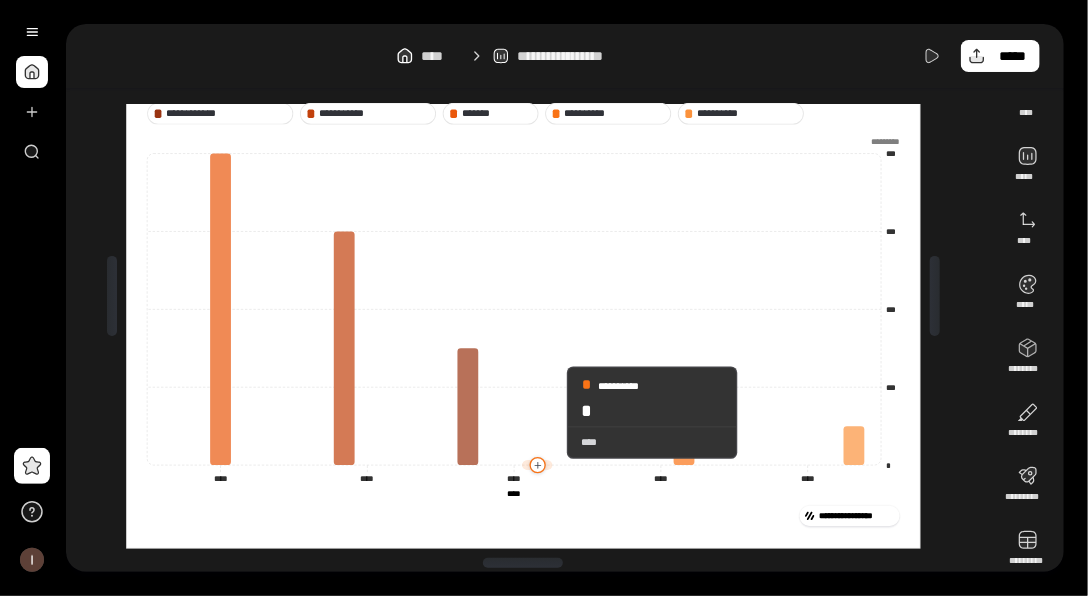 drag, startPoint x: 473, startPoint y: 416, endPoint x: 547, endPoint y: 413, distance: 74.06078 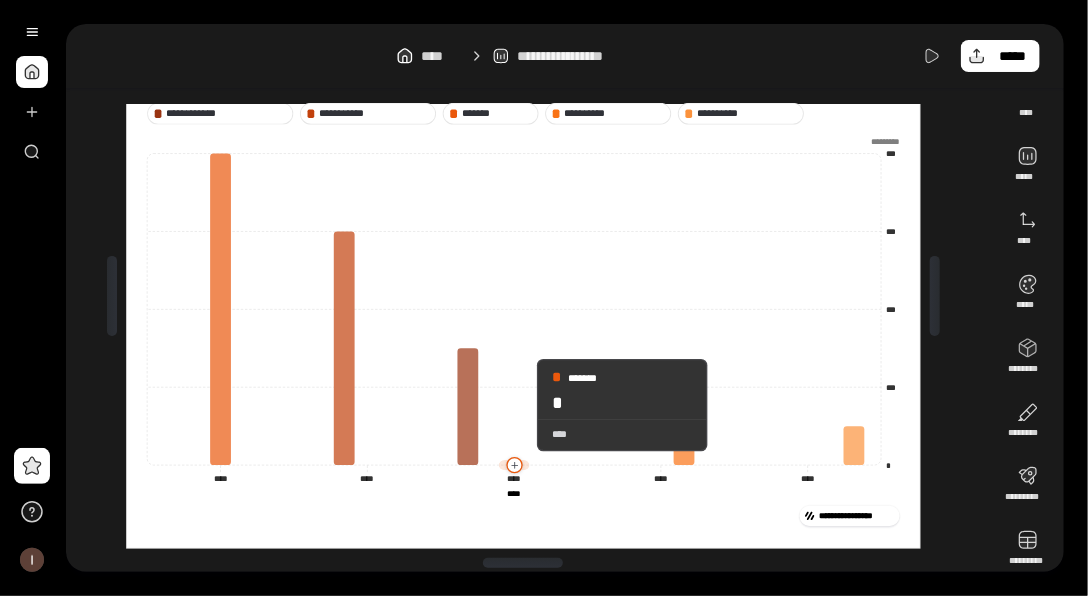 drag, startPoint x: 466, startPoint y: 407, endPoint x: 569, endPoint y: 406, distance: 103.00485 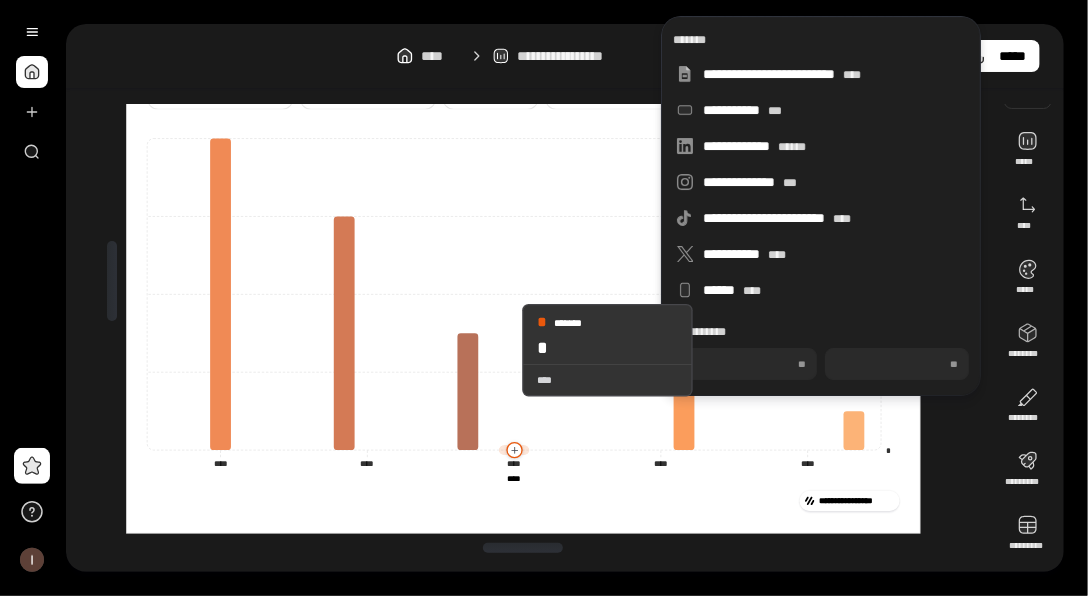 scroll, scrollTop: 15, scrollLeft: 0, axis: vertical 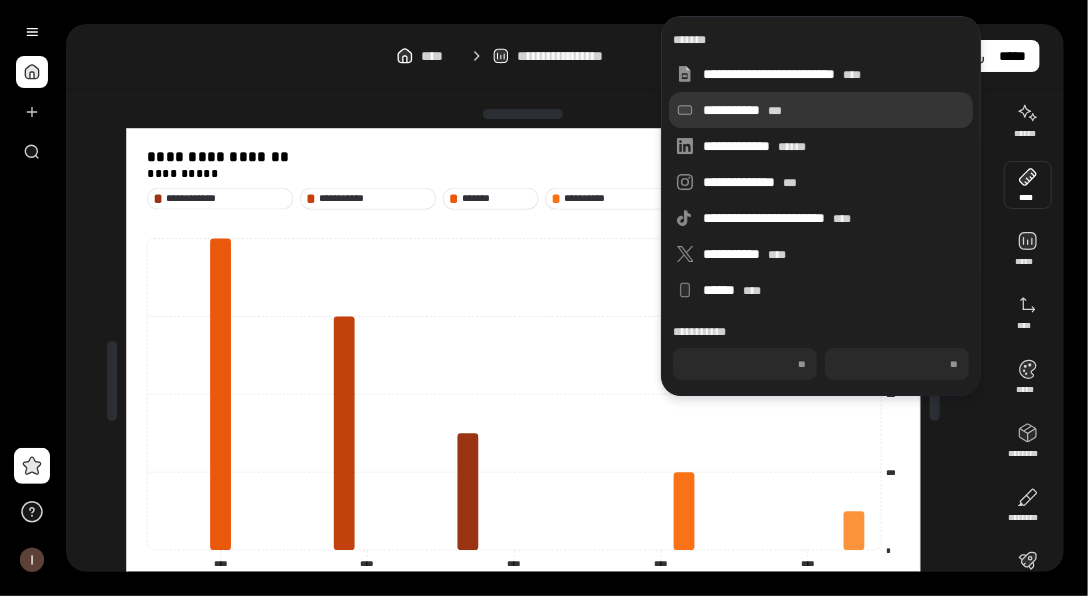 click on "**********" at bounding box center [821, 110] 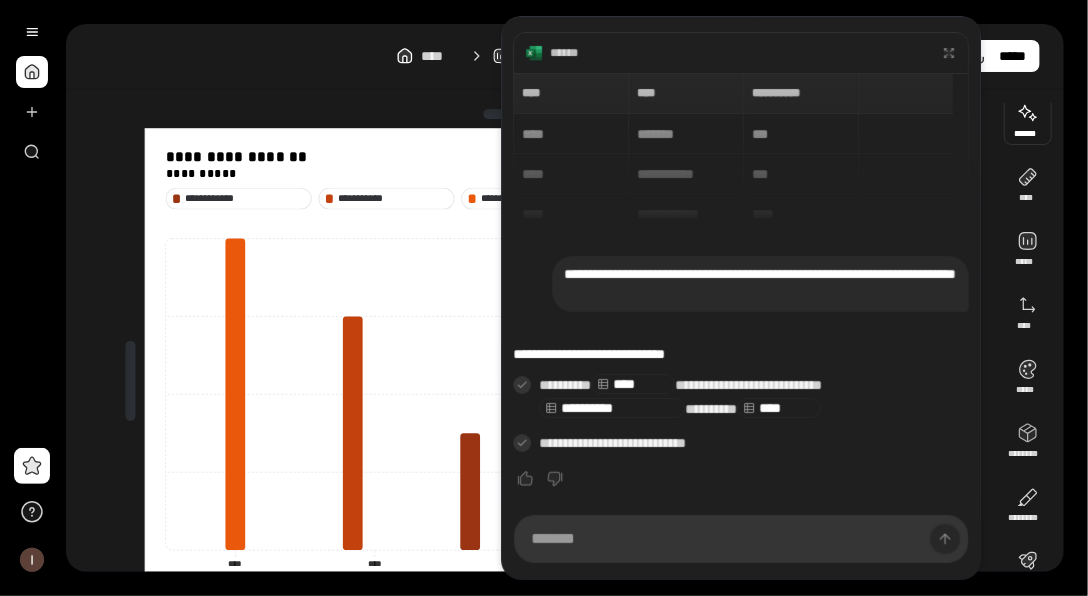 scroll, scrollTop: 1, scrollLeft: 0, axis: vertical 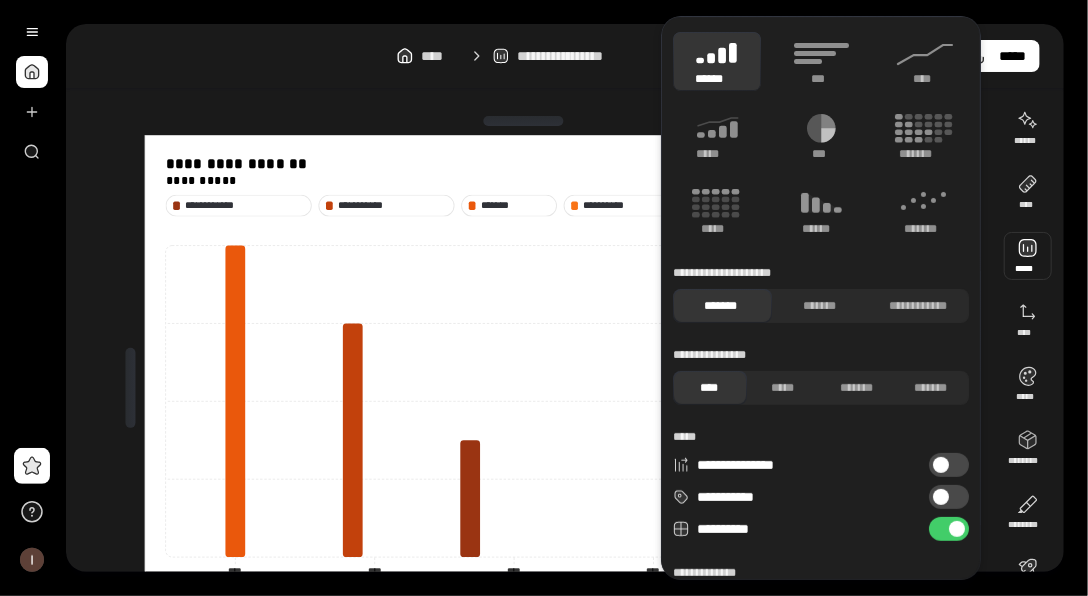 click on "******" at bounding box center (717, 61) 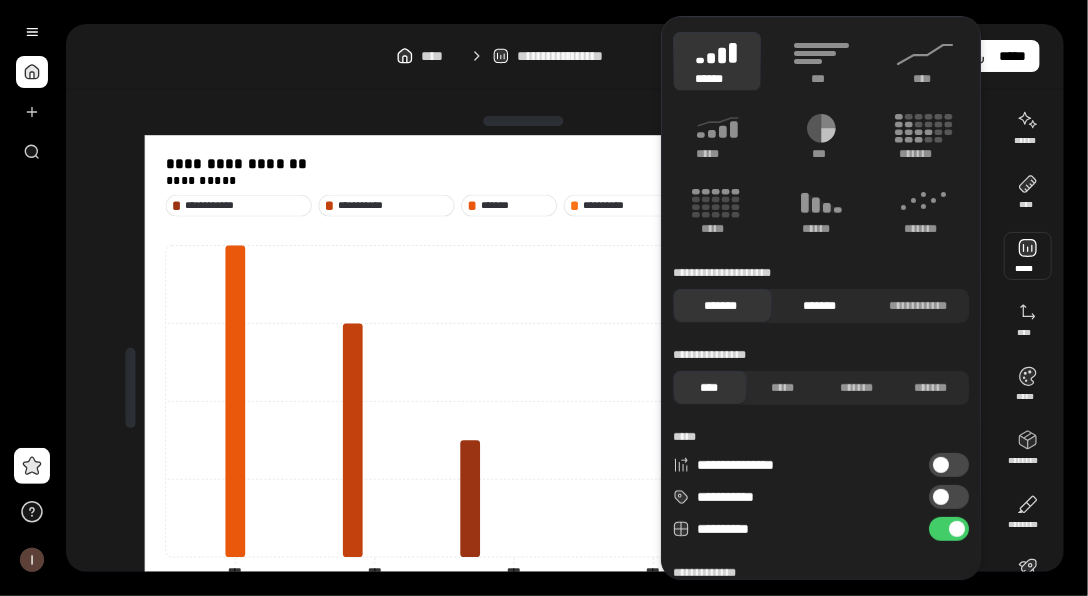 click on "*******" at bounding box center (819, 306) 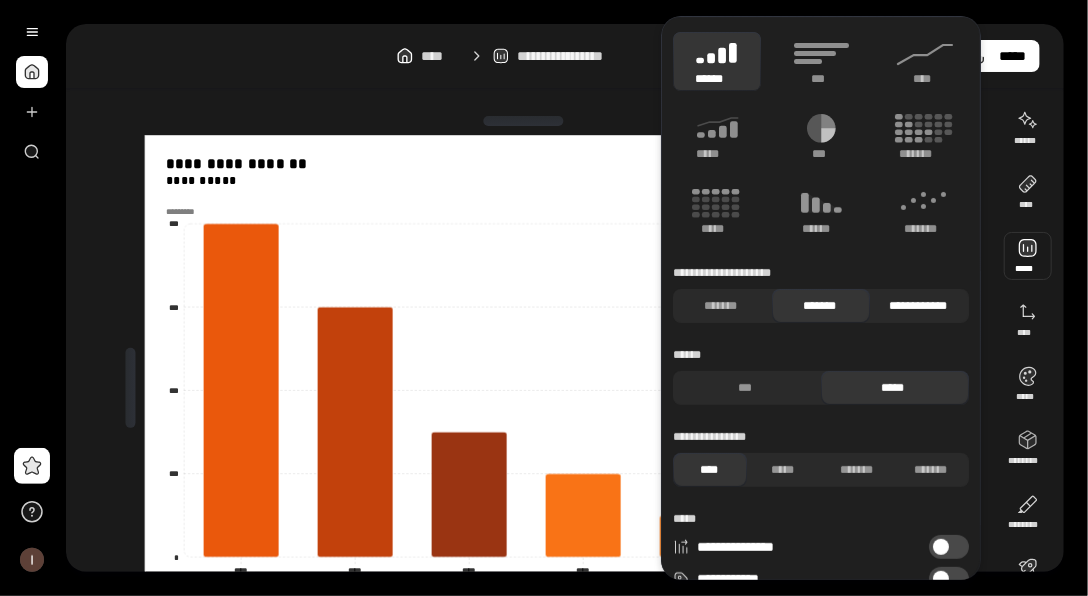 click on "**********" at bounding box center [918, 306] 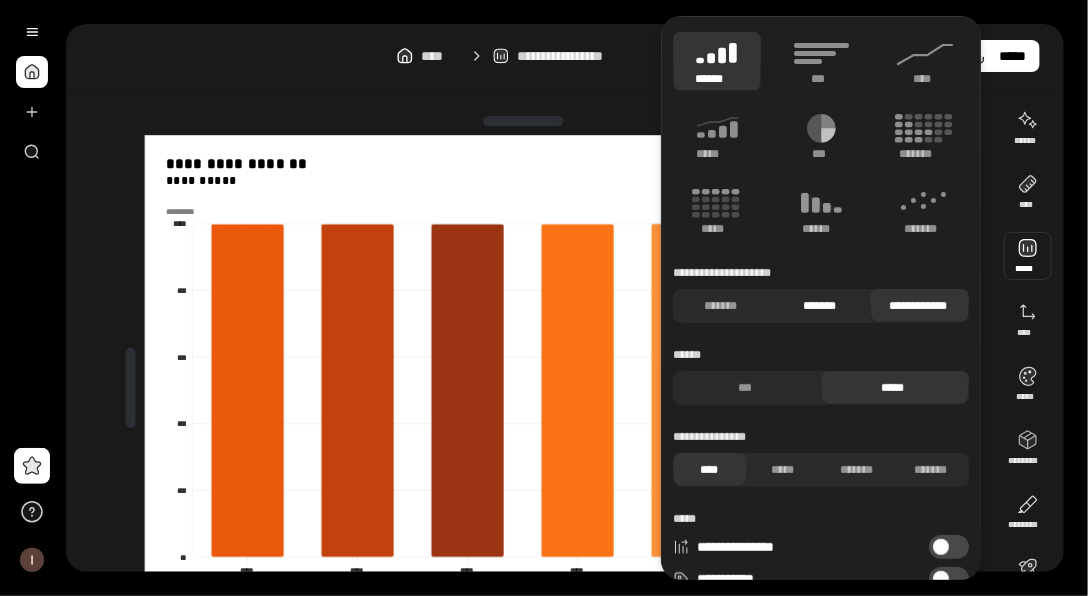 click on "*******" at bounding box center (819, 306) 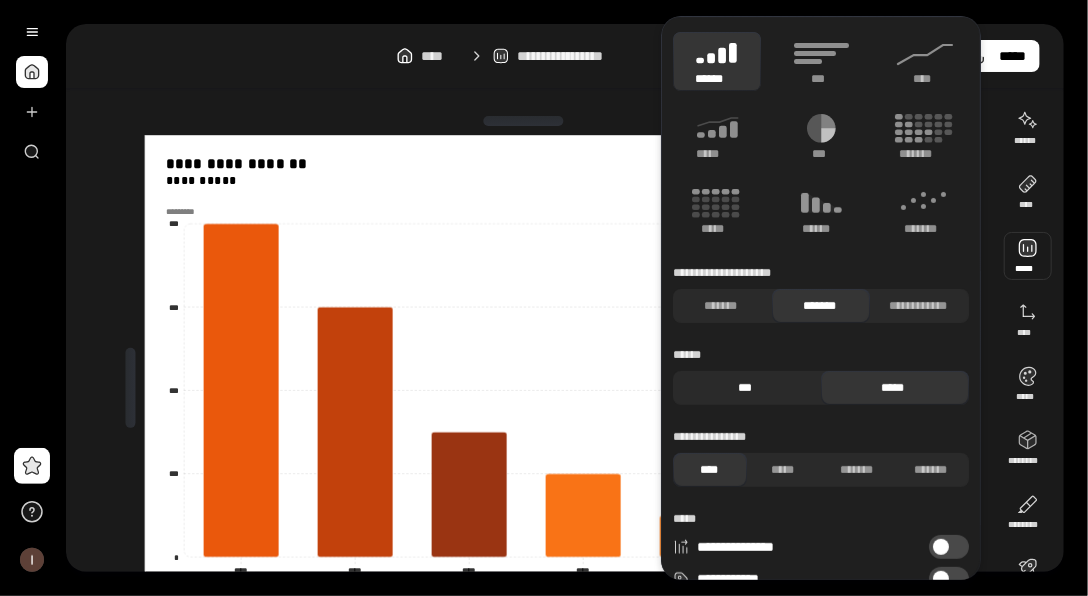 click on "***" at bounding box center (744, 388) 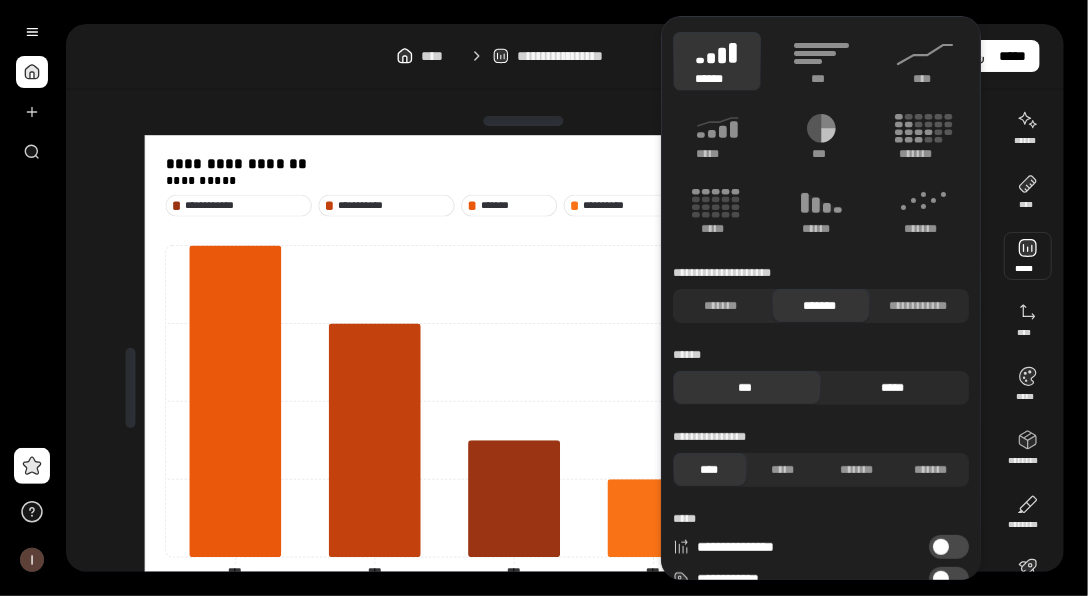 click on "*****" at bounding box center (892, 388) 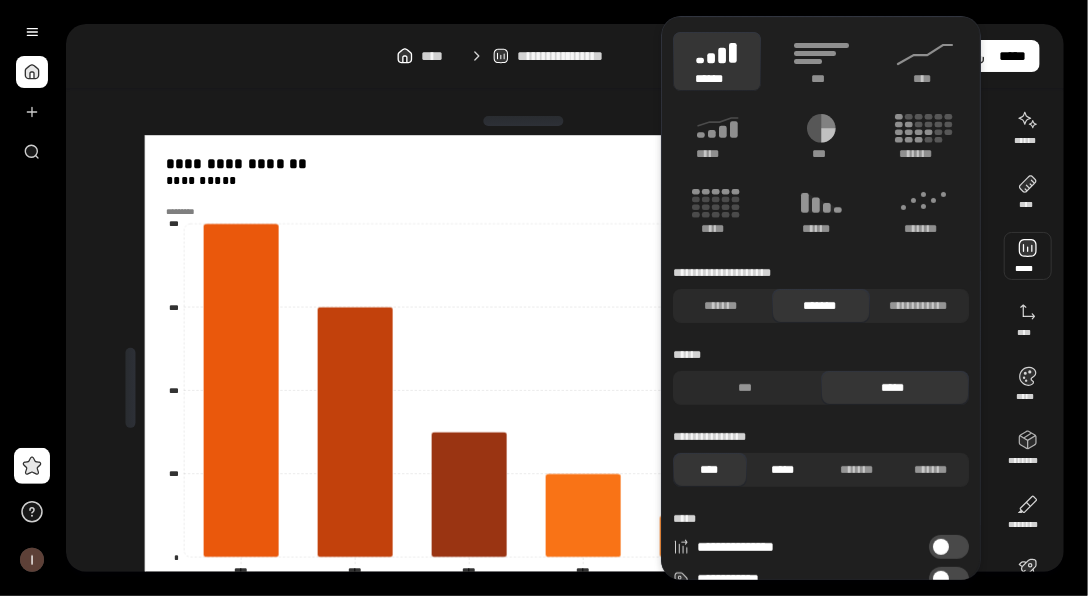 click on "*****" at bounding box center [783, 470] 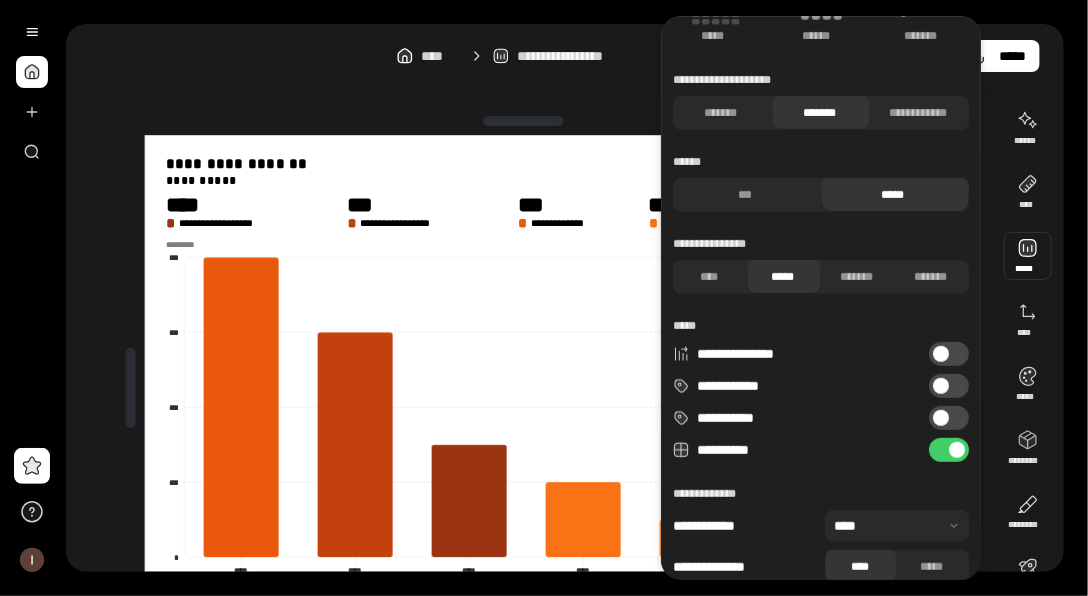 scroll, scrollTop: 200, scrollLeft: 0, axis: vertical 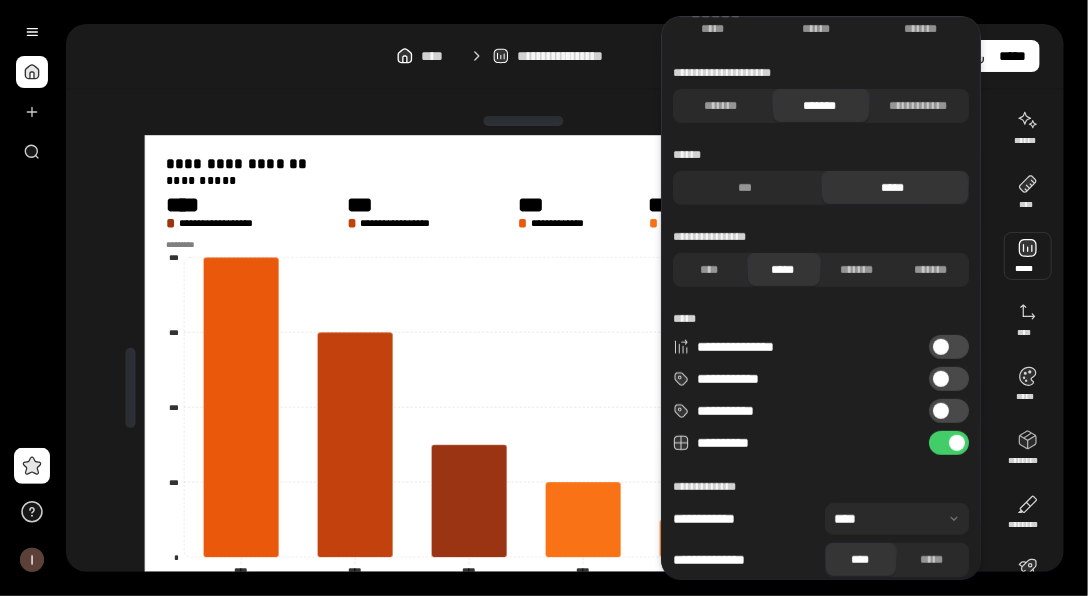 click at bounding box center (941, 347) 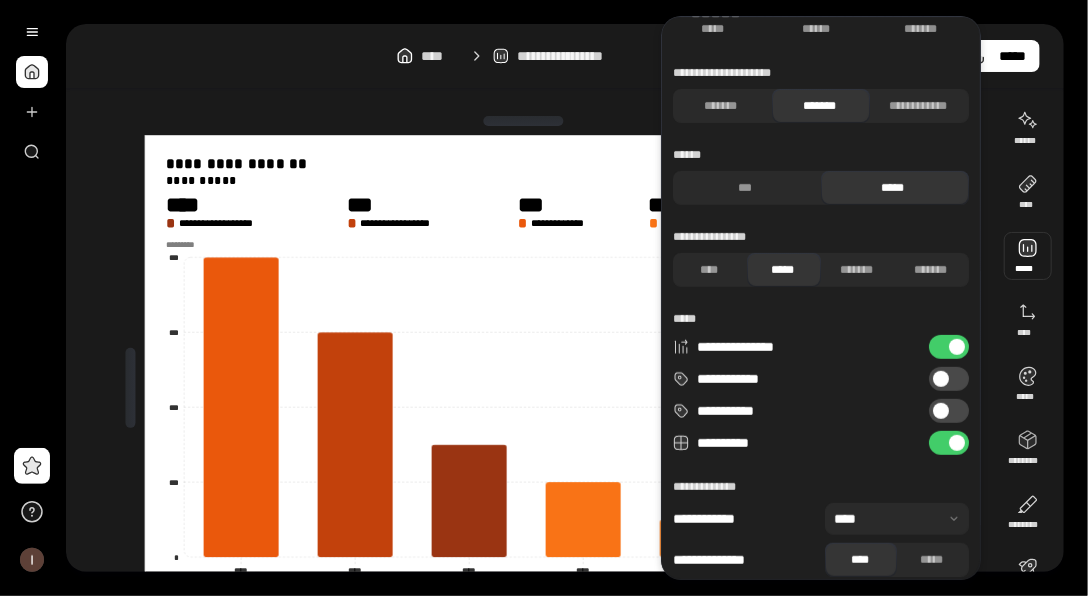 click on "**********" at bounding box center [949, 347] 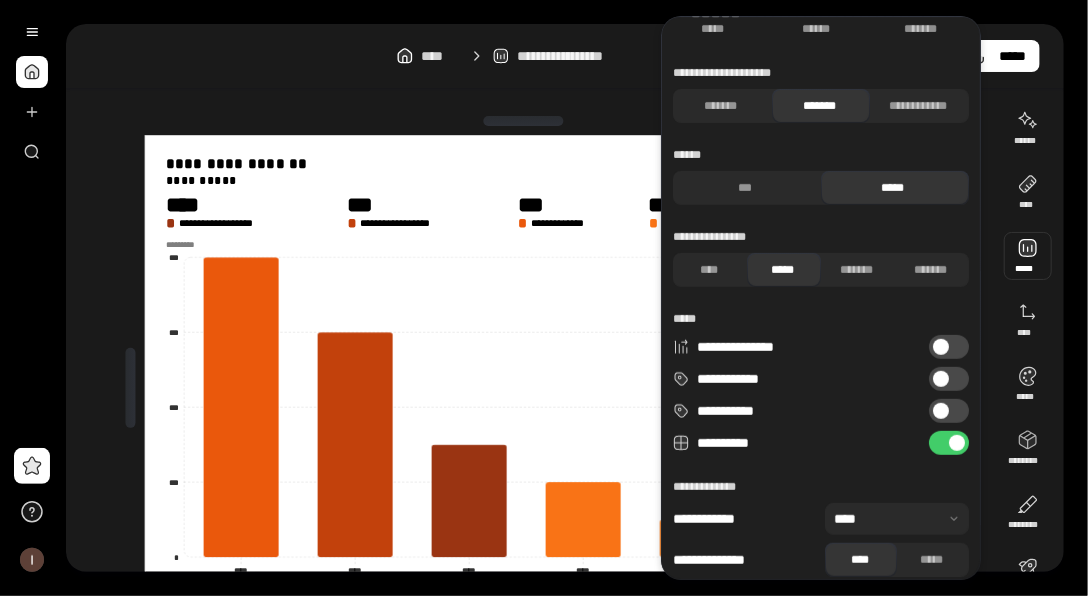 click on "**********" at bounding box center [949, 379] 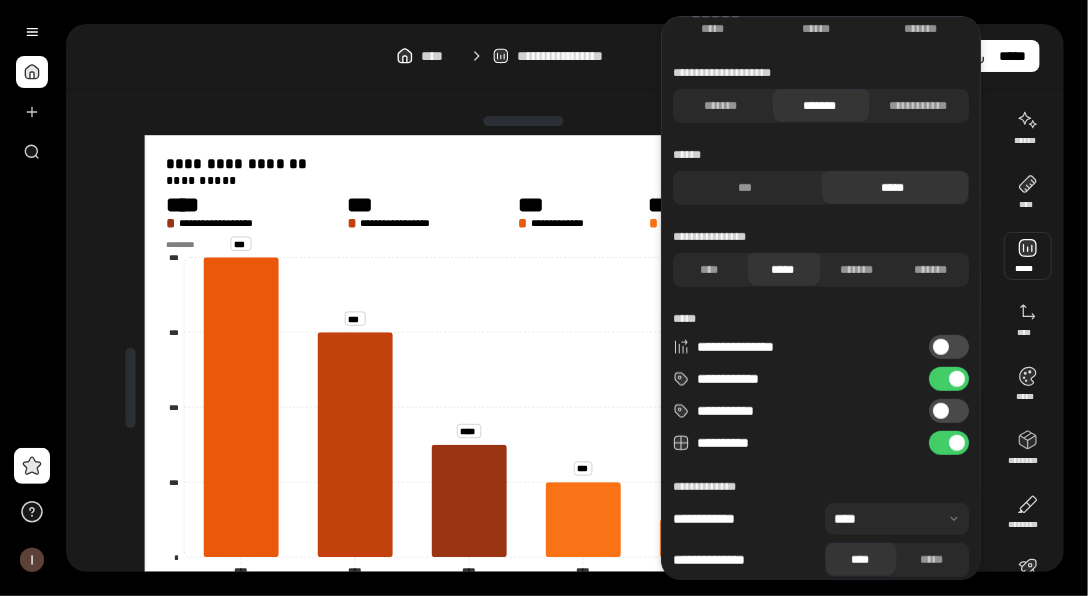 click at bounding box center (941, 411) 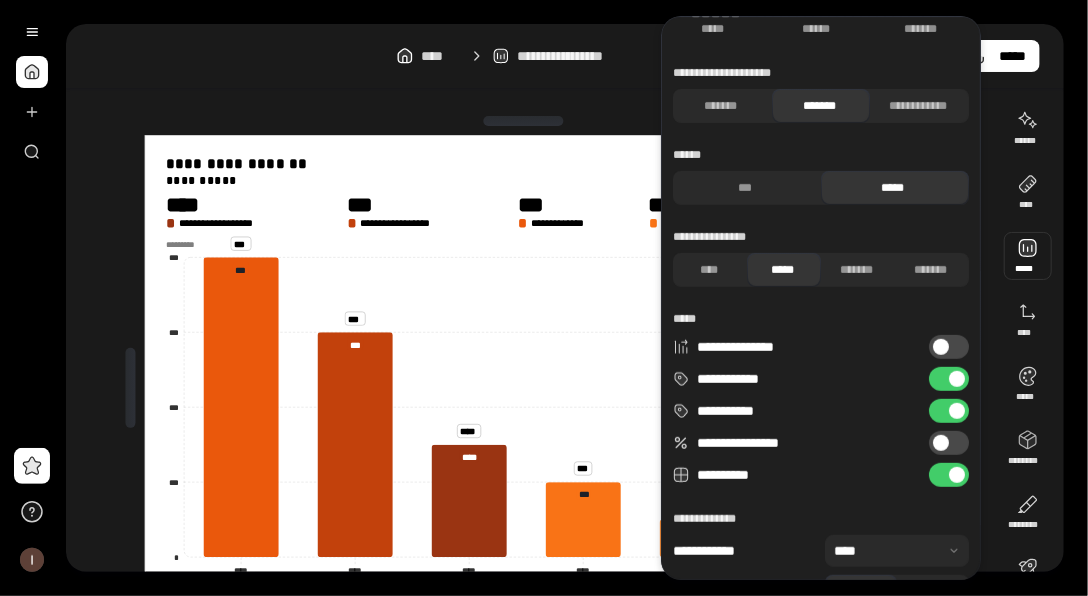click at bounding box center (957, 379) 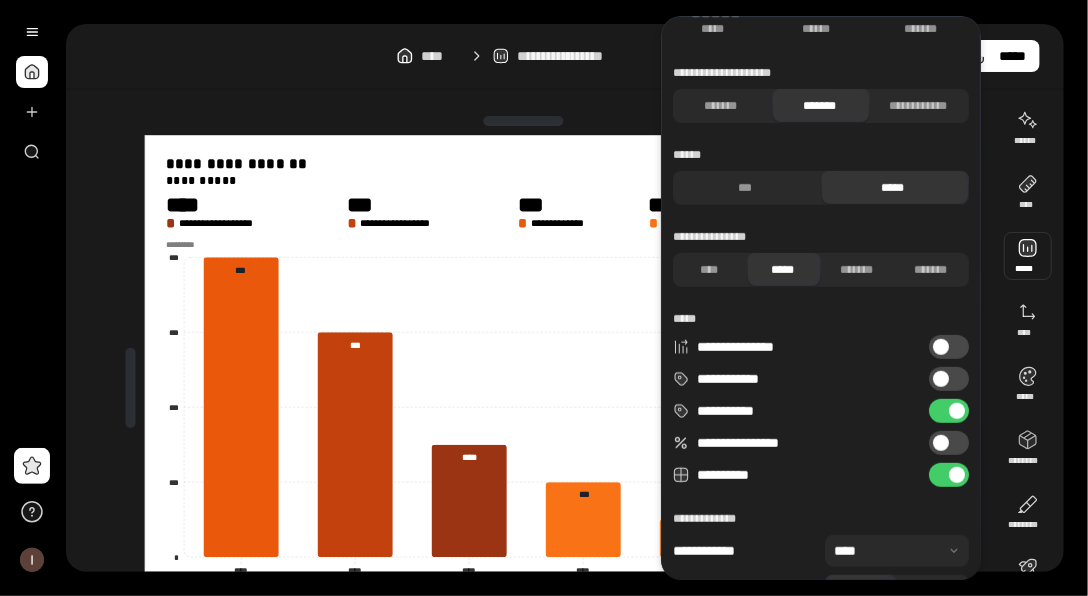 click on "**********" at bounding box center (949, 443) 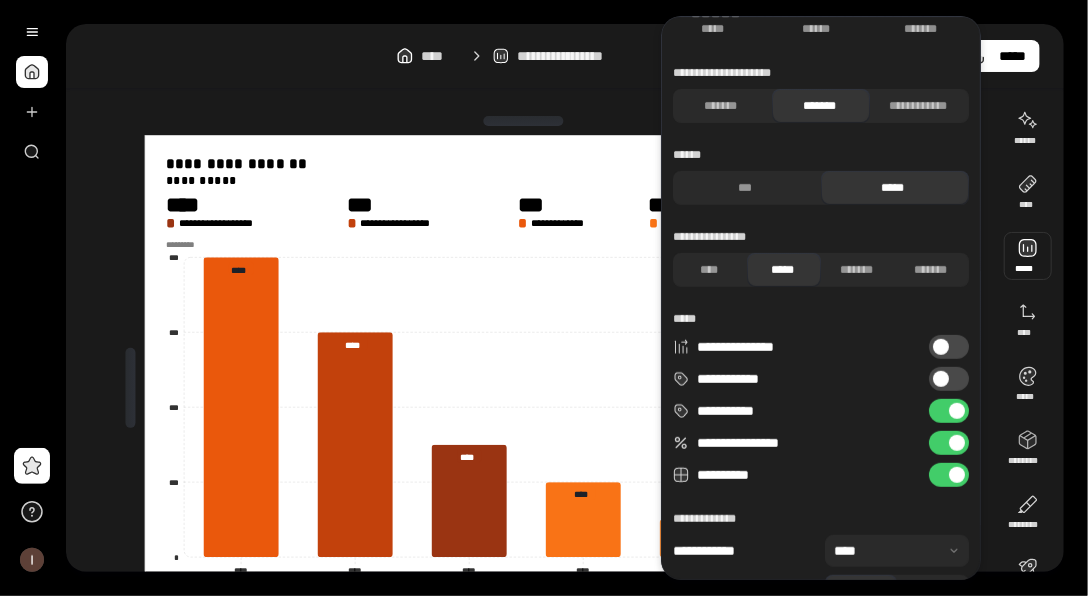 click at bounding box center [957, 443] 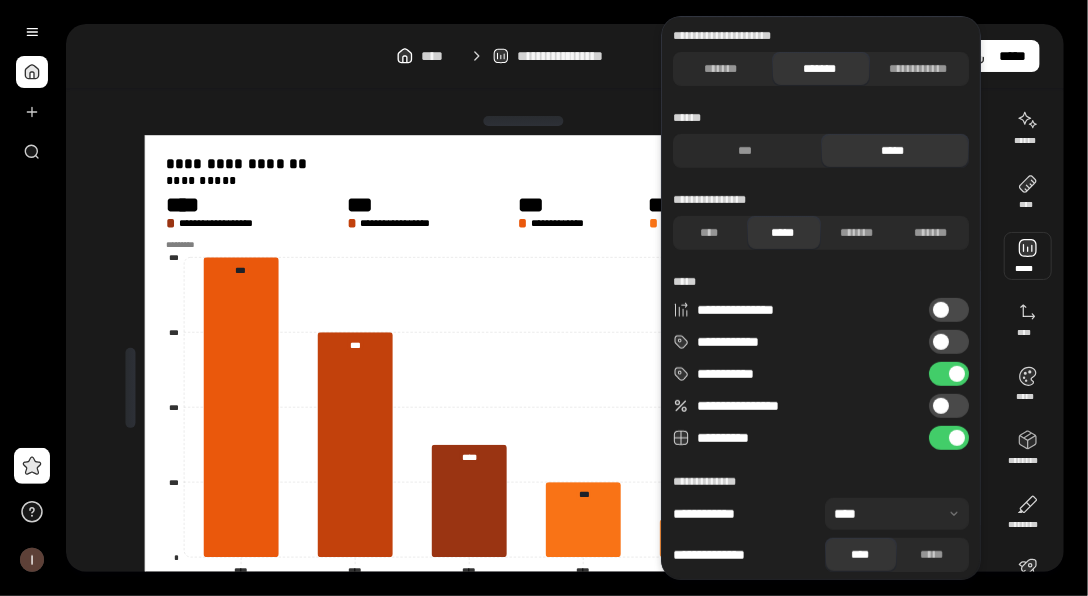 scroll, scrollTop: 244, scrollLeft: 0, axis: vertical 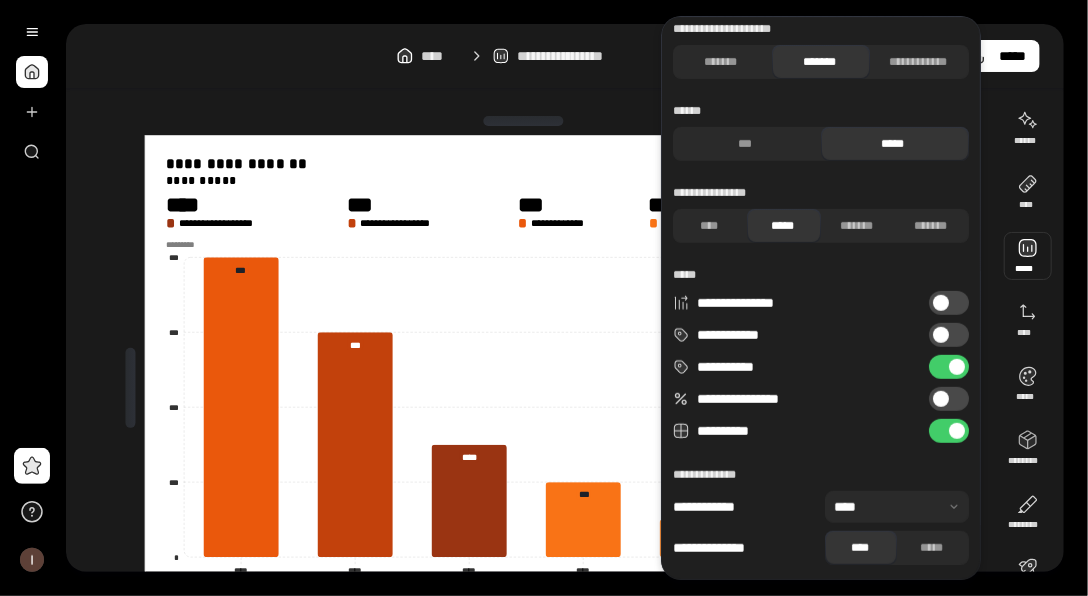 click at bounding box center [897, 507] 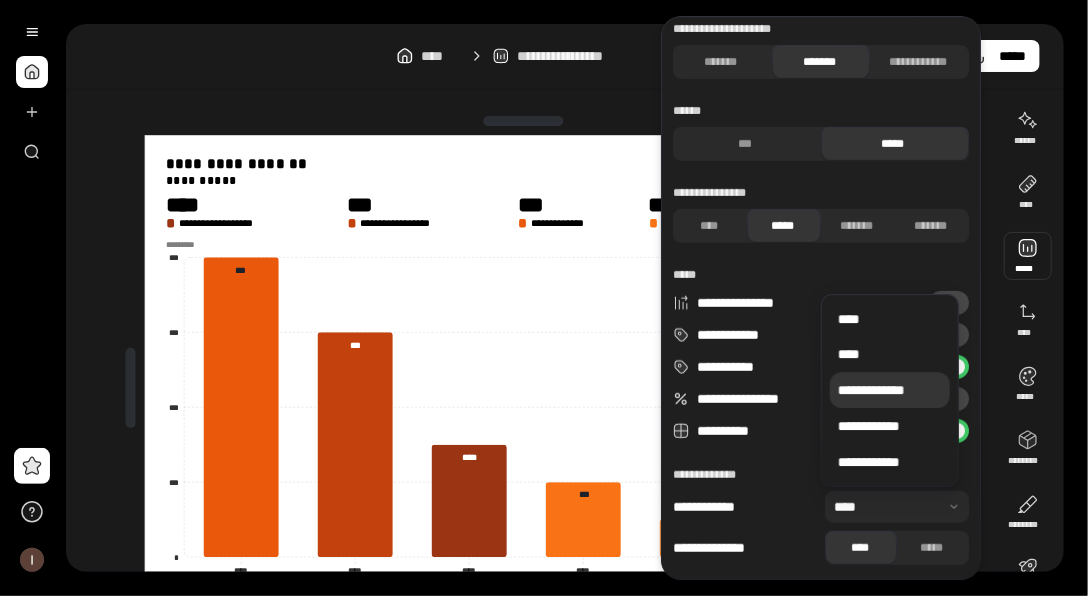 click on "**********" at bounding box center [890, 391] 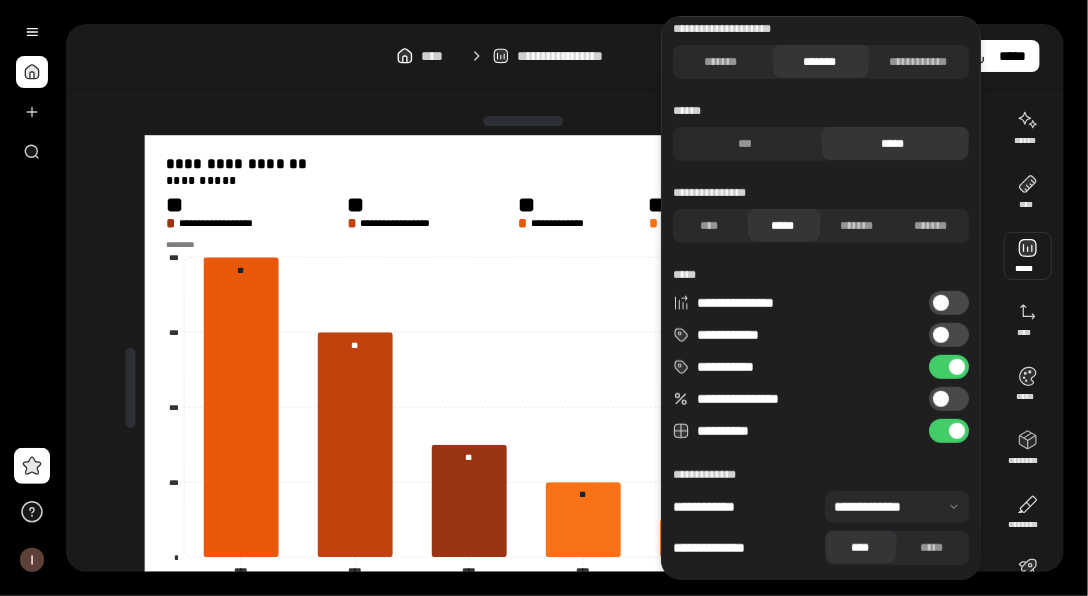 click at bounding box center (897, 507) 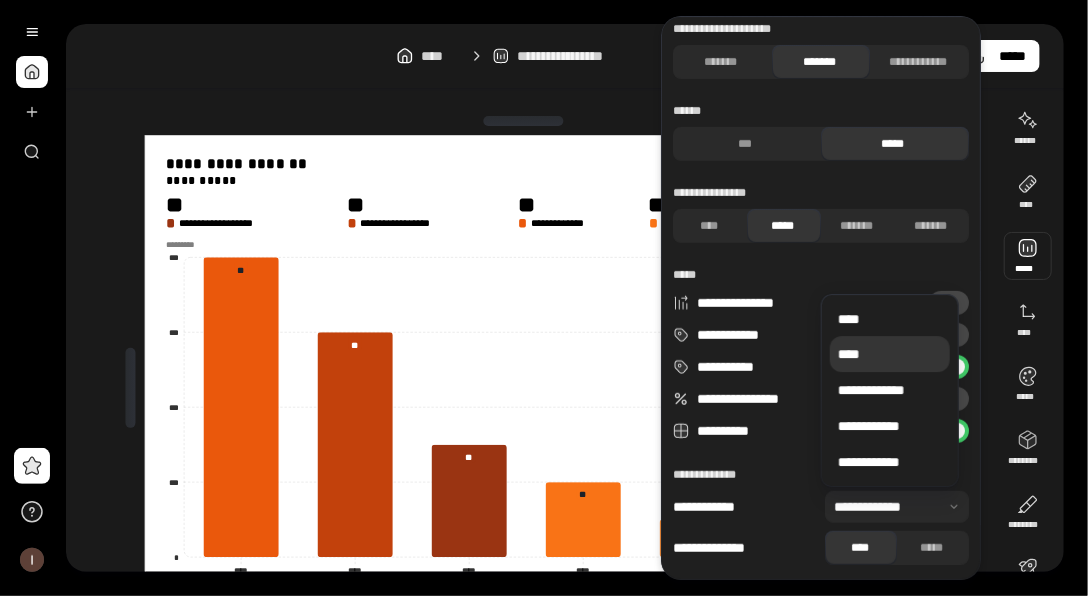 click on "****" at bounding box center (890, 355) 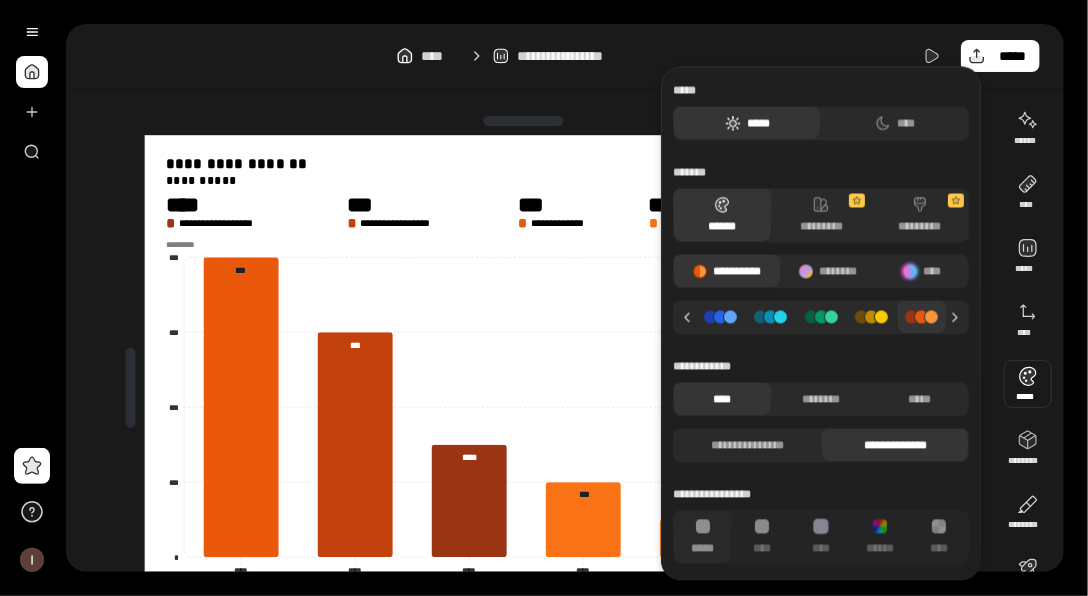click 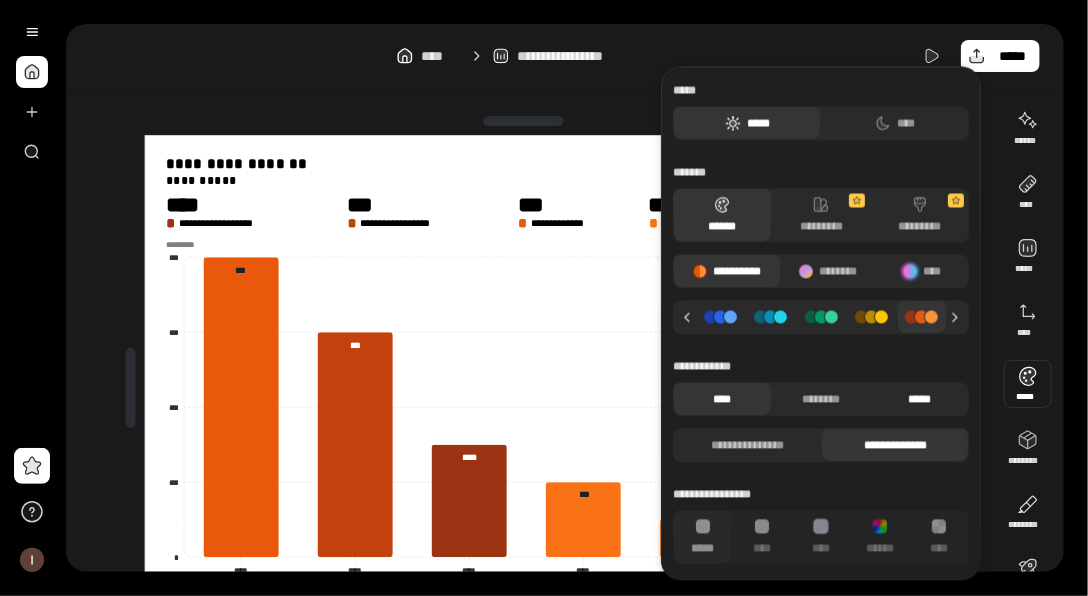 click on "*****" at bounding box center [920, 399] 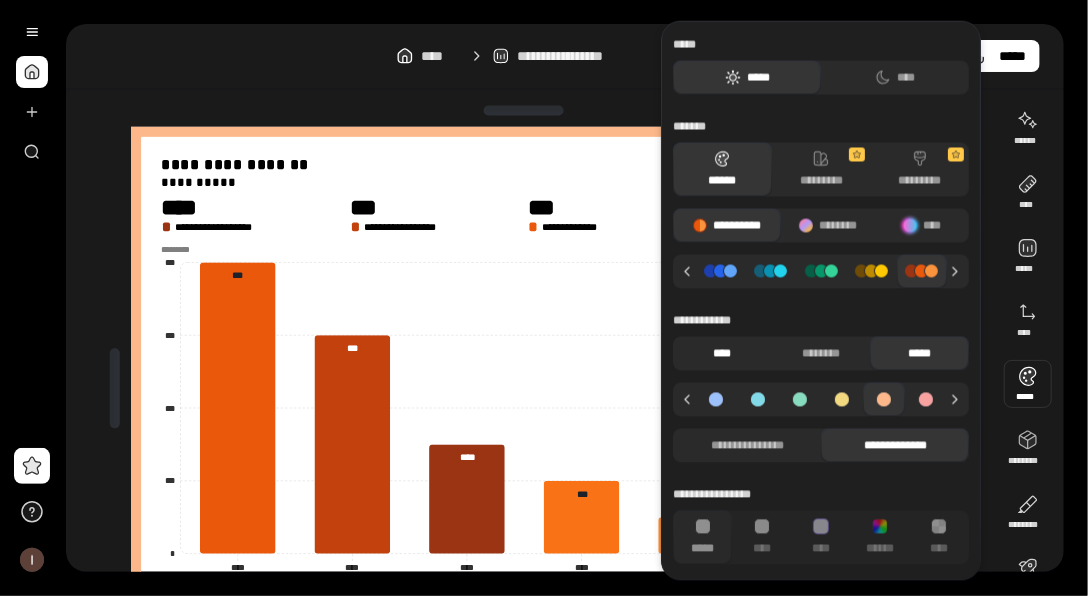 click on "****" at bounding box center [722, 354] 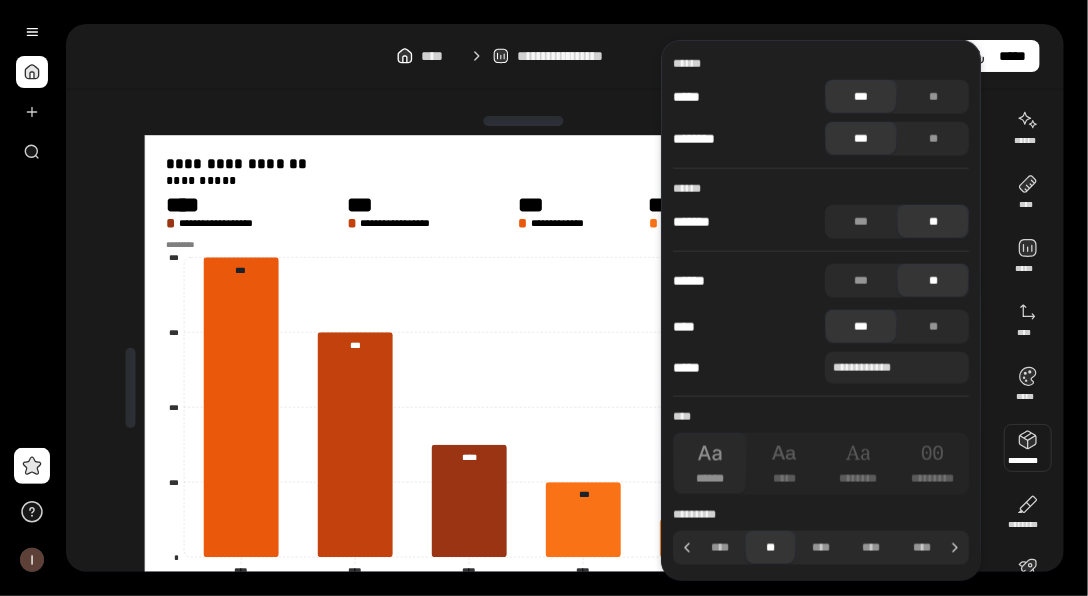 click on "***" at bounding box center (861, 97) 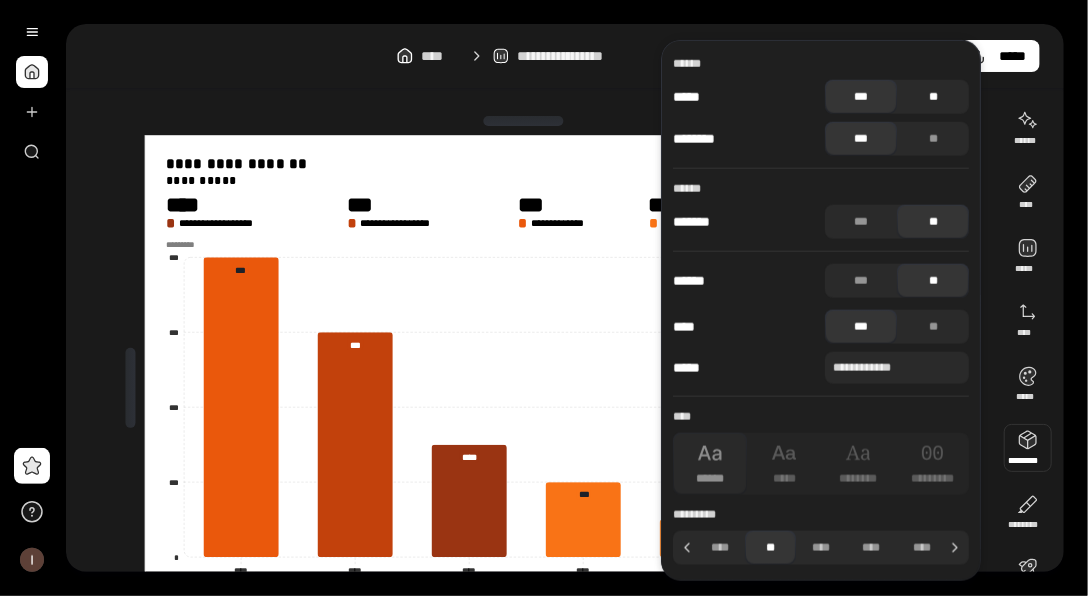 click on "**" at bounding box center (933, 97) 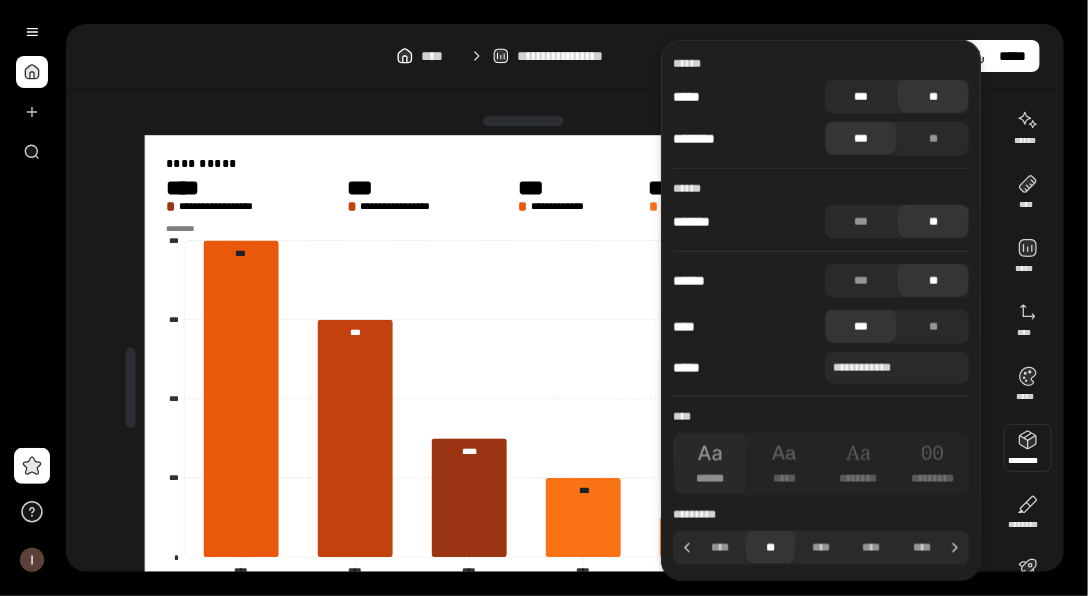 click on "***" at bounding box center (861, 97) 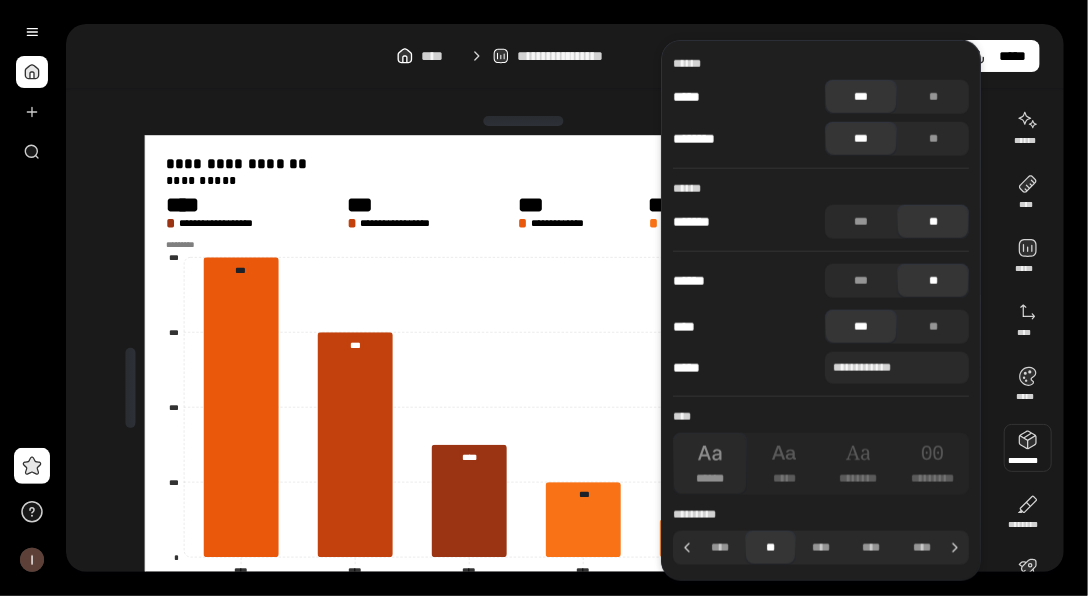click on "**" at bounding box center [933, 222] 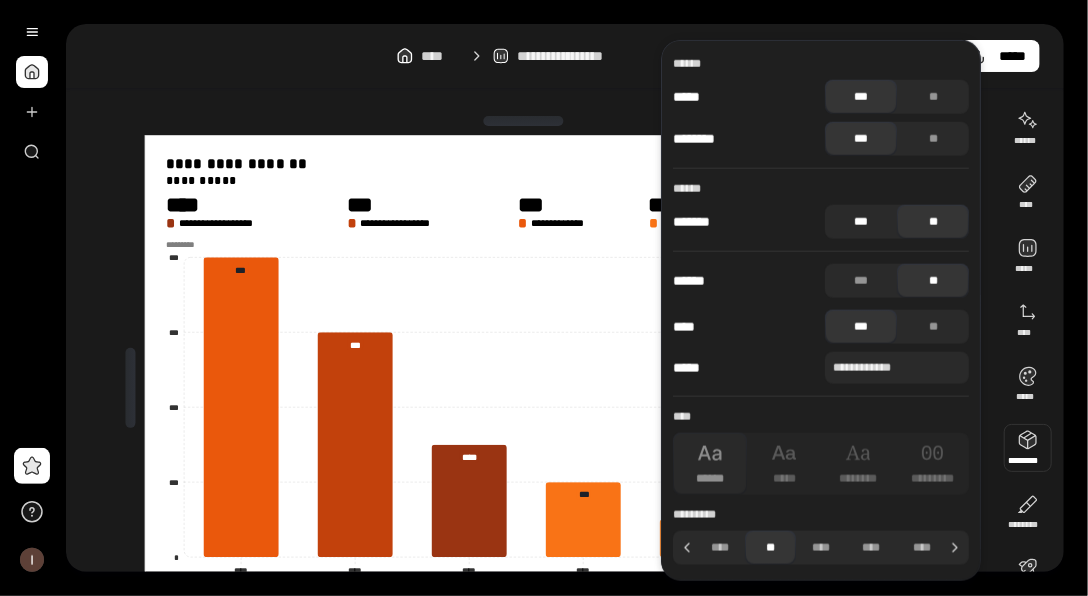 click on "***" at bounding box center (861, 222) 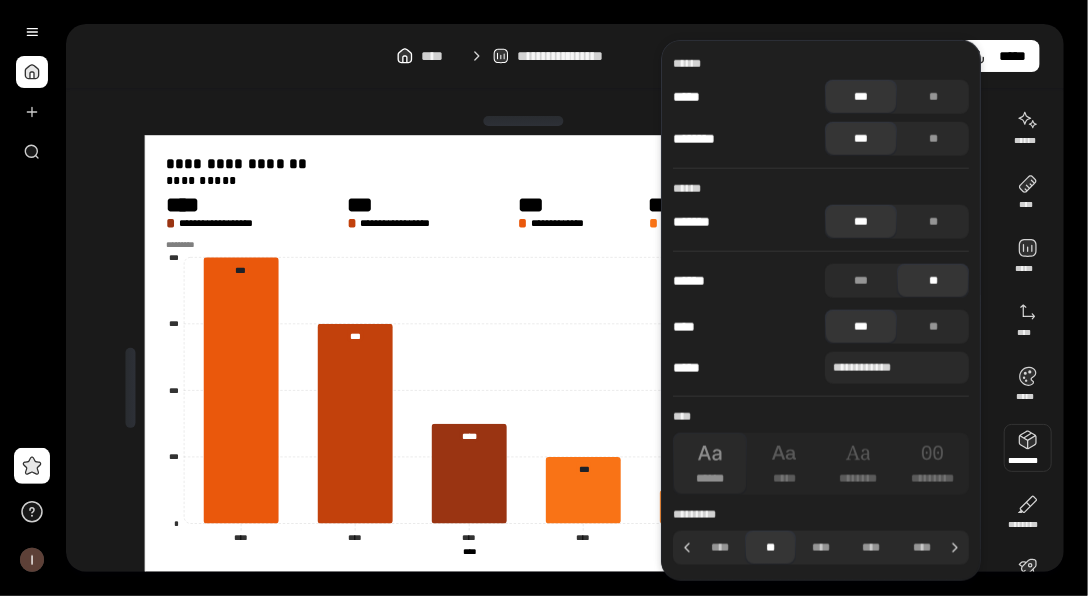 click on "***" at bounding box center (861, 222) 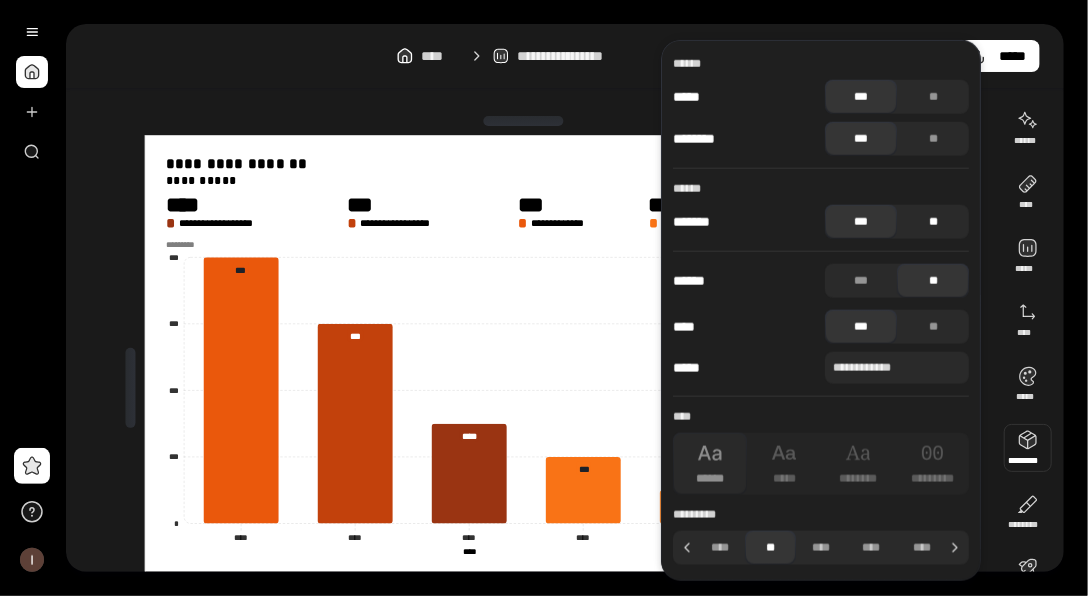 click on "**" at bounding box center (933, 222) 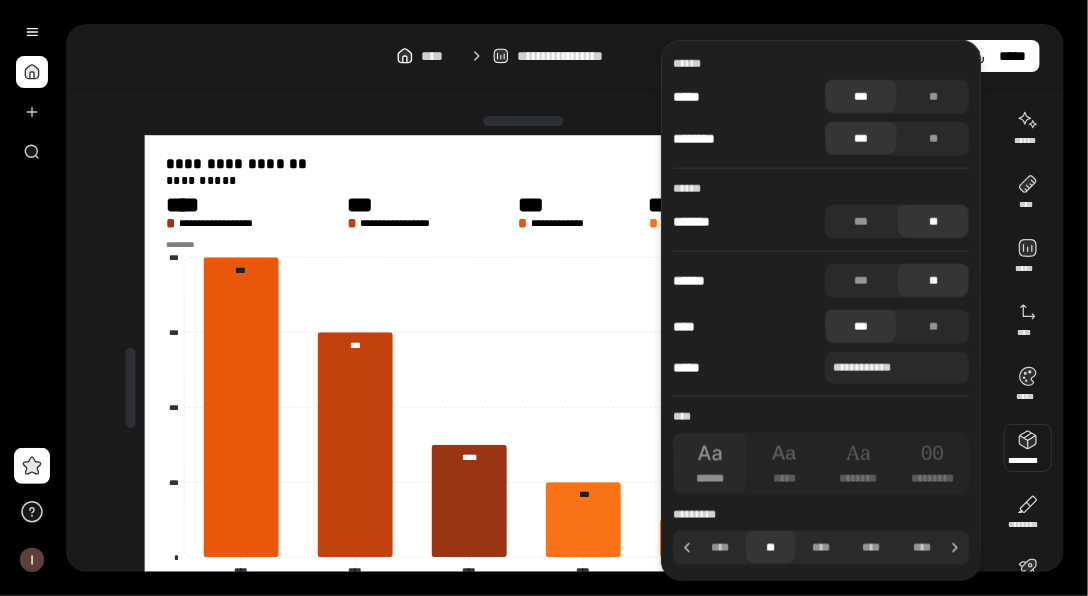 click on "**" at bounding box center (933, 222) 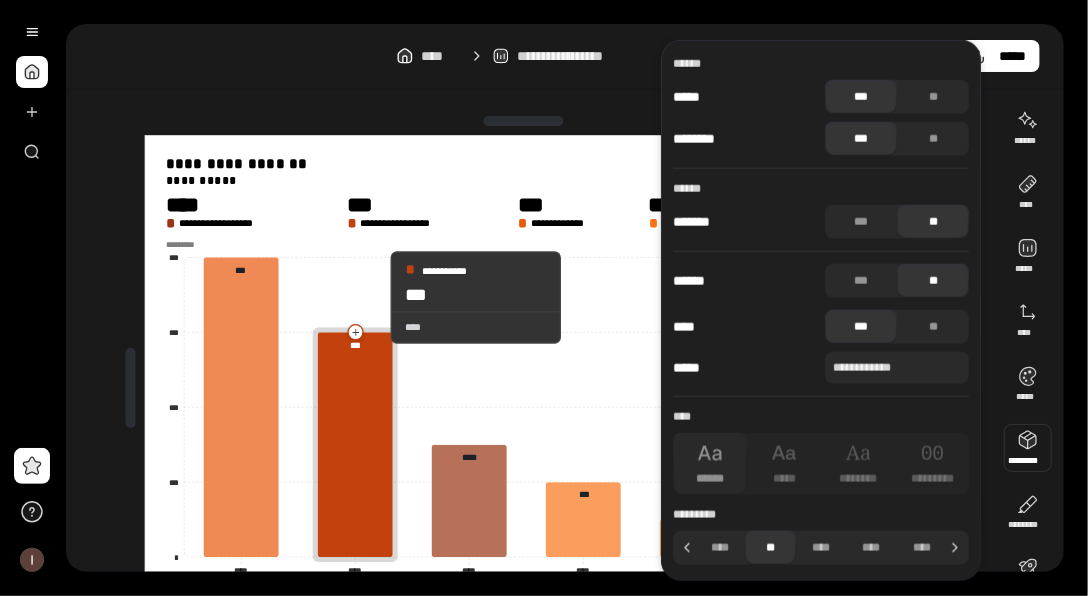 scroll, scrollTop: 108, scrollLeft: 0, axis: vertical 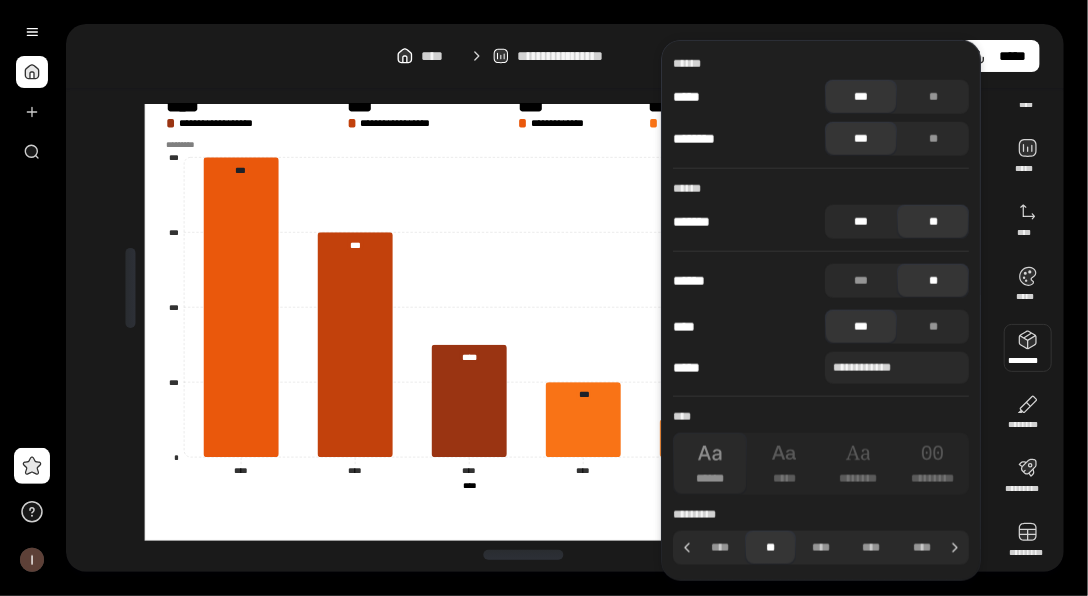 click on "***" at bounding box center (861, 222) 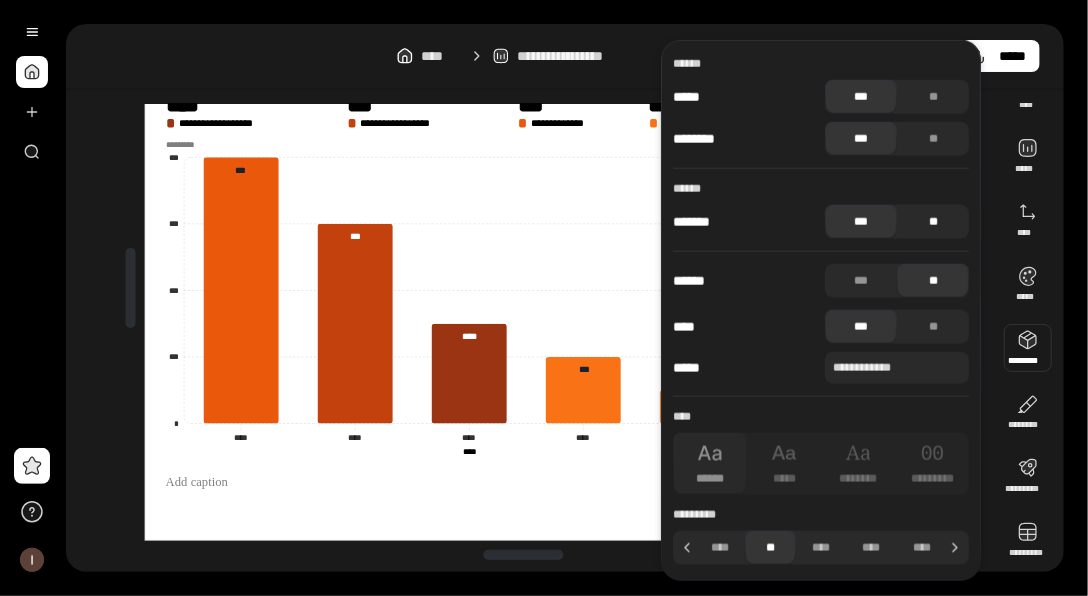 click on "**" at bounding box center (933, 222) 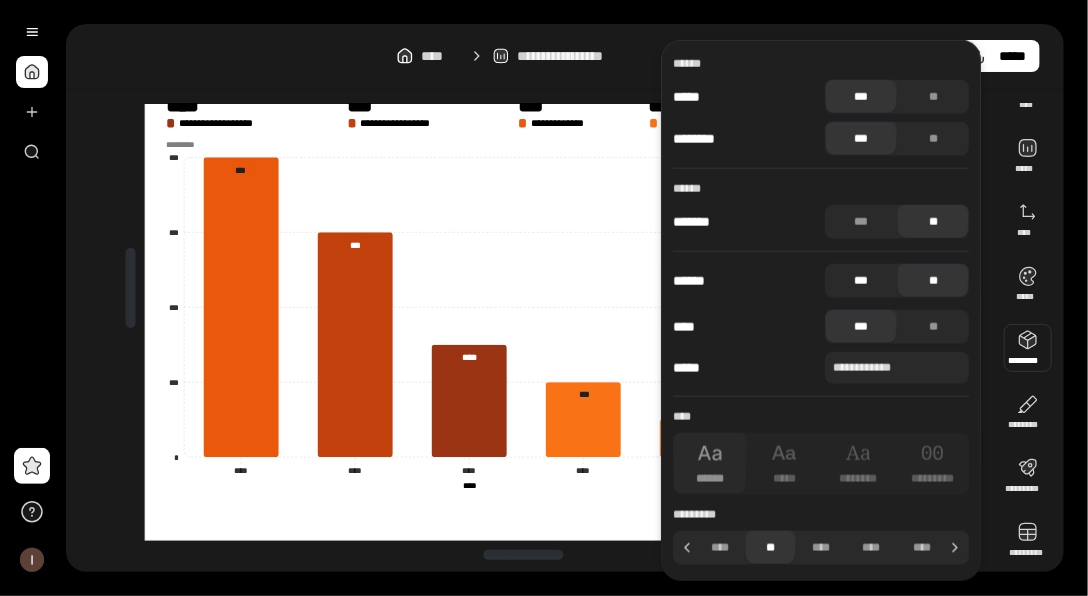 click on "***" at bounding box center [861, 281] 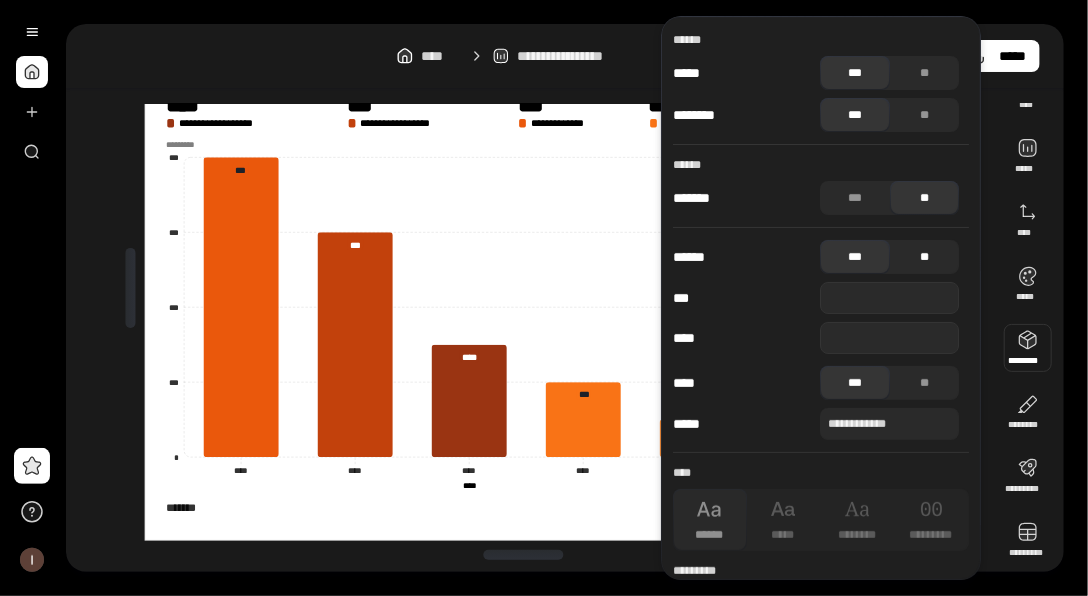 click on "**" at bounding box center (925, 257) 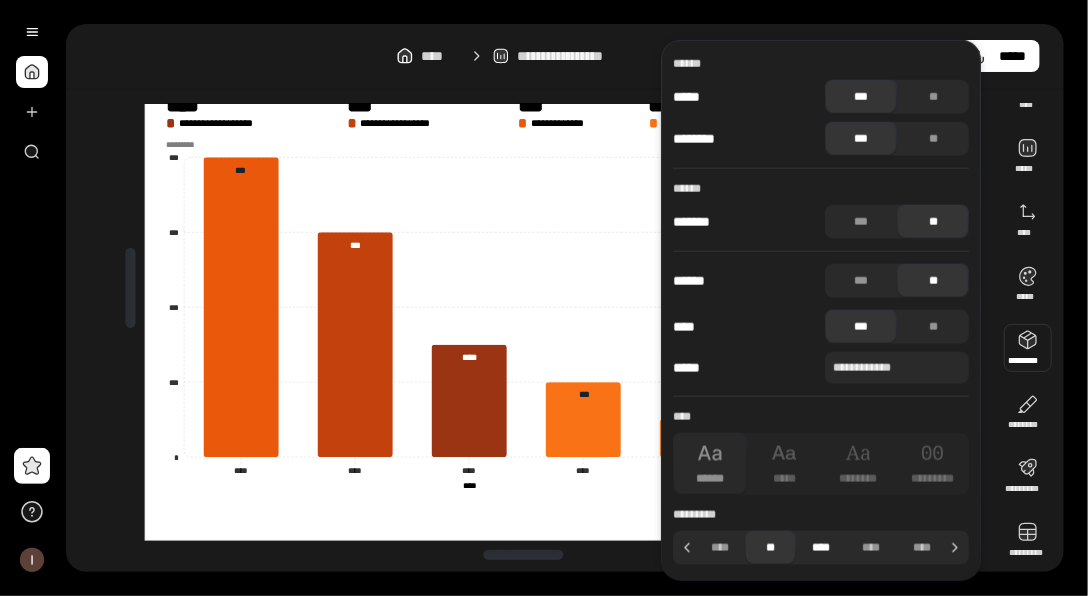 click on "****" at bounding box center (821, 548) 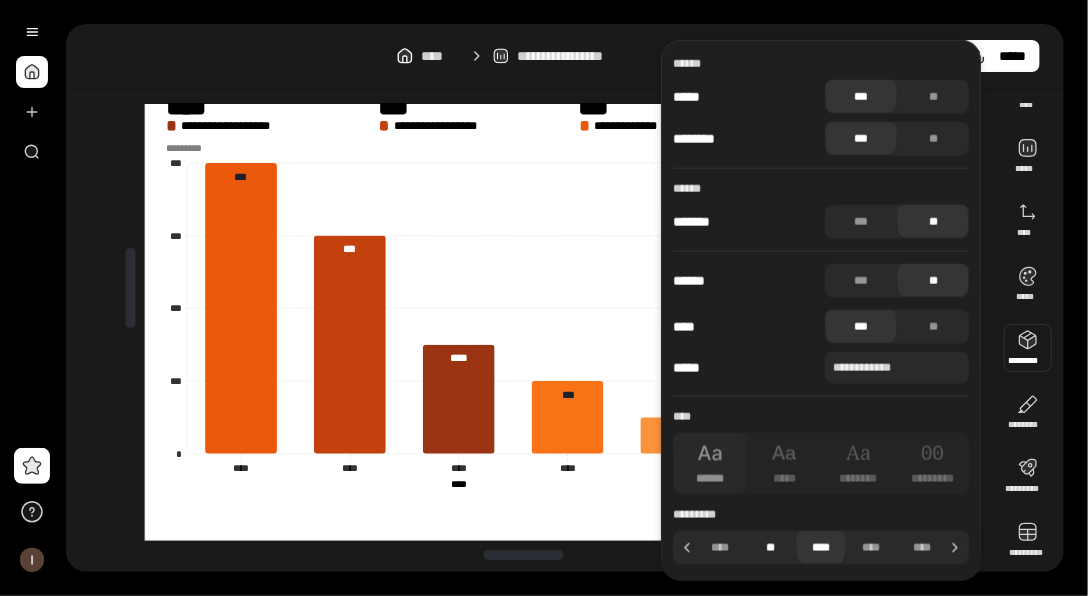 click on "**" at bounding box center [771, 548] 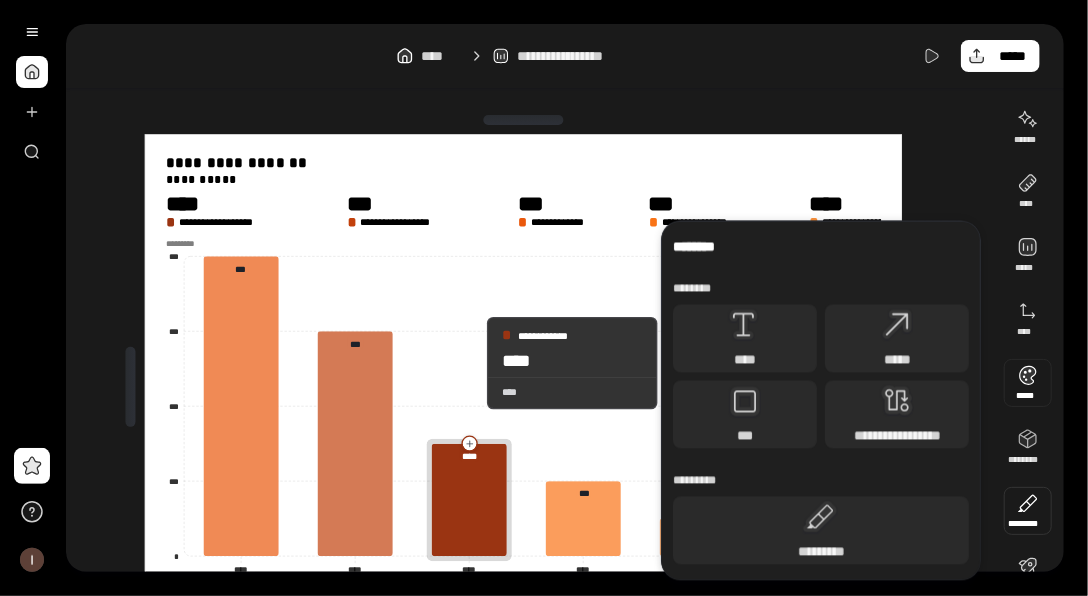 scroll, scrollTop: 0, scrollLeft: 0, axis: both 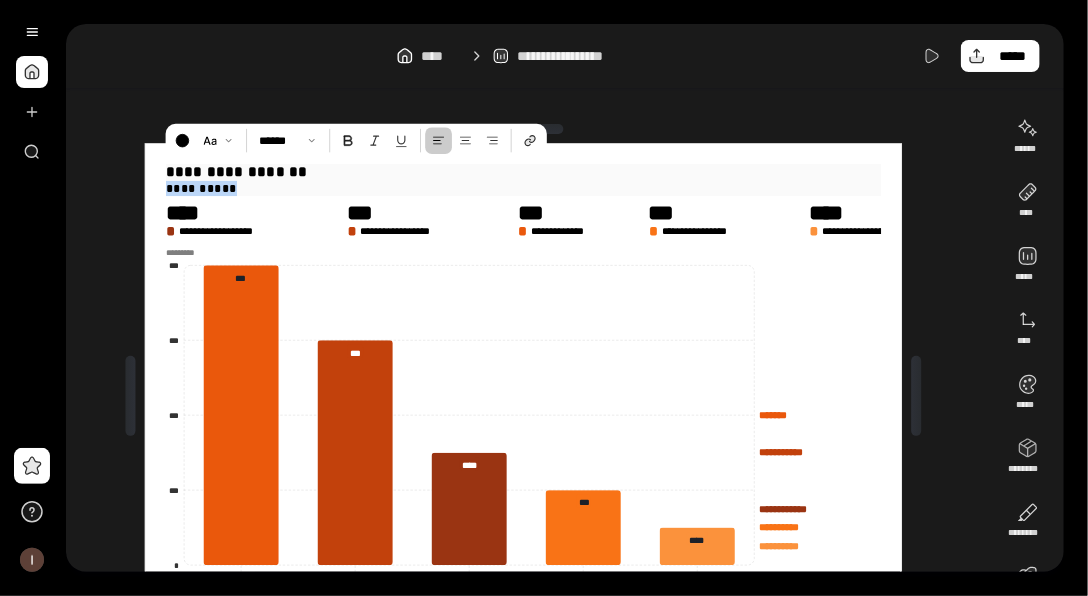 drag, startPoint x: 299, startPoint y: 186, endPoint x: 167, endPoint y: 190, distance: 132.0606 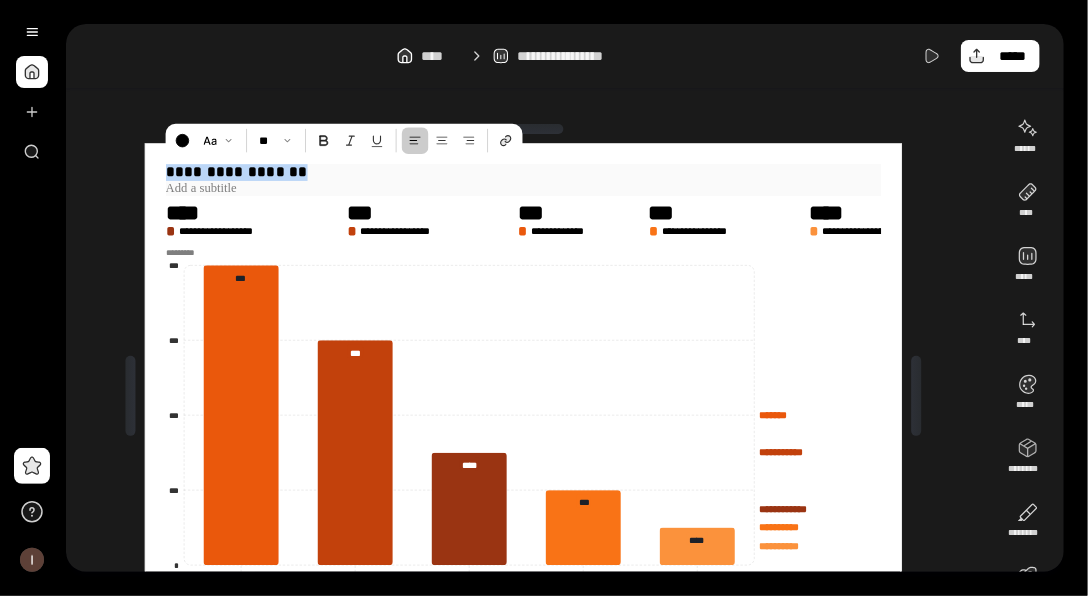 drag, startPoint x: 422, startPoint y: 173, endPoint x: 169, endPoint y: 168, distance: 253.04941 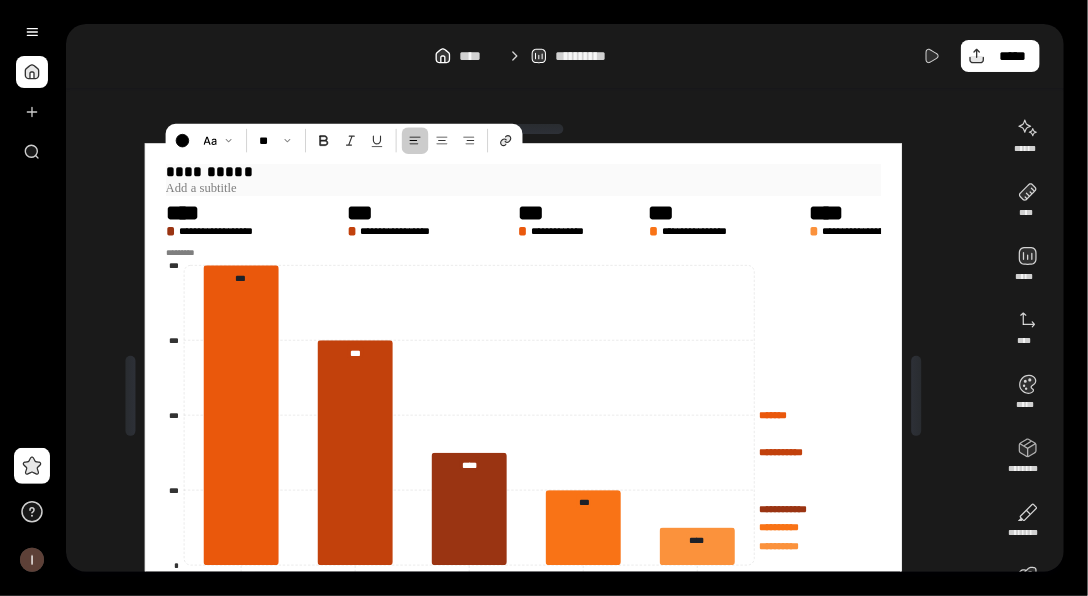 click on "**********" at bounding box center (524, 172) 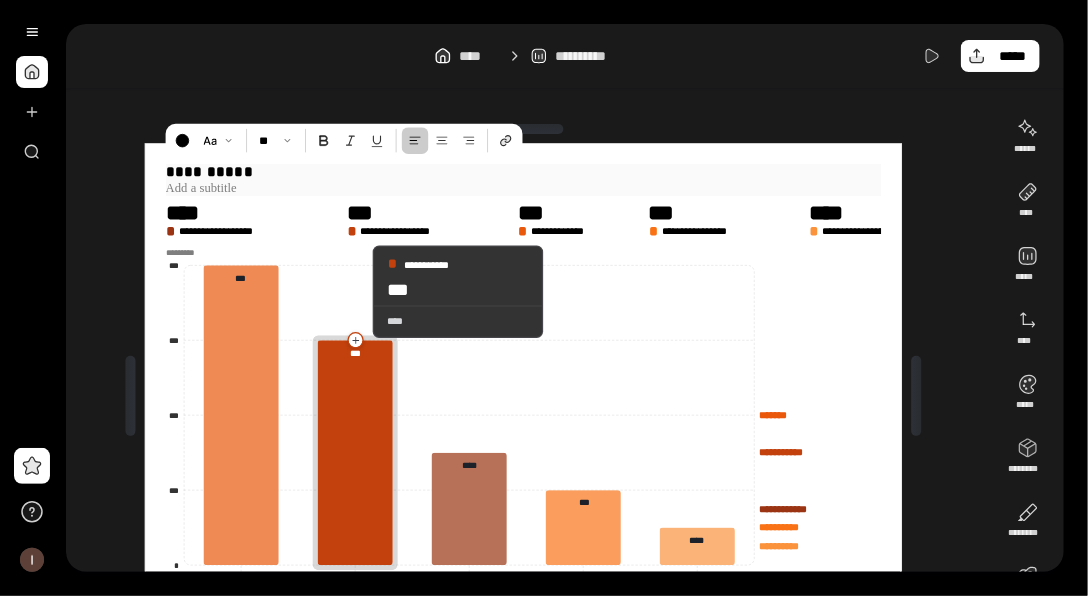 type 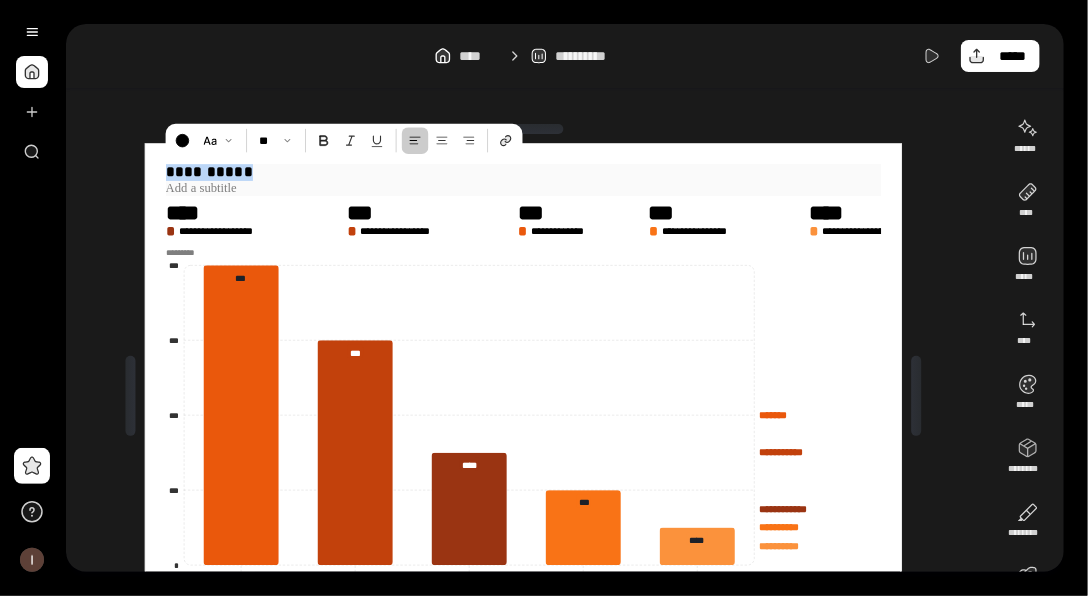 drag, startPoint x: 316, startPoint y: 166, endPoint x: 154, endPoint y: 162, distance: 162.04938 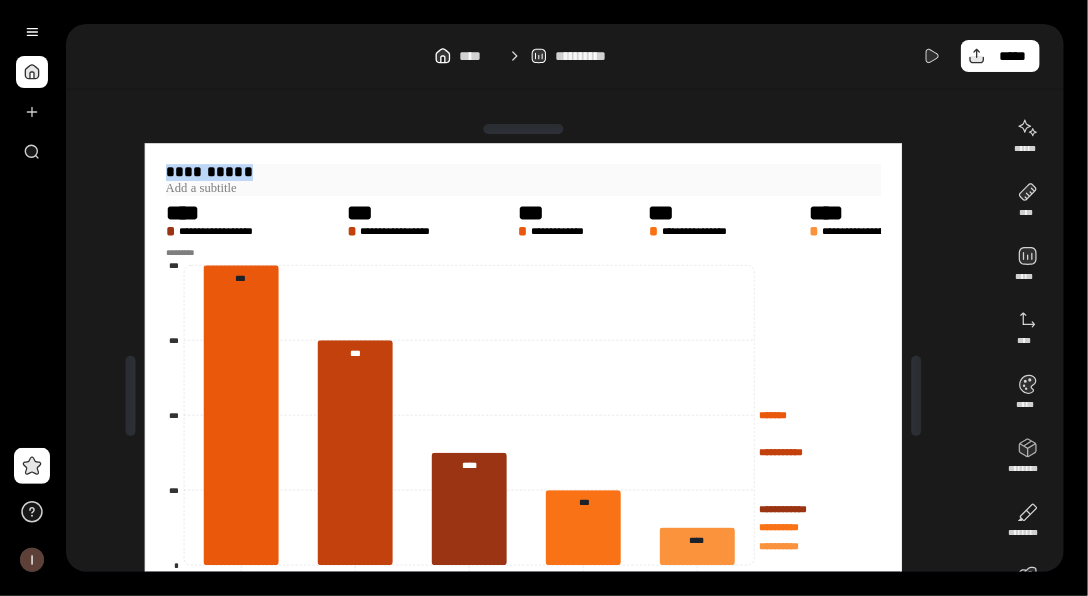 click on "**********" at bounding box center [524, 172] 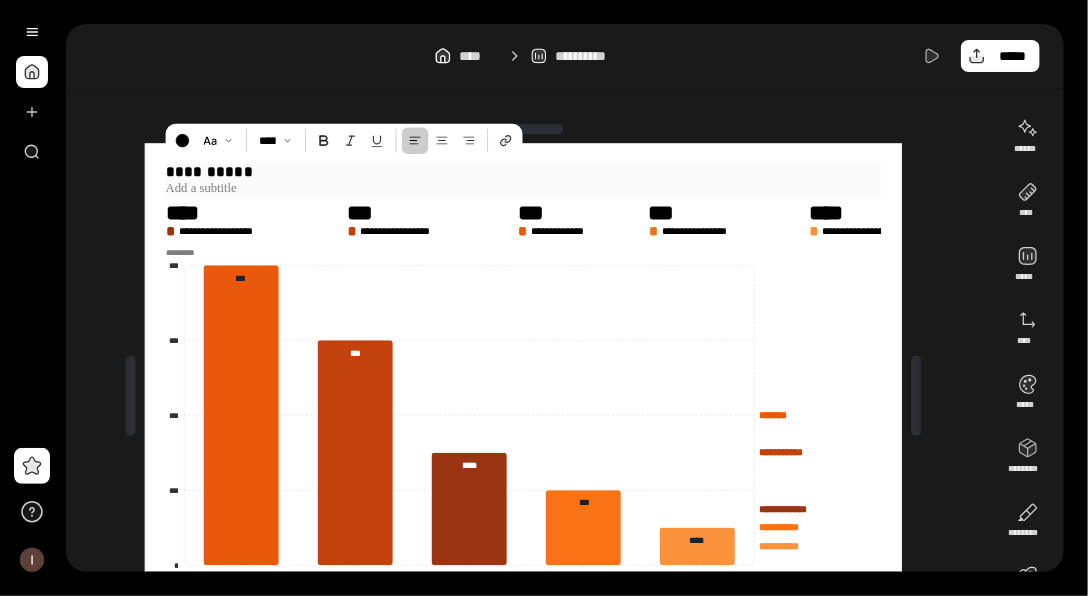 click at bounding box center [524, 188] 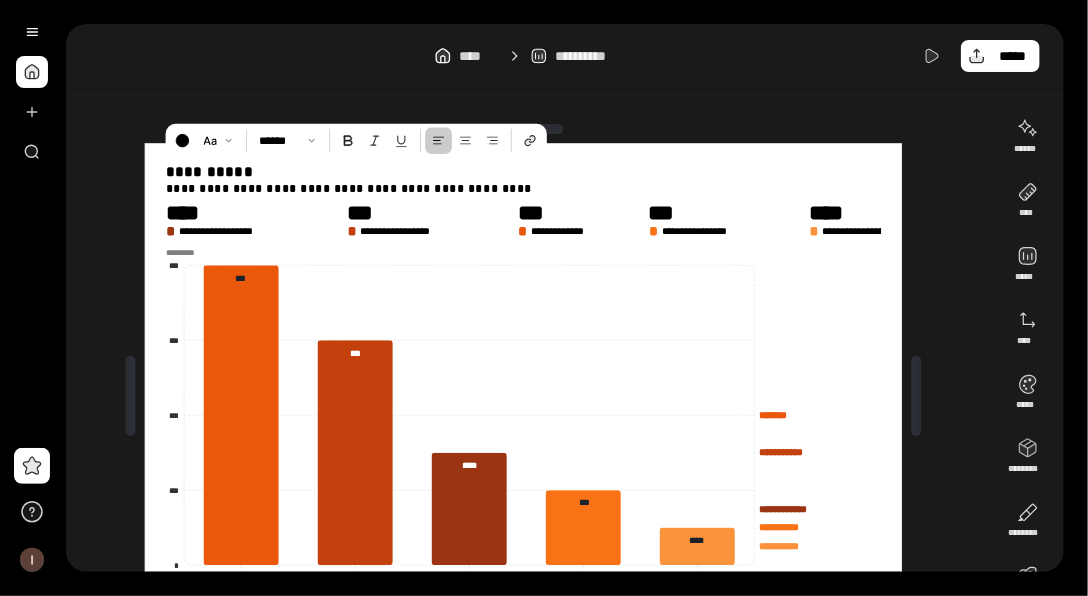 click on "**********" at bounding box center [524, 396] 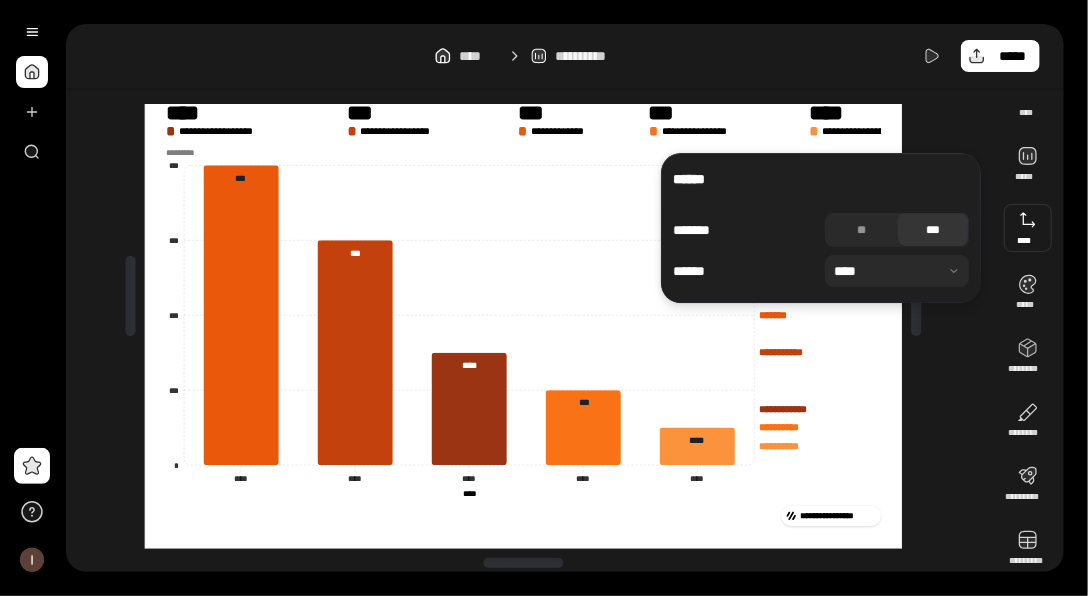 scroll, scrollTop: 0, scrollLeft: 0, axis: both 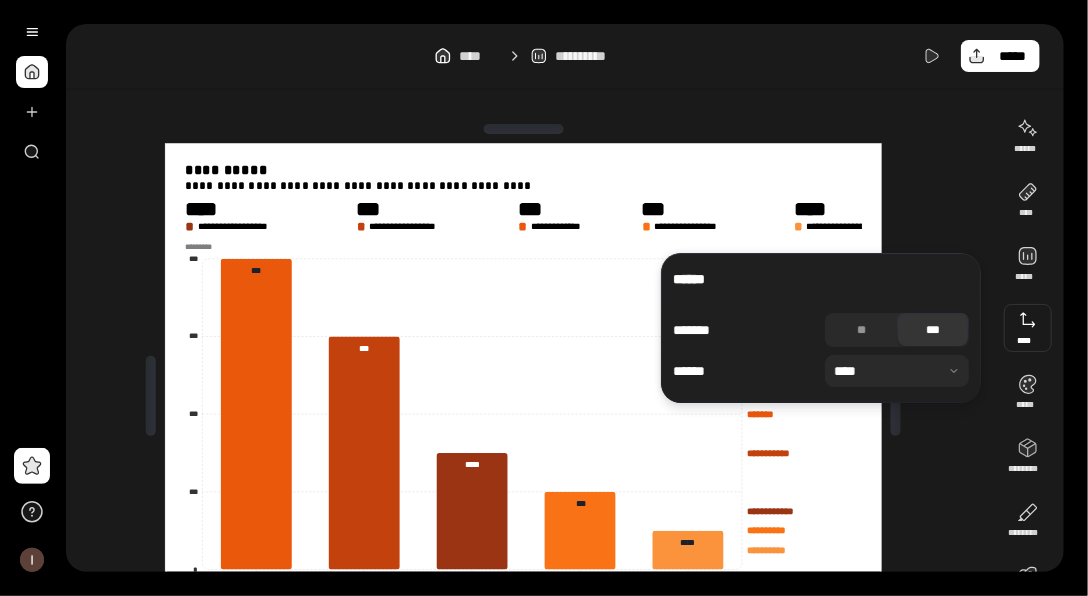 click at bounding box center [523, 129] 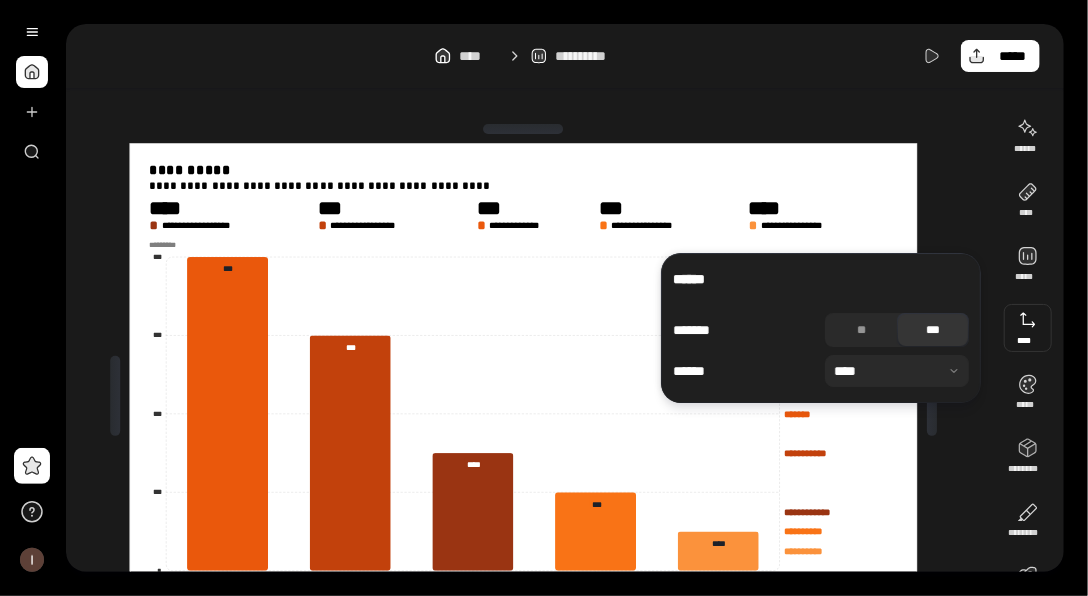 click at bounding box center [115, 396] 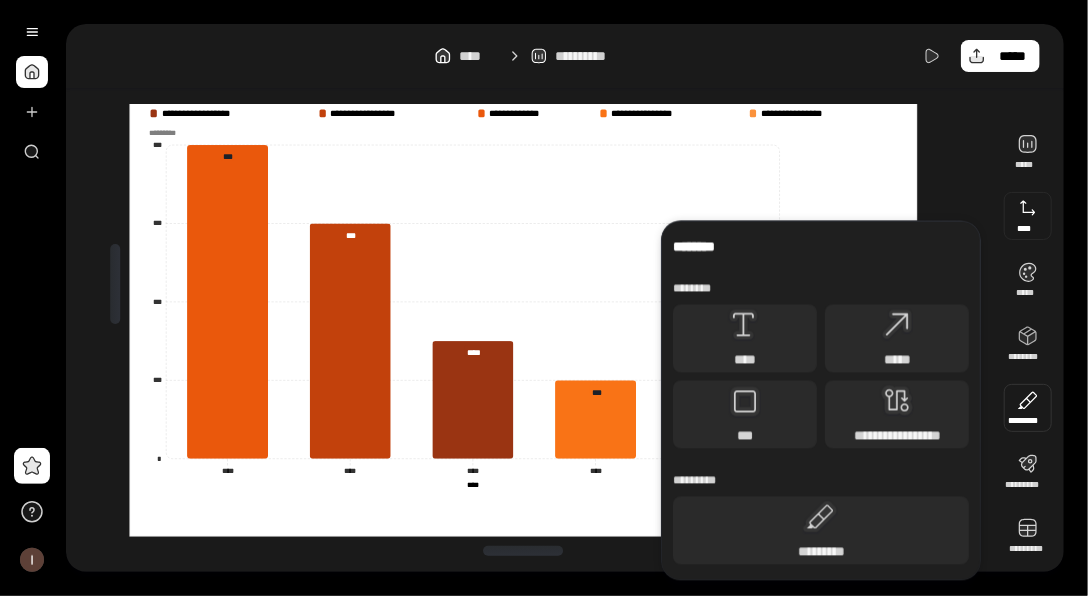 scroll, scrollTop: 115, scrollLeft: 0, axis: vertical 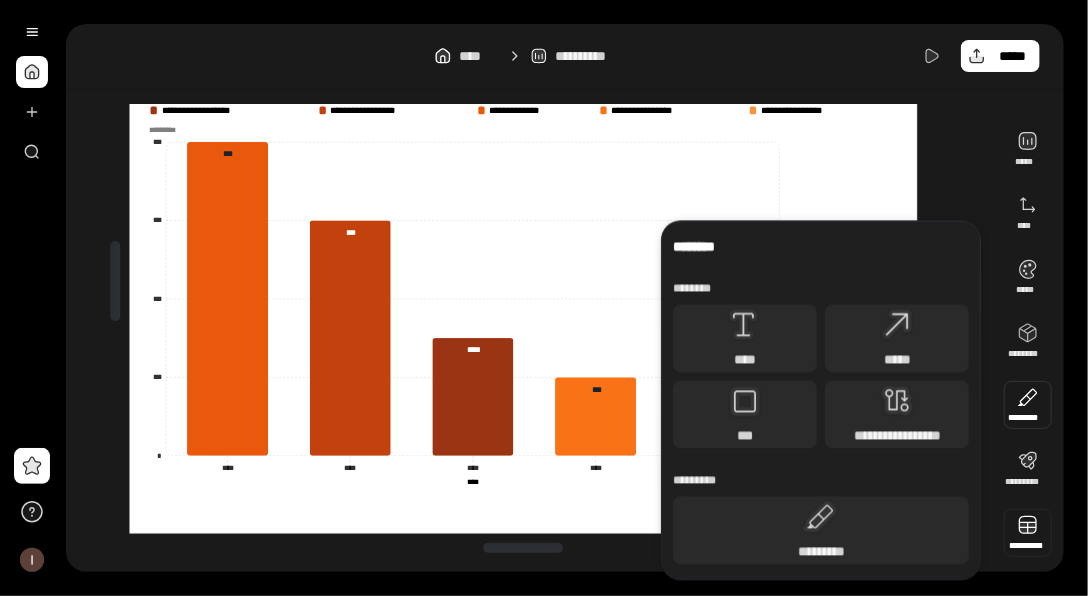 click at bounding box center (1028, 533) 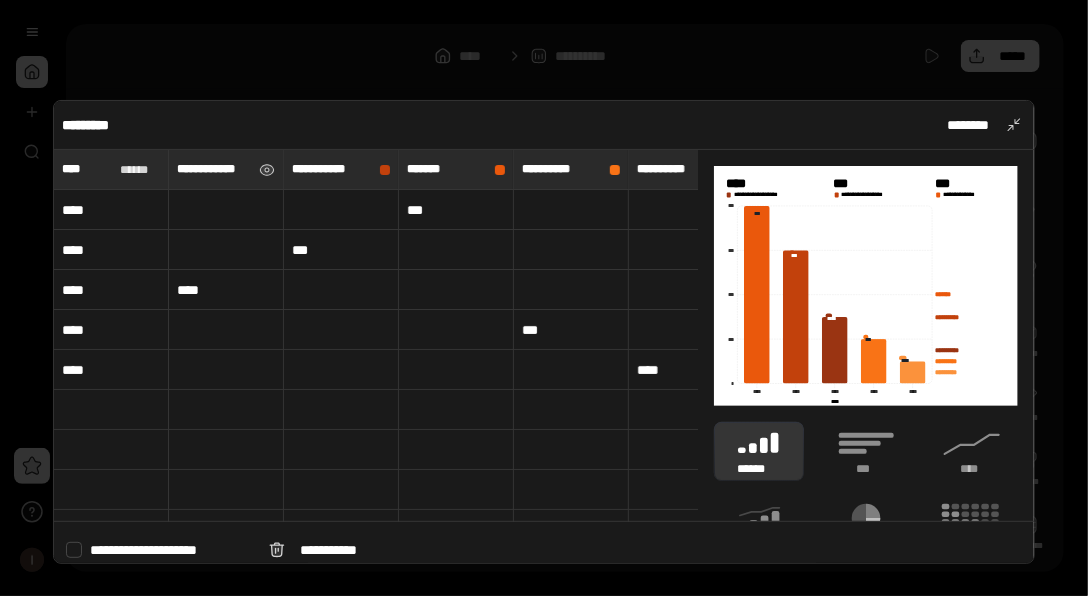 click on "**********" at bounding box center [214, 169] 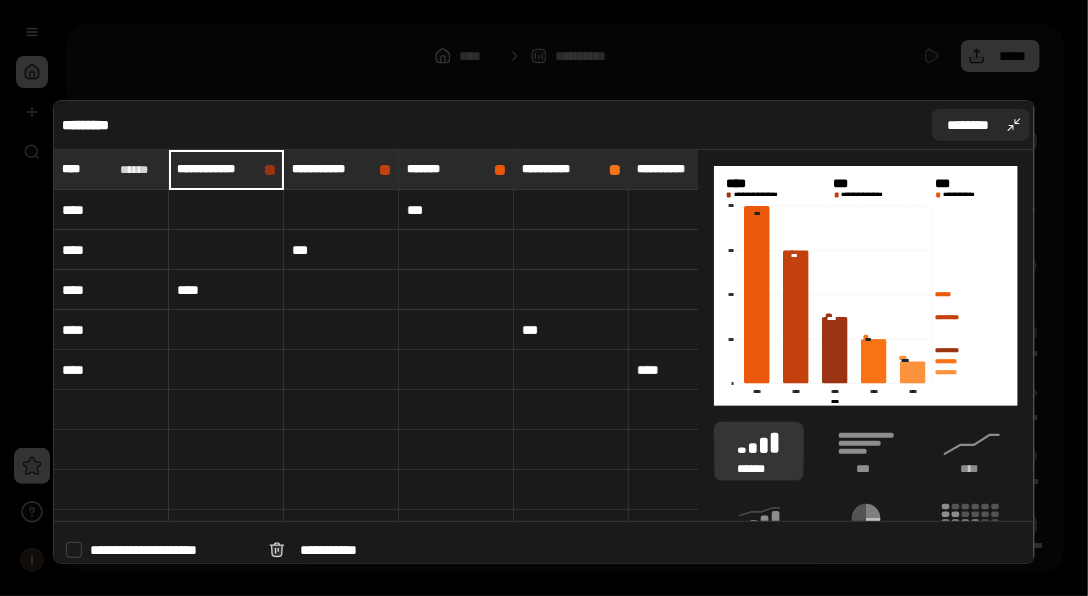 click on "********" at bounding box center (981, 125) 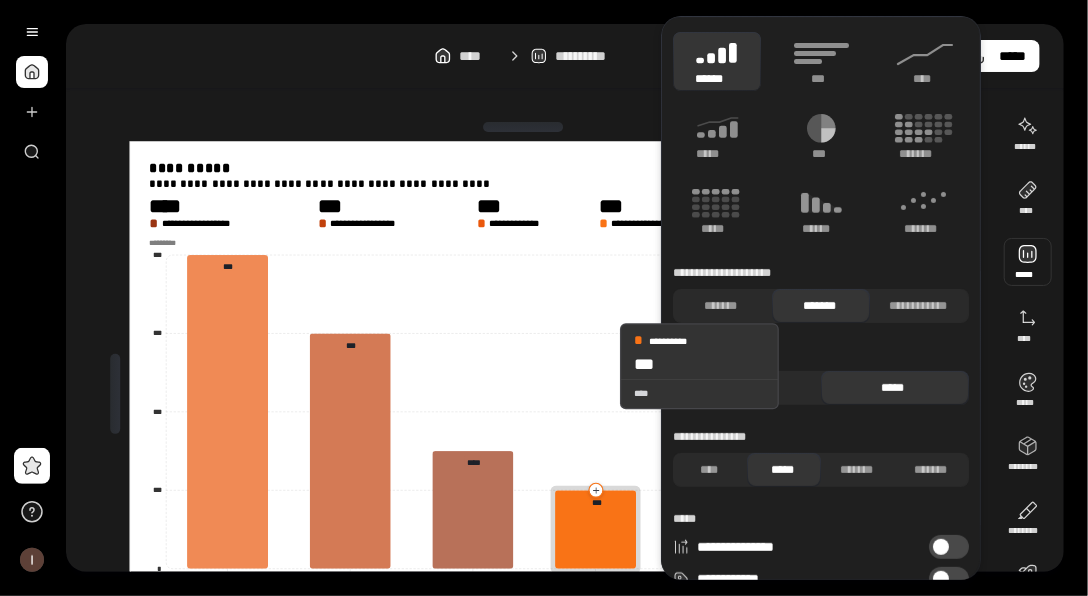 scroll, scrollTop: 0, scrollLeft: 0, axis: both 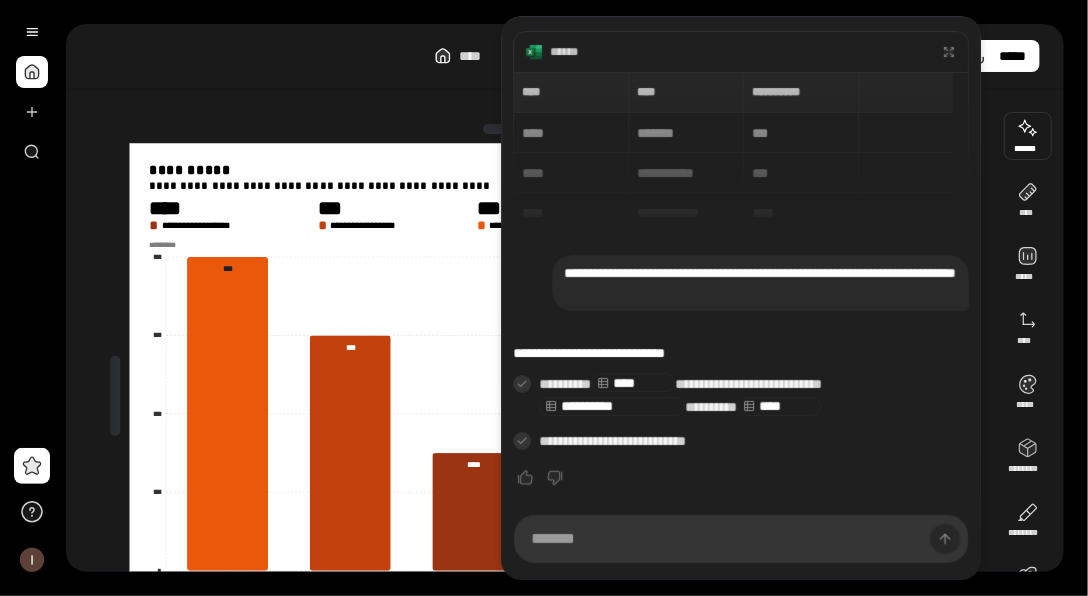 click at bounding box center [1028, 136] 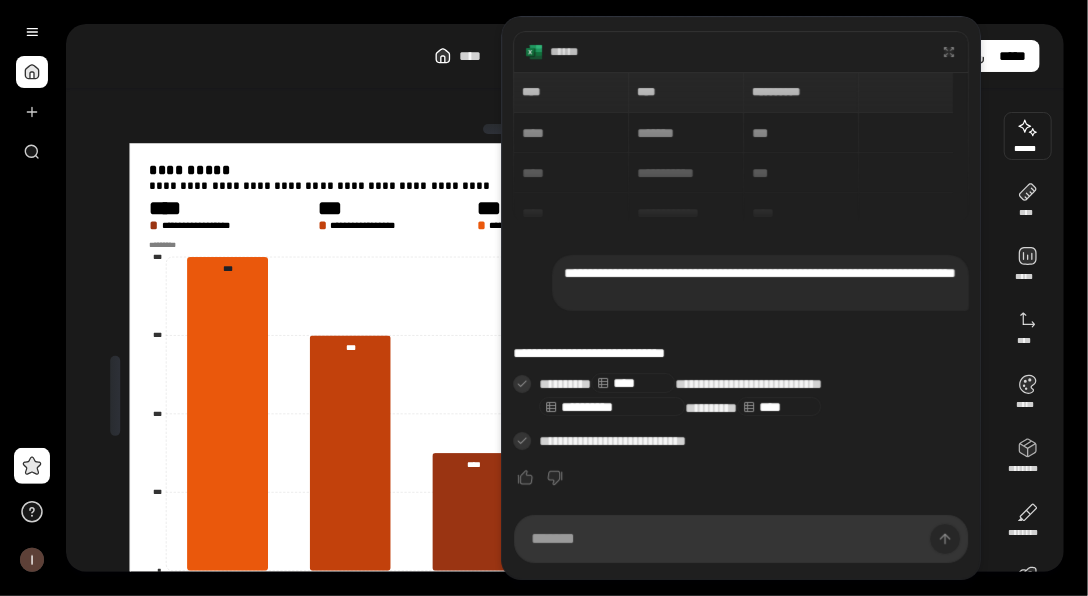 click at bounding box center [1028, 136] 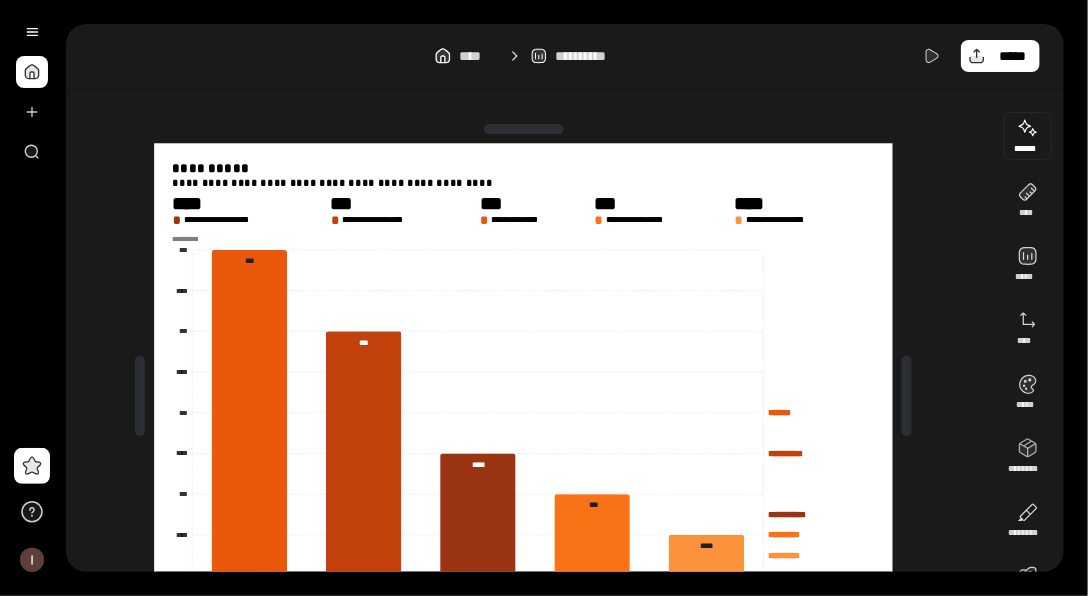 click at bounding box center [523, 129] 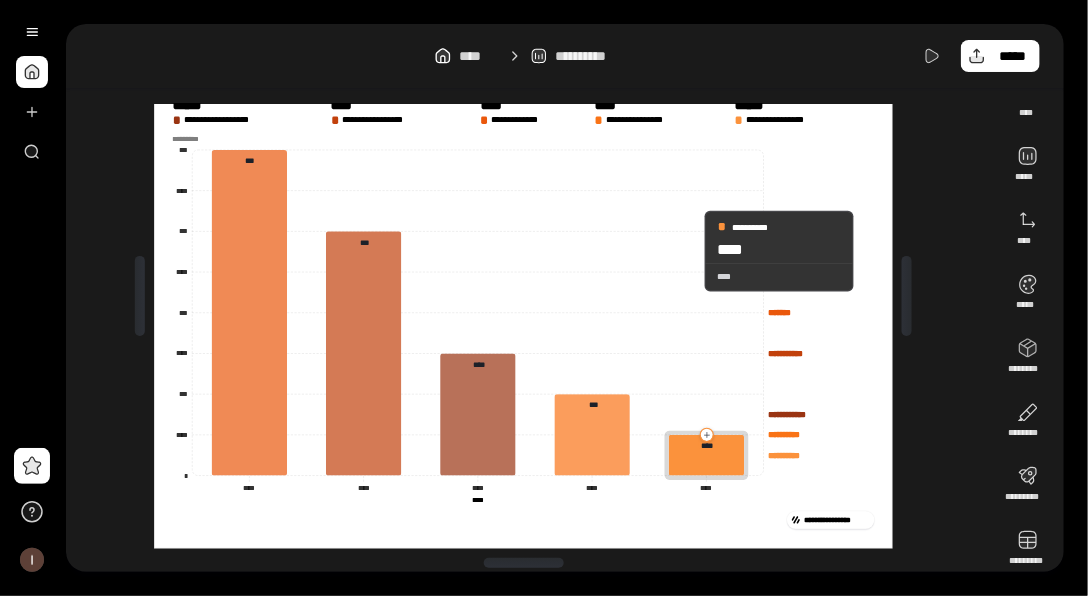 scroll, scrollTop: 0, scrollLeft: 0, axis: both 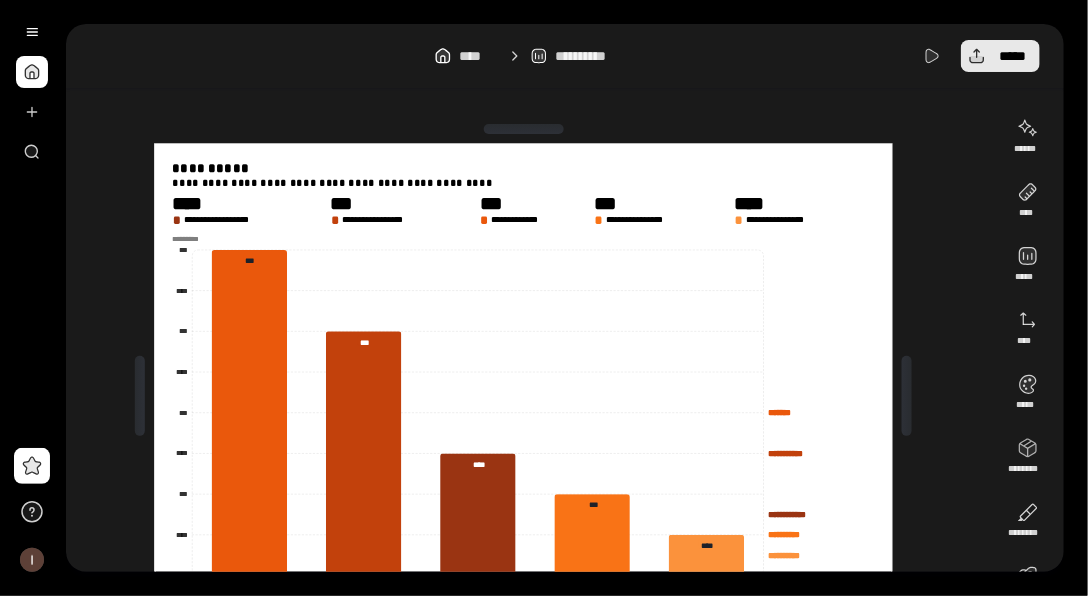 click on "*****" at bounding box center (1012, 56) 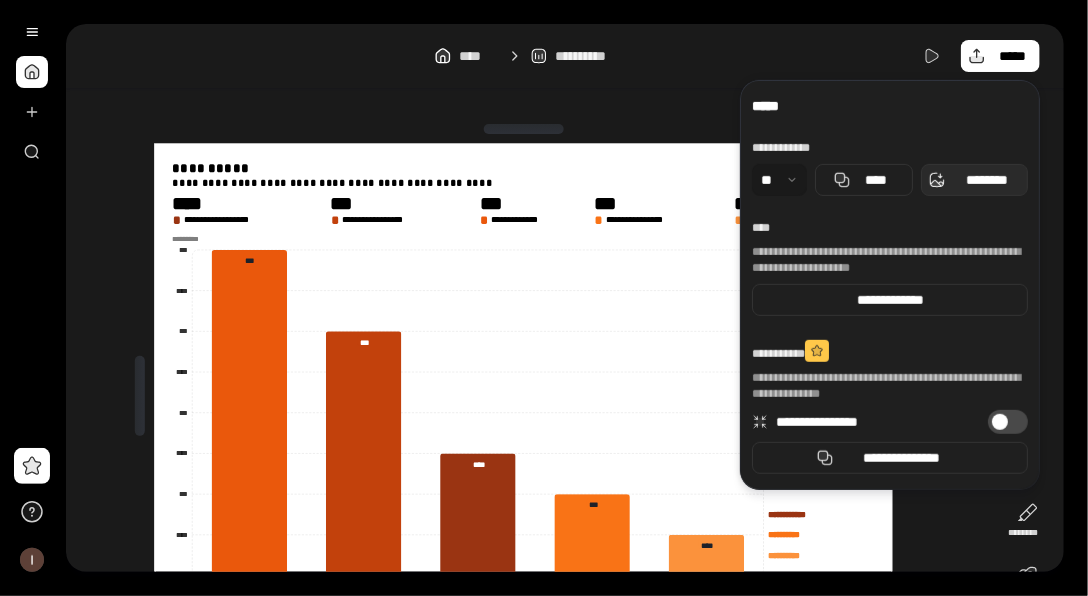 click on "********" at bounding box center (986, 180) 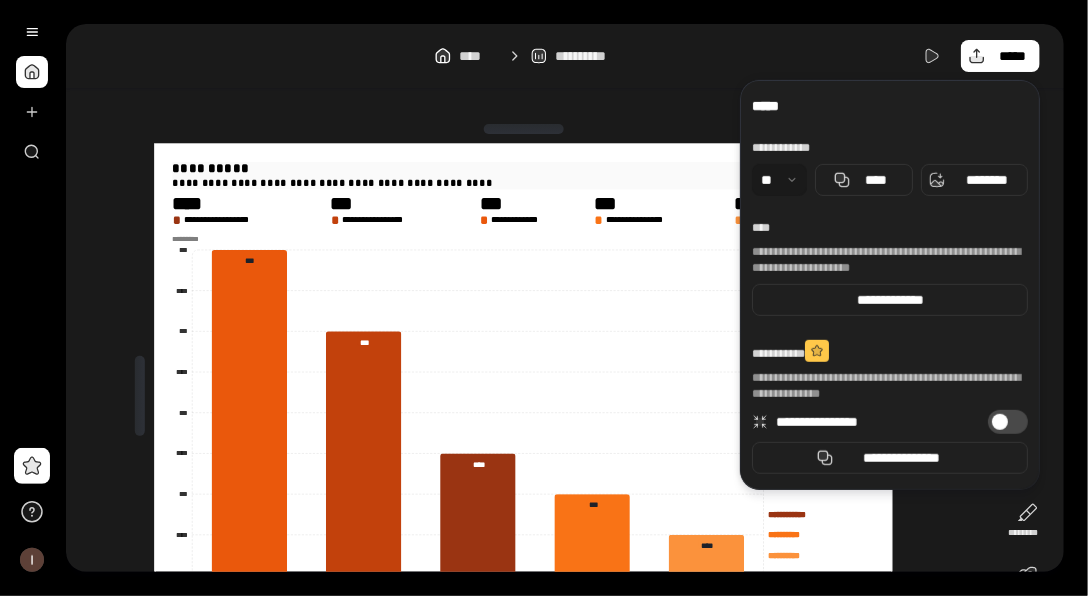 click on "**********" at bounding box center (523, 182) 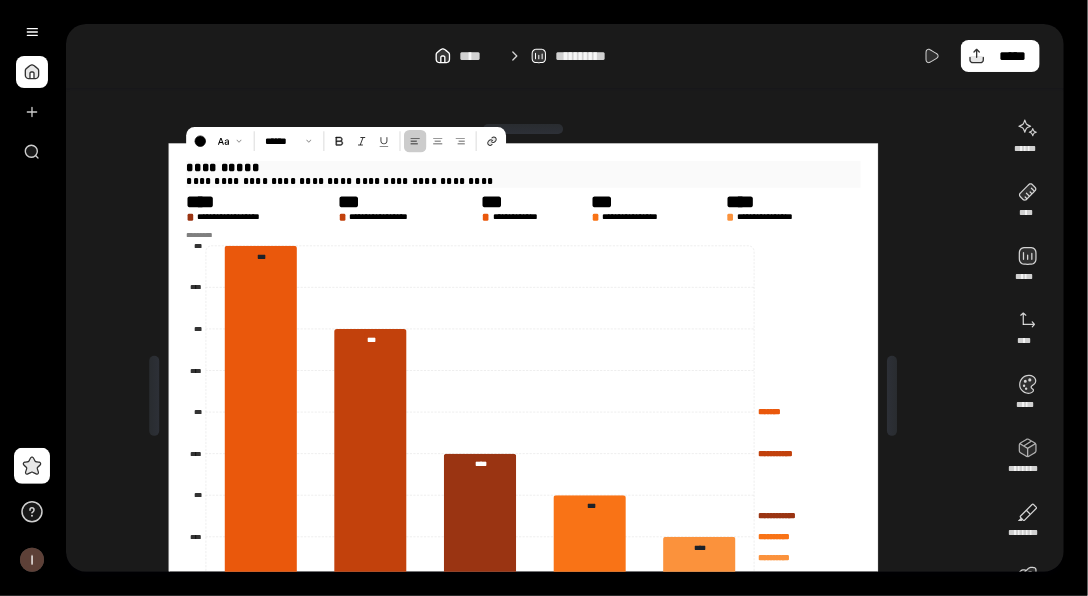 click at bounding box center [523, 129] 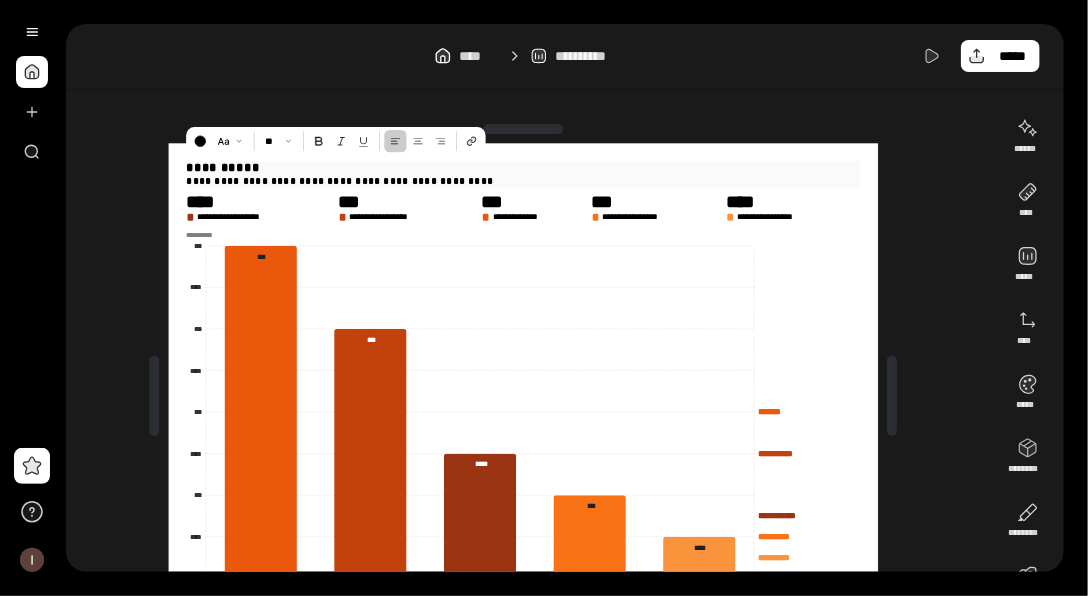 click on "**********" at bounding box center (523, 168) 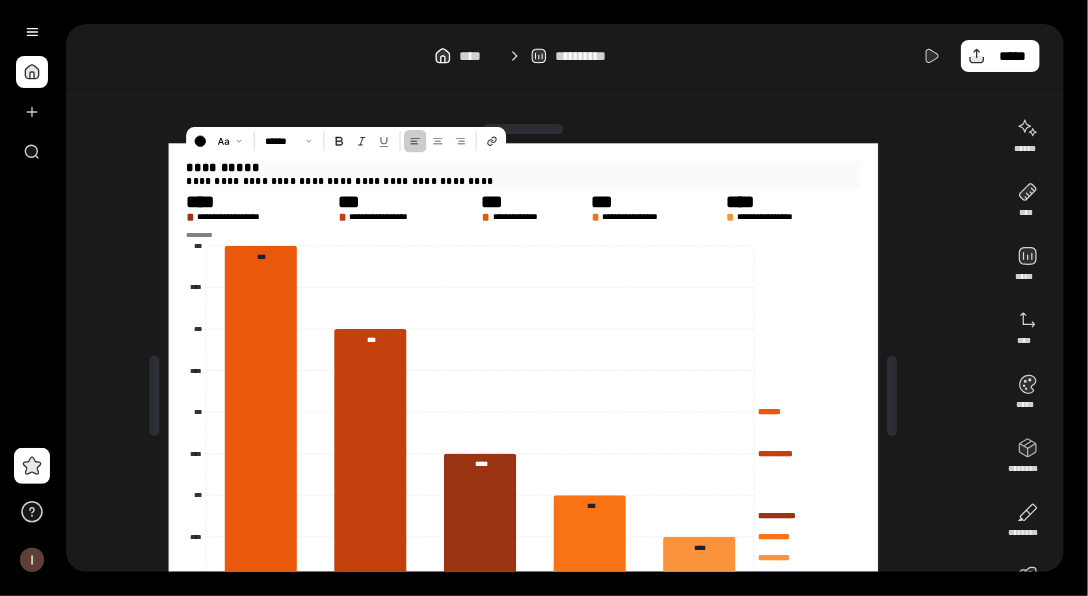 drag, startPoint x: 318, startPoint y: 162, endPoint x: 155, endPoint y: 162, distance: 163 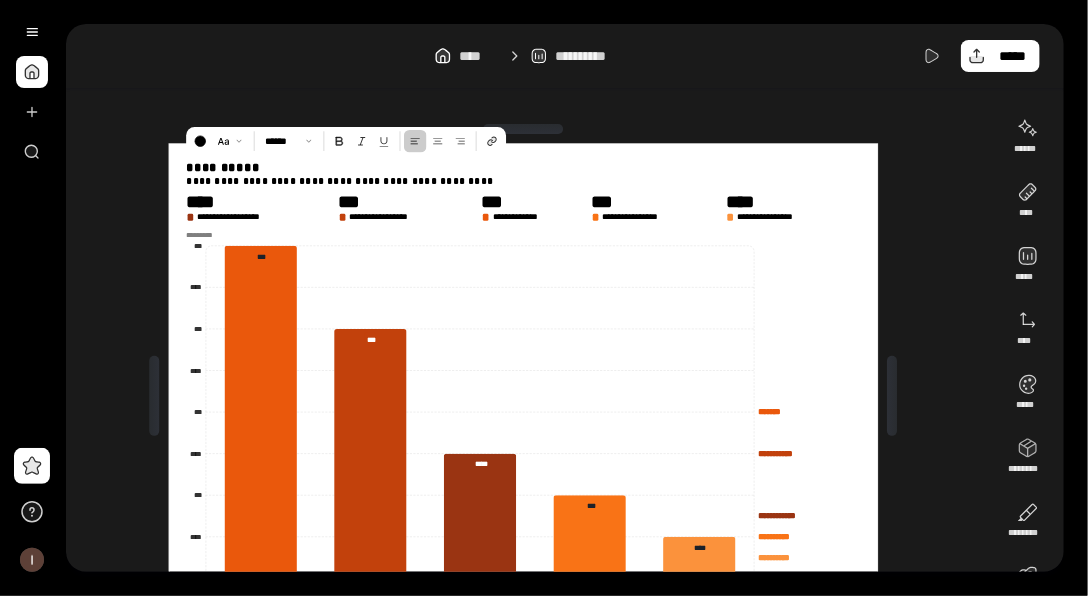 click on "**********" at bounding box center [531, 396] 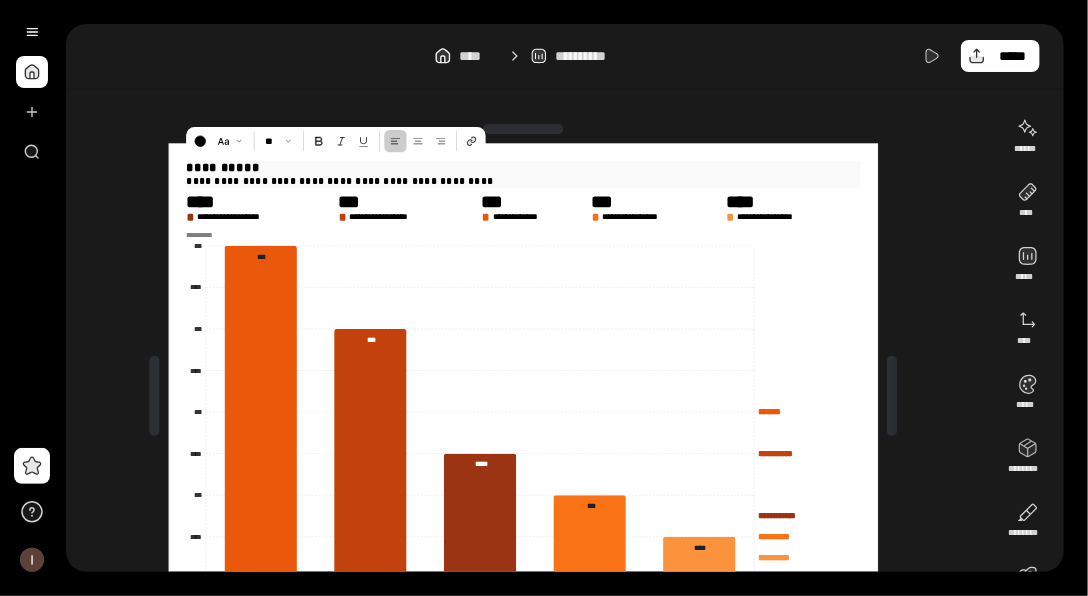 drag, startPoint x: 312, startPoint y: 165, endPoint x: 185, endPoint y: 162, distance: 127.03543 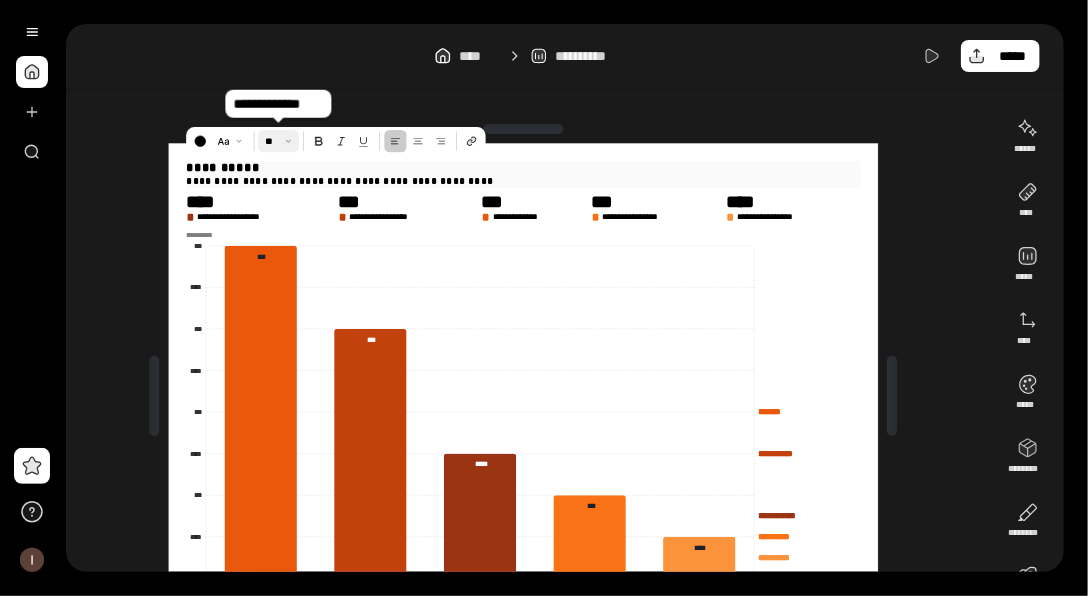 click at bounding box center [278, 141] 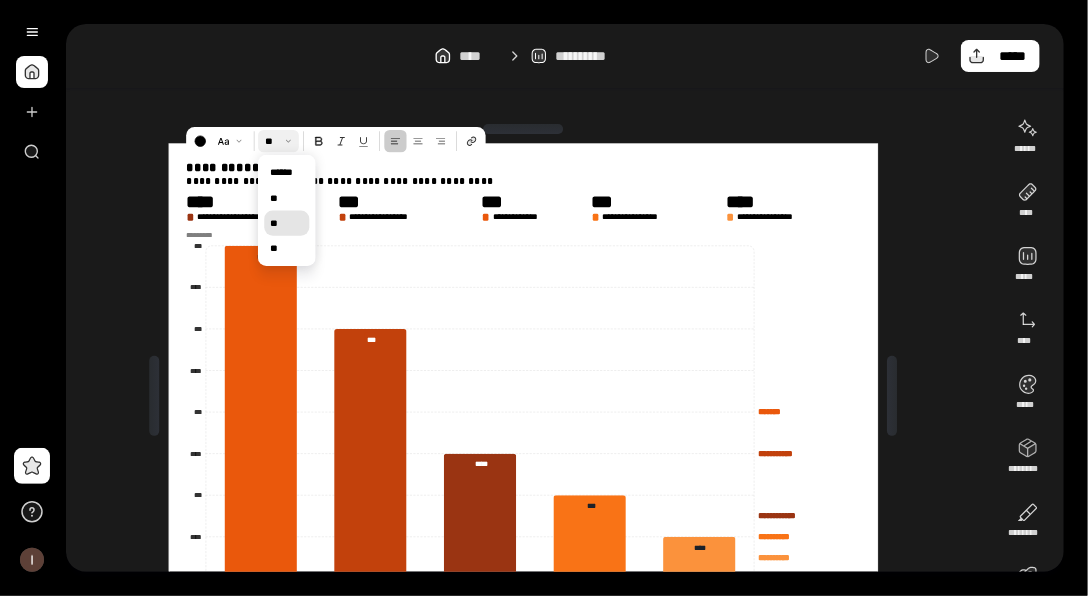 click on "**" at bounding box center [287, 223] 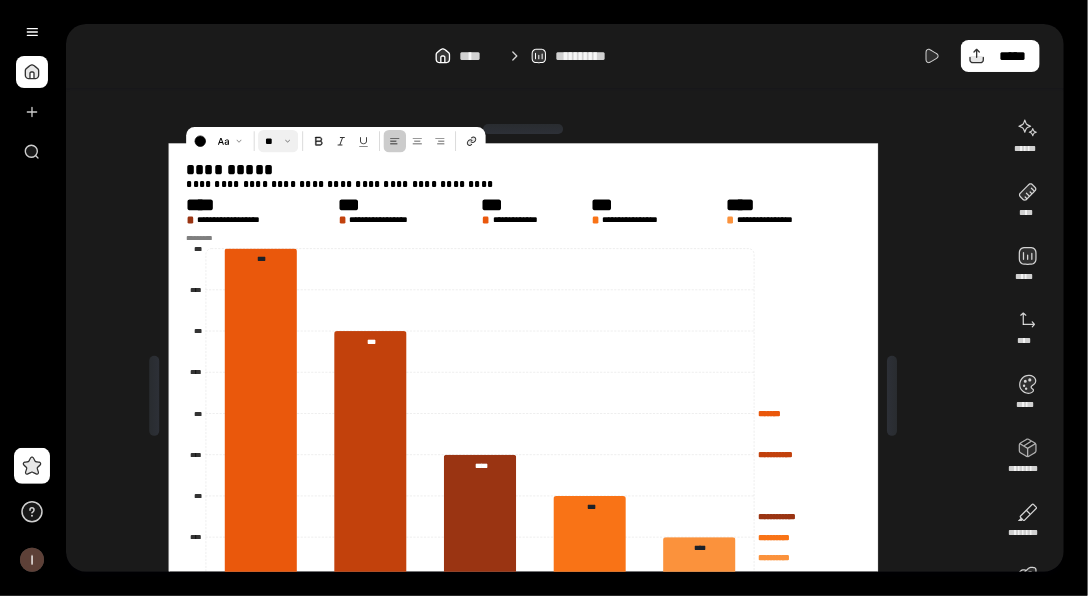 click at bounding box center (523, 129) 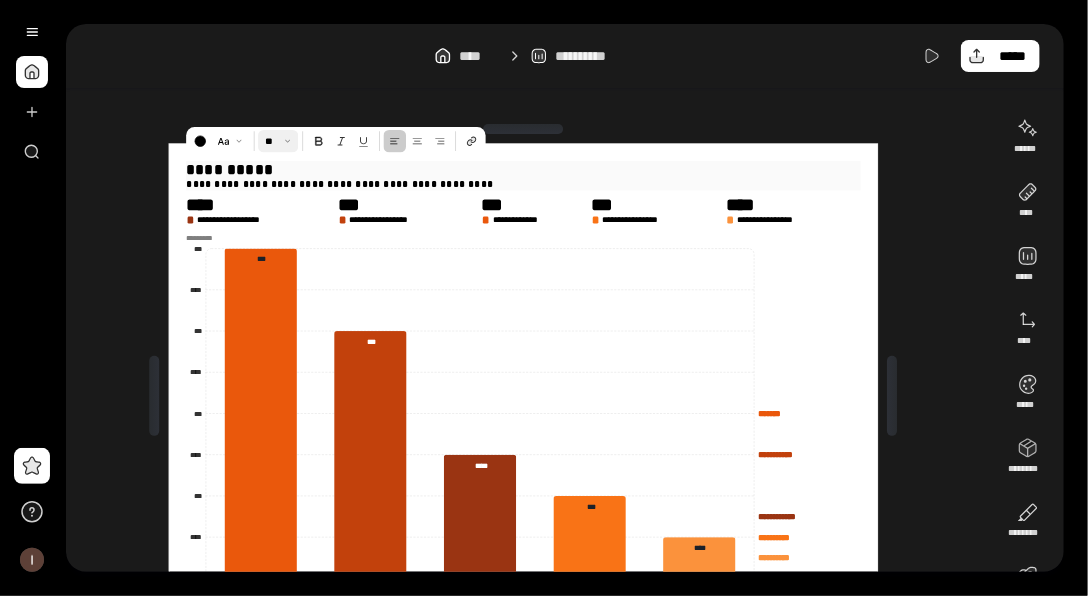 click on "**********" at bounding box center [523, 169] 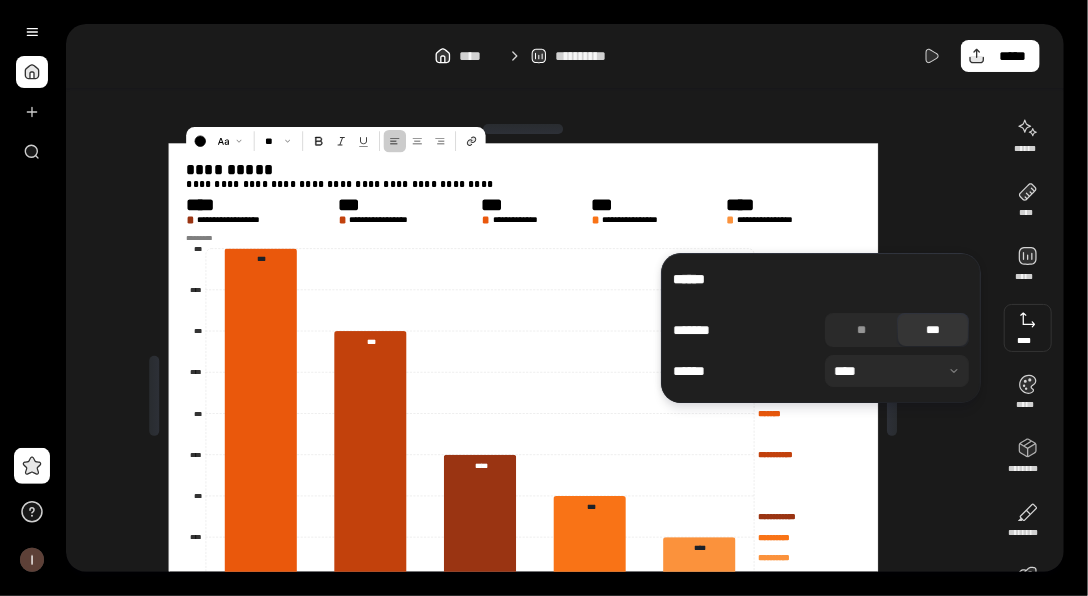 click at bounding box center (897, 371) 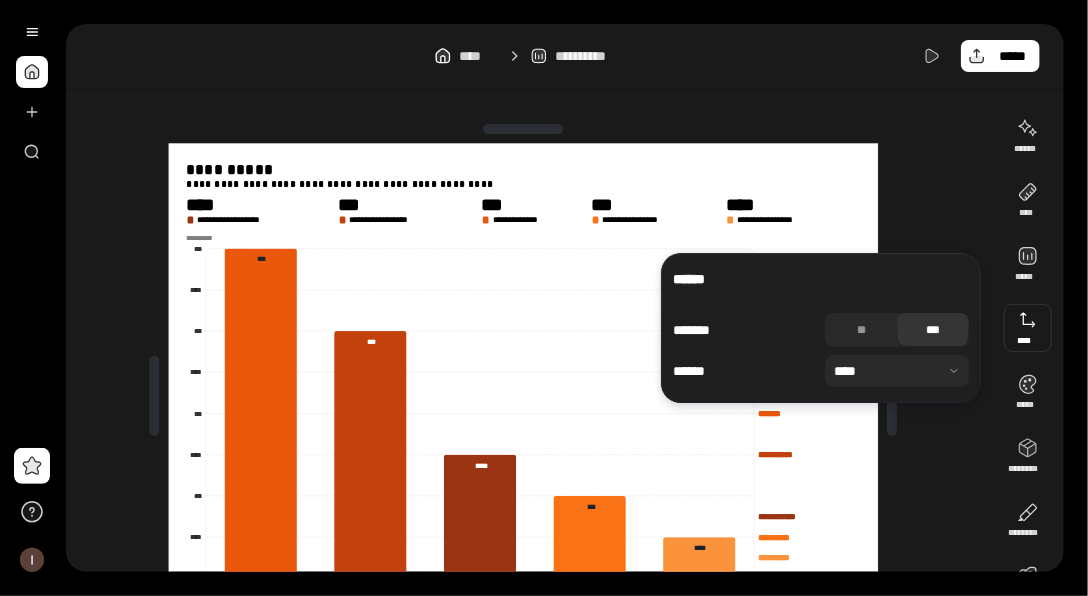 click at bounding box center [897, 371] 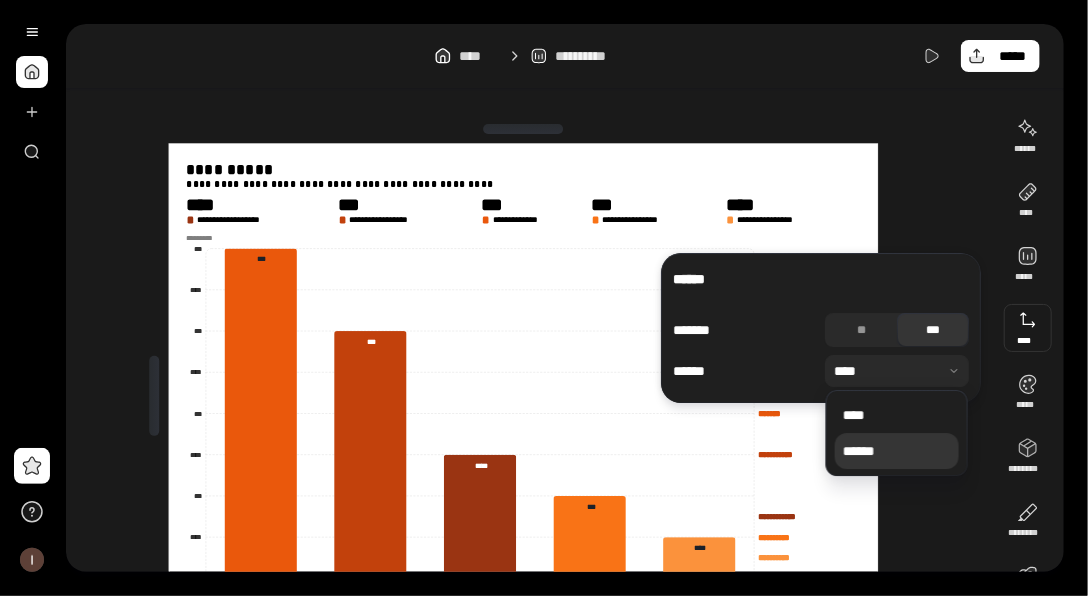 click on "******" at bounding box center [897, 451] 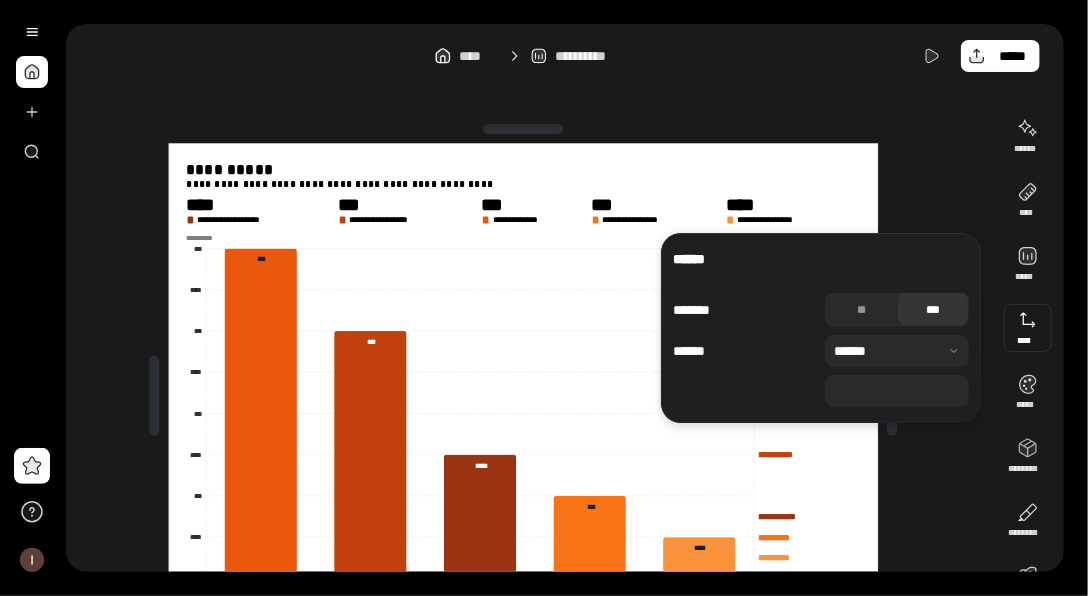 click at bounding box center [897, 351] 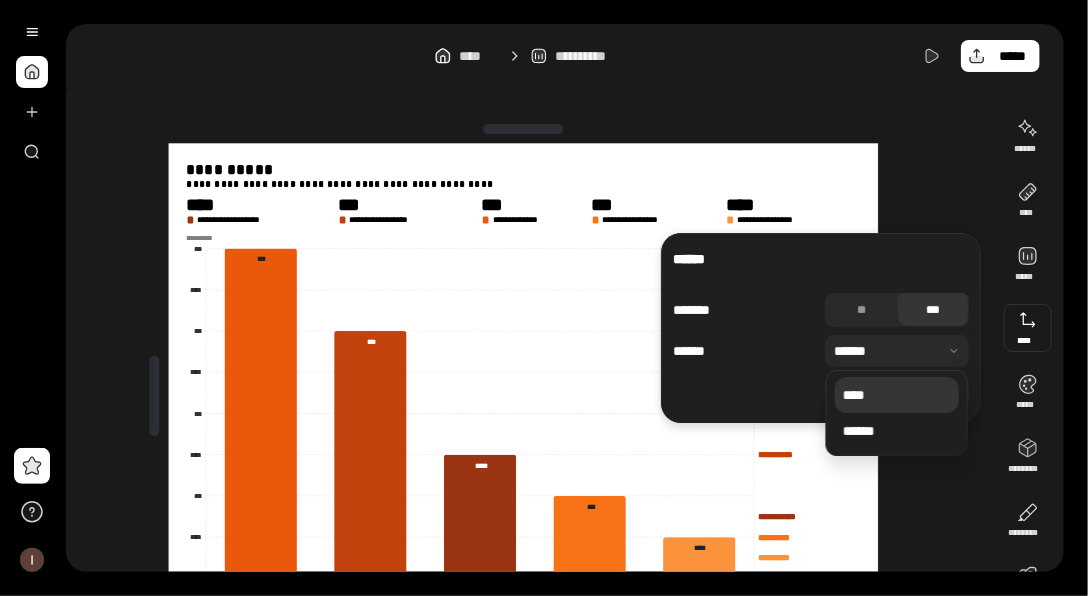 click on "****" at bounding box center [897, 395] 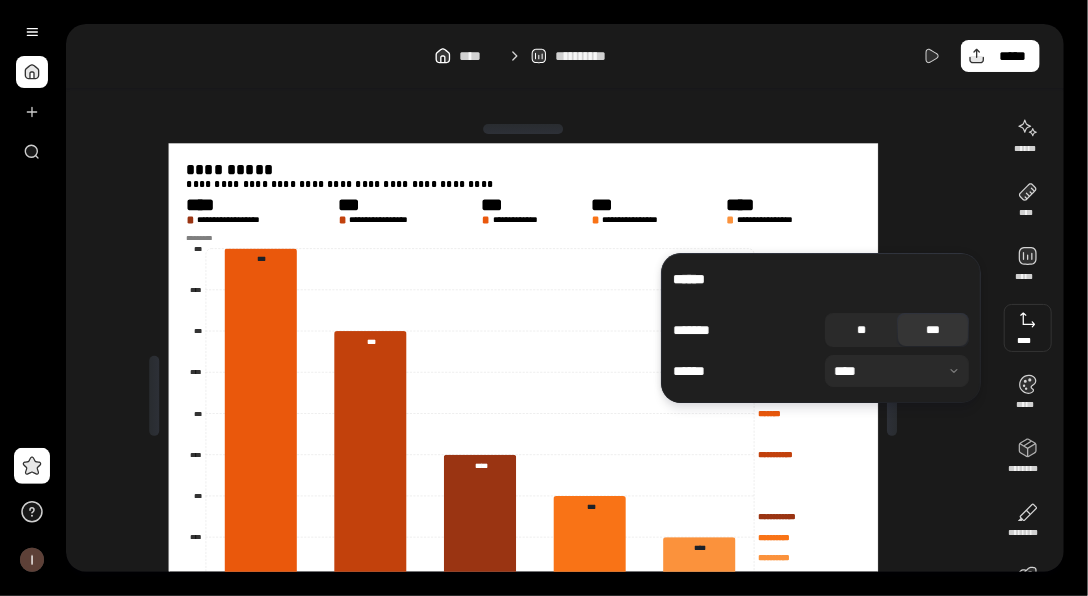 click on "**" at bounding box center (861, 330) 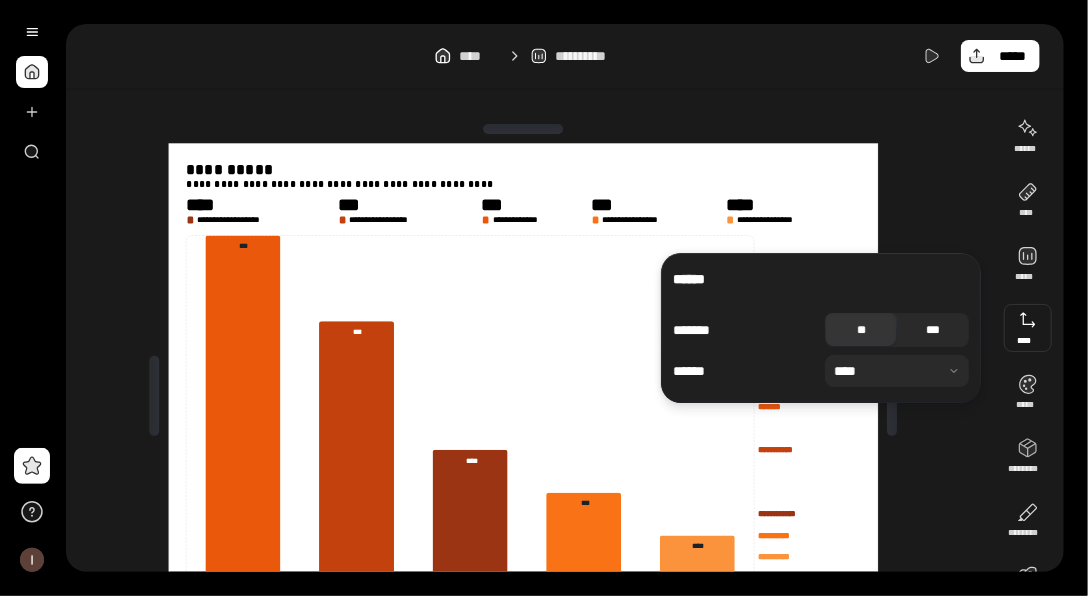 click on "***" at bounding box center (933, 330) 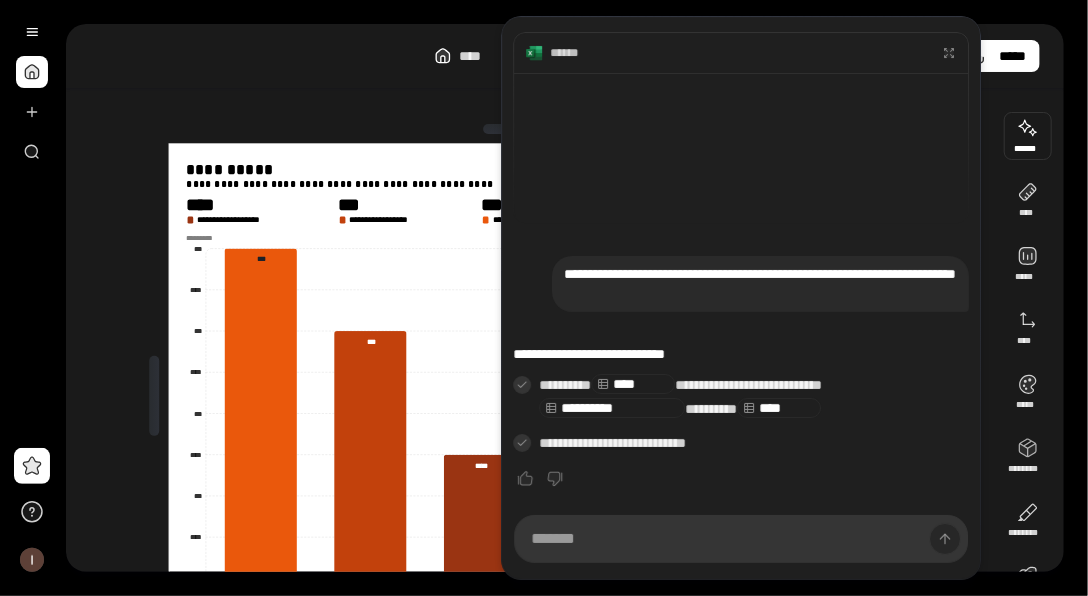 scroll, scrollTop: 1, scrollLeft: 0, axis: vertical 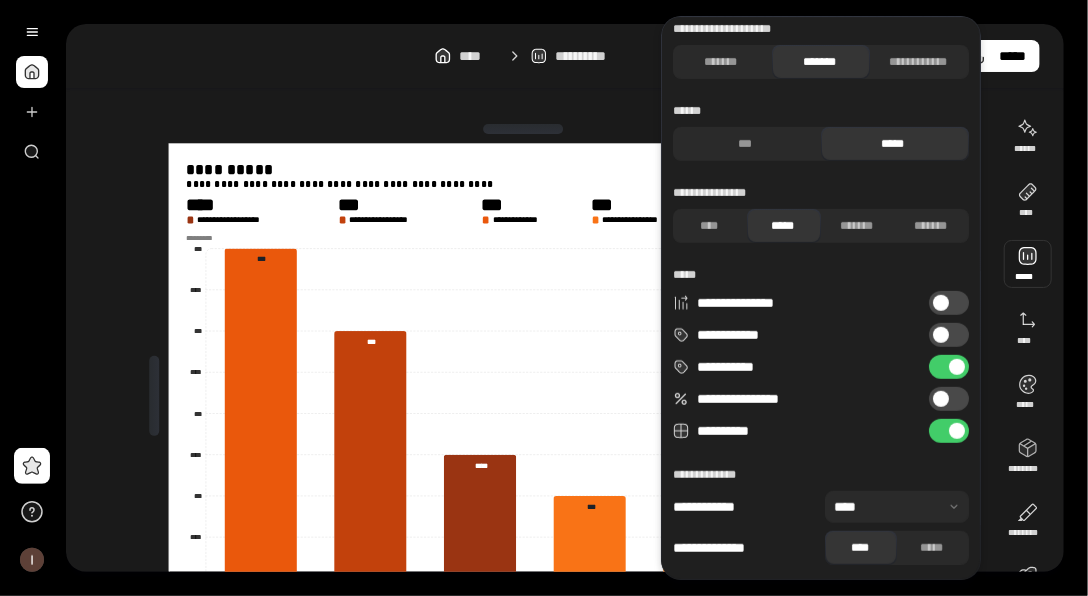 click at bounding box center [897, 507] 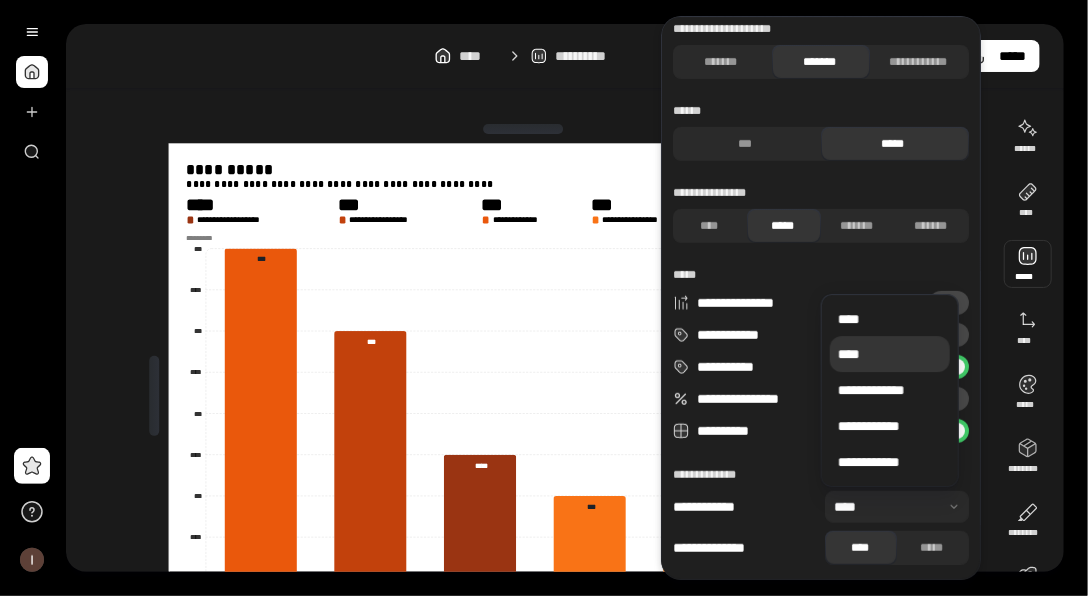 click at bounding box center [897, 507] 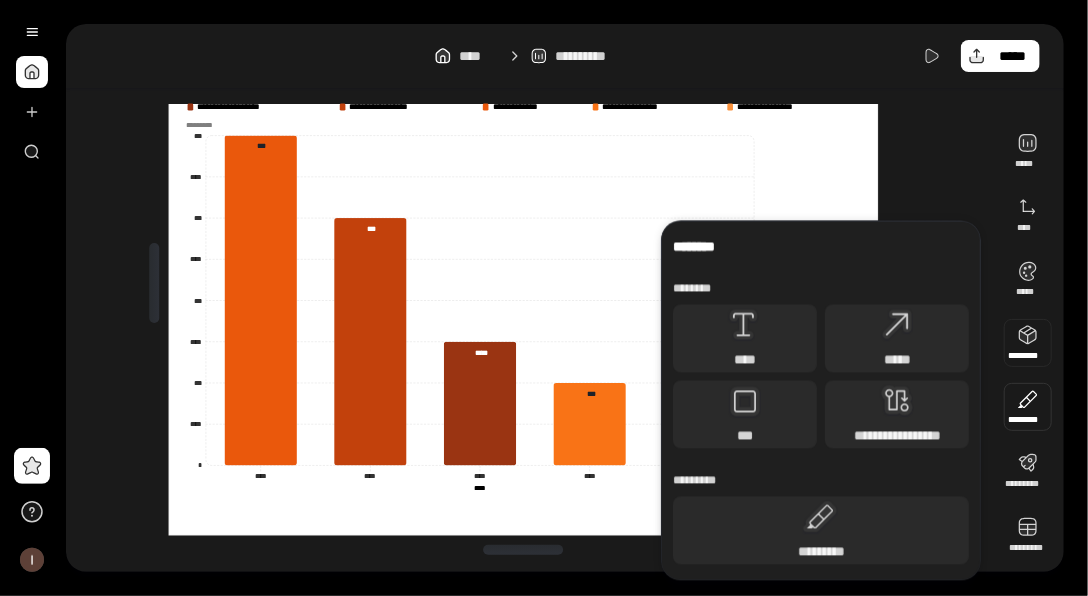 scroll, scrollTop: 115, scrollLeft: 0, axis: vertical 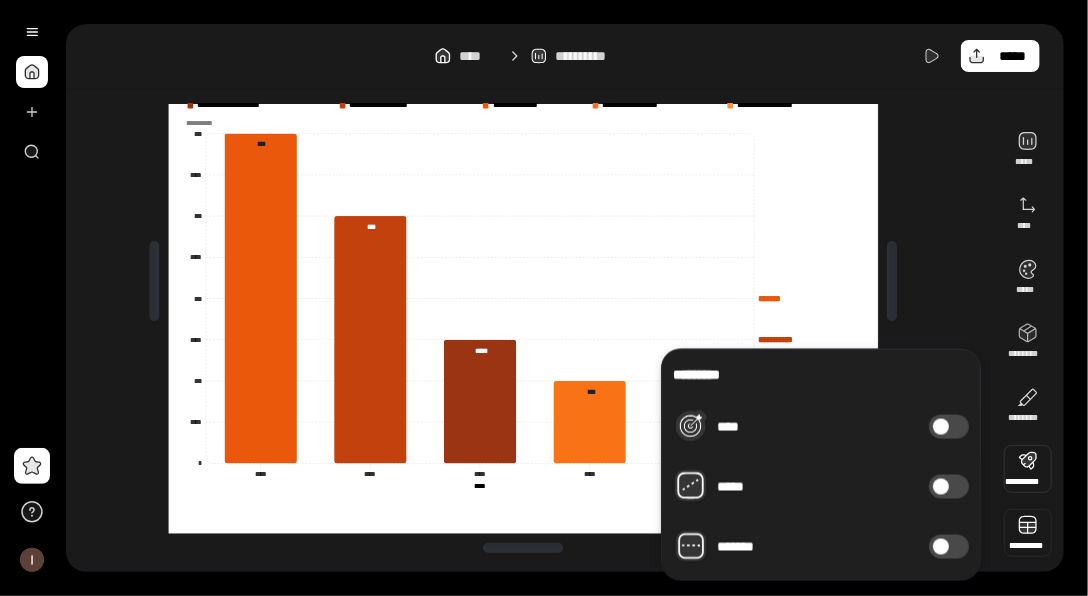 click at bounding box center [1028, 533] 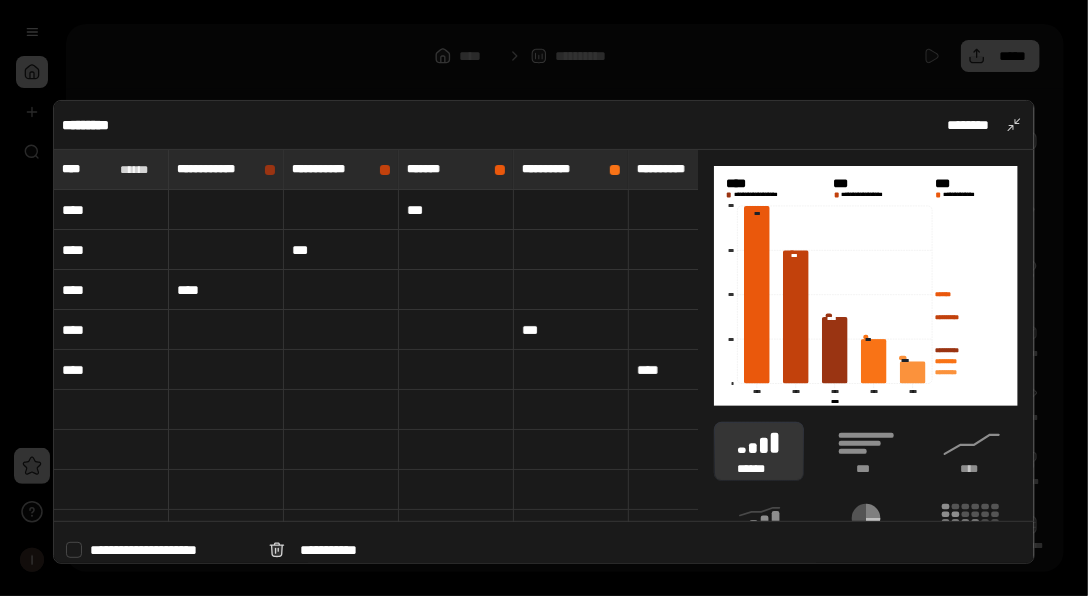 click at bounding box center (74, 550) 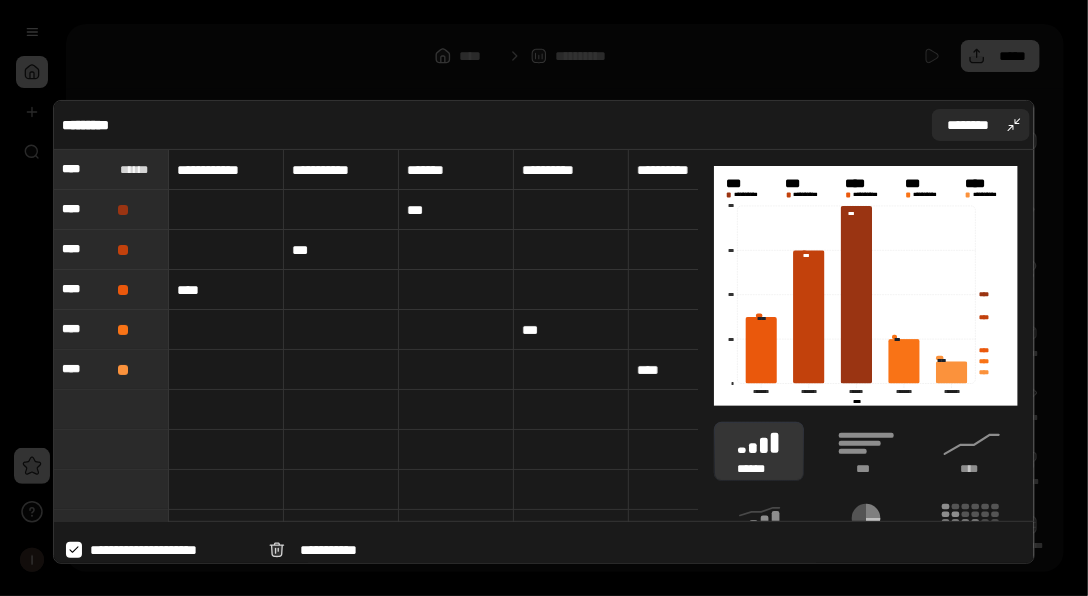click on "********" at bounding box center [981, 125] 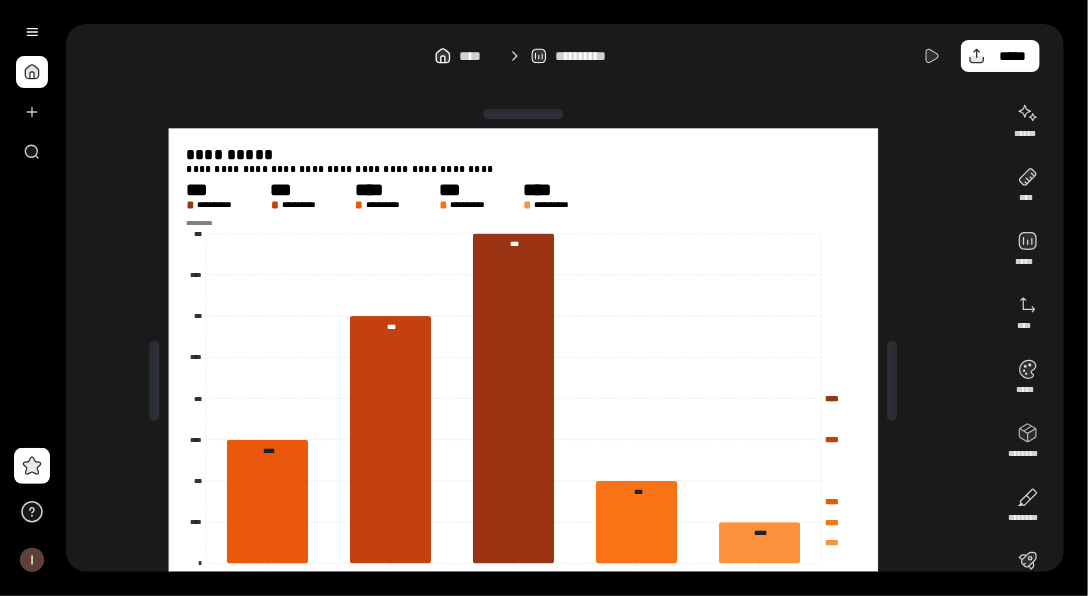 scroll, scrollTop: 0, scrollLeft: 0, axis: both 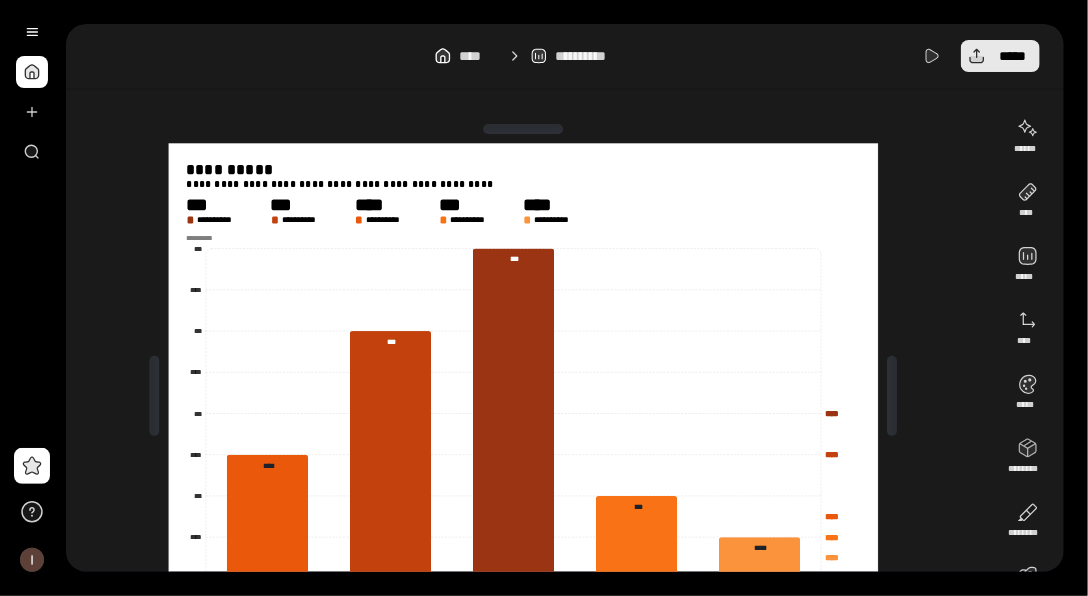 click on "*****" at bounding box center [1012, 56] 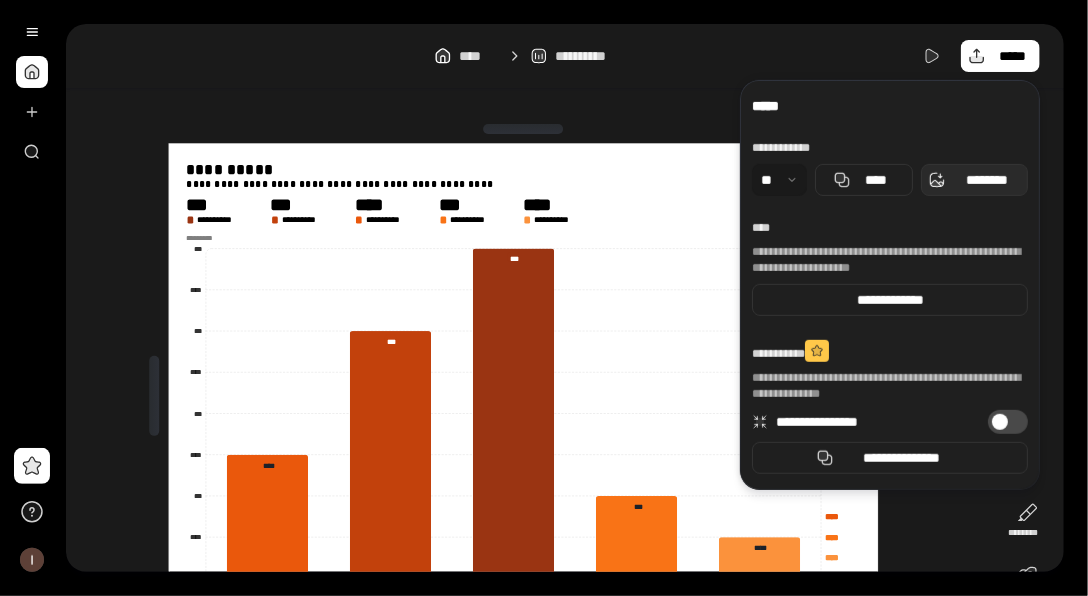 click on "********" at bounding box center [986, 180] 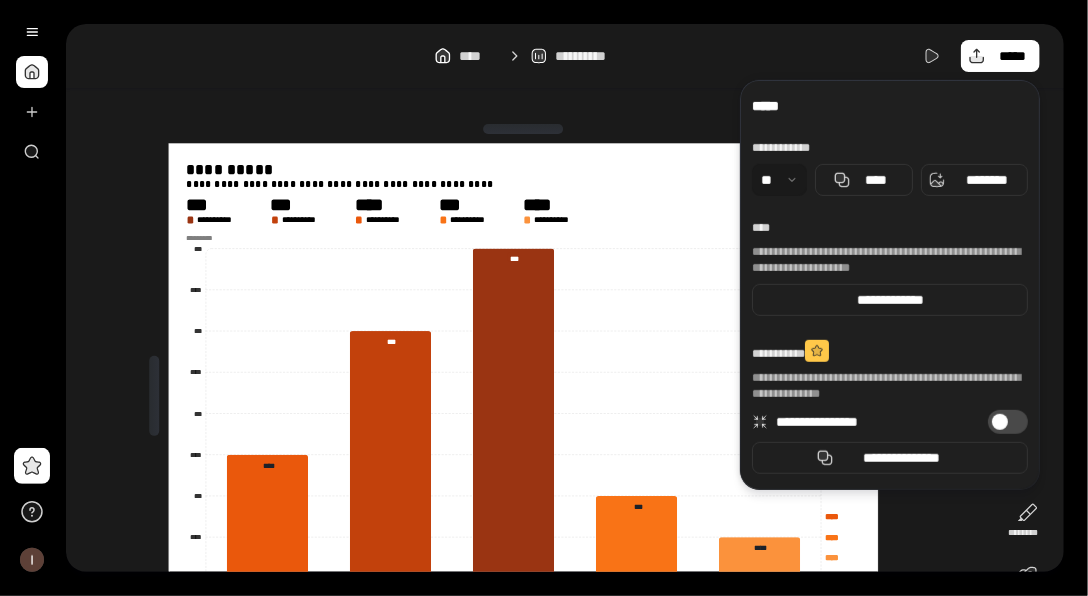 click on "**********" at bounding box center [565, 56] 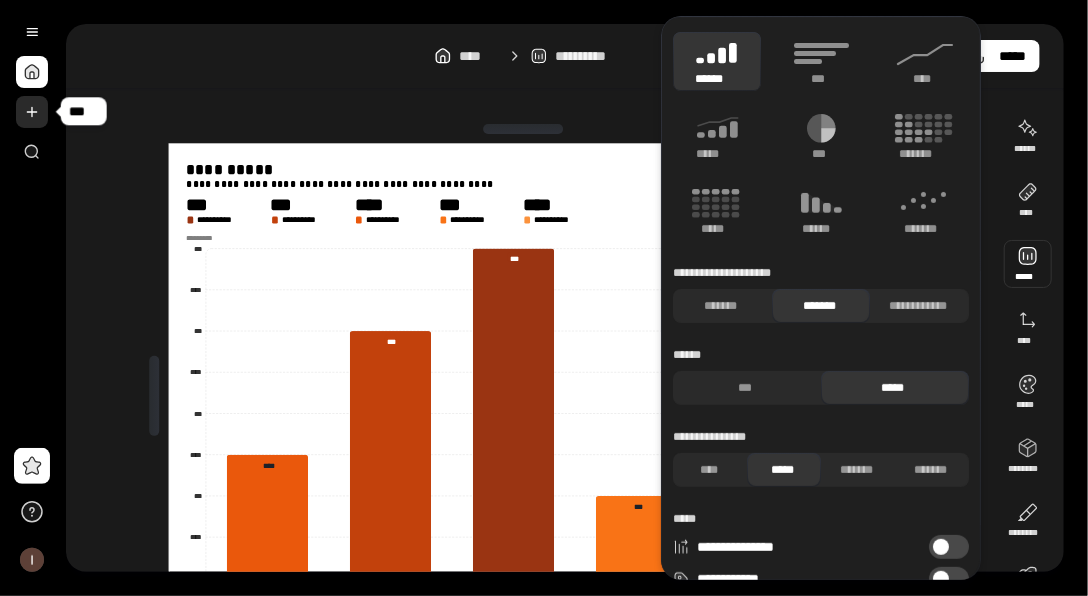 click at bounding box center [32, 112] 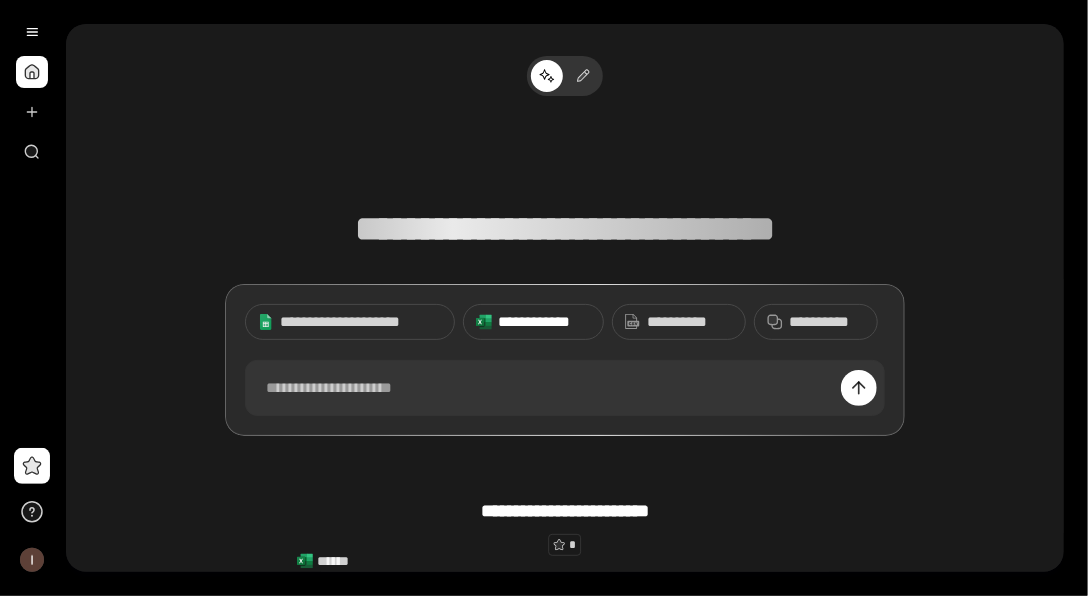 click on "**********" at bounding box center (544, 322) 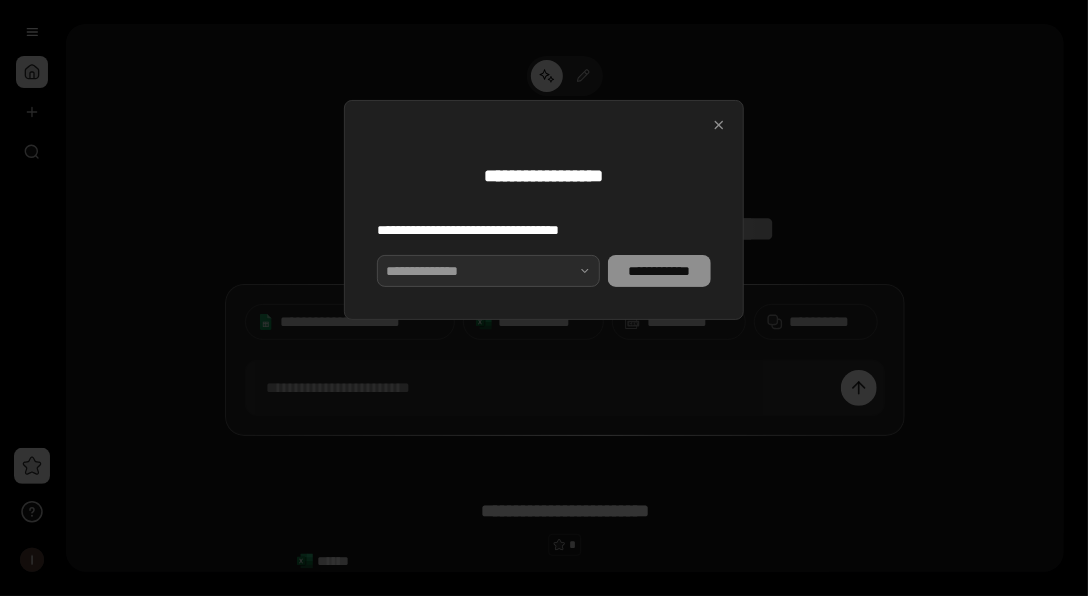 click at bounding box center (488, 271) 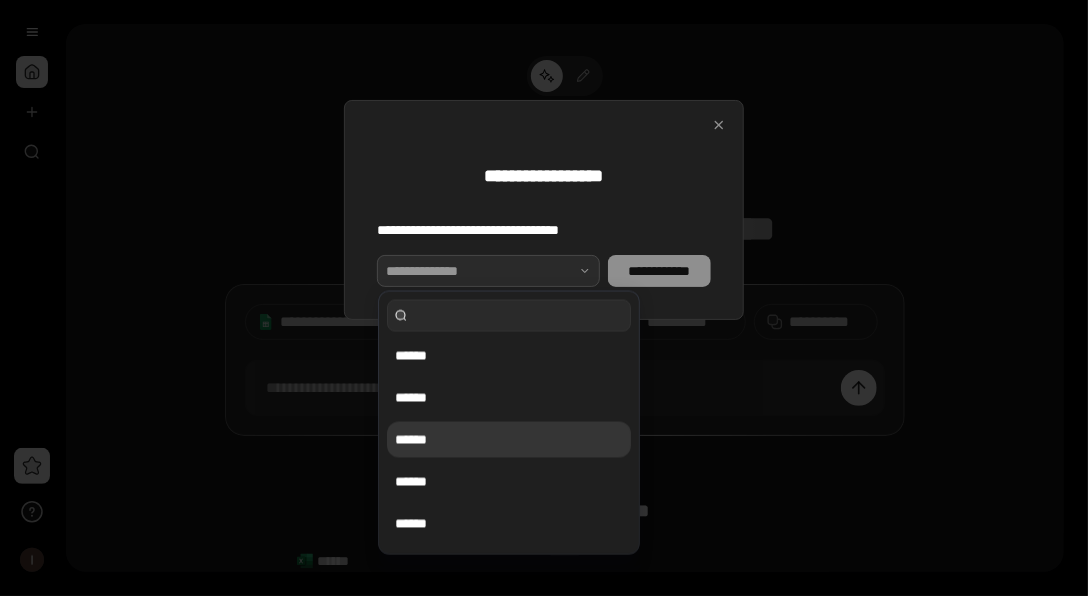 click on "******" at bounding box center (509, 440) 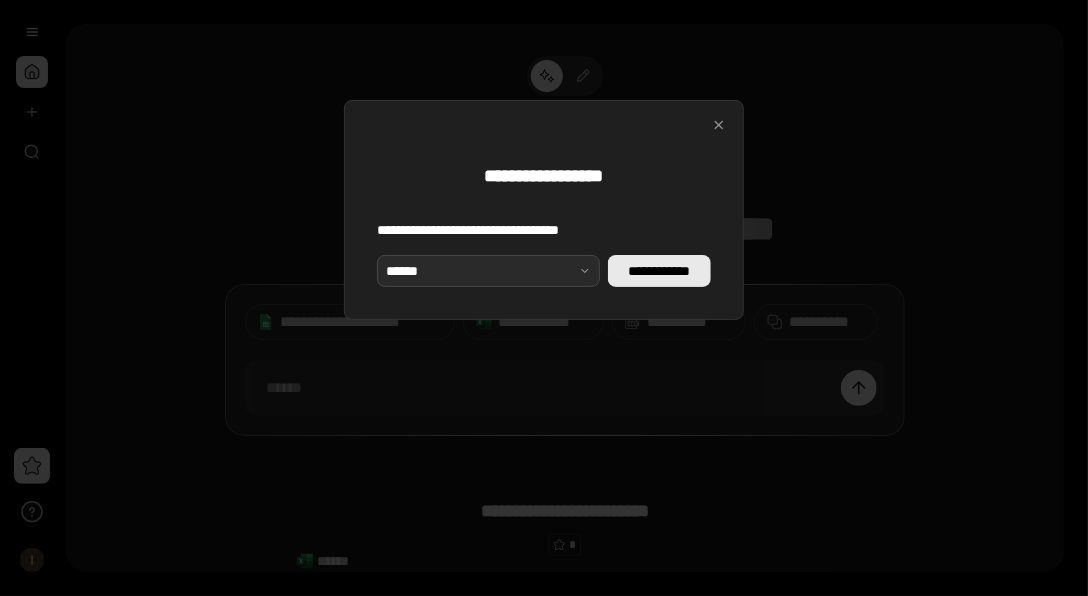 click on "**********" at bounding box center (659, 271) 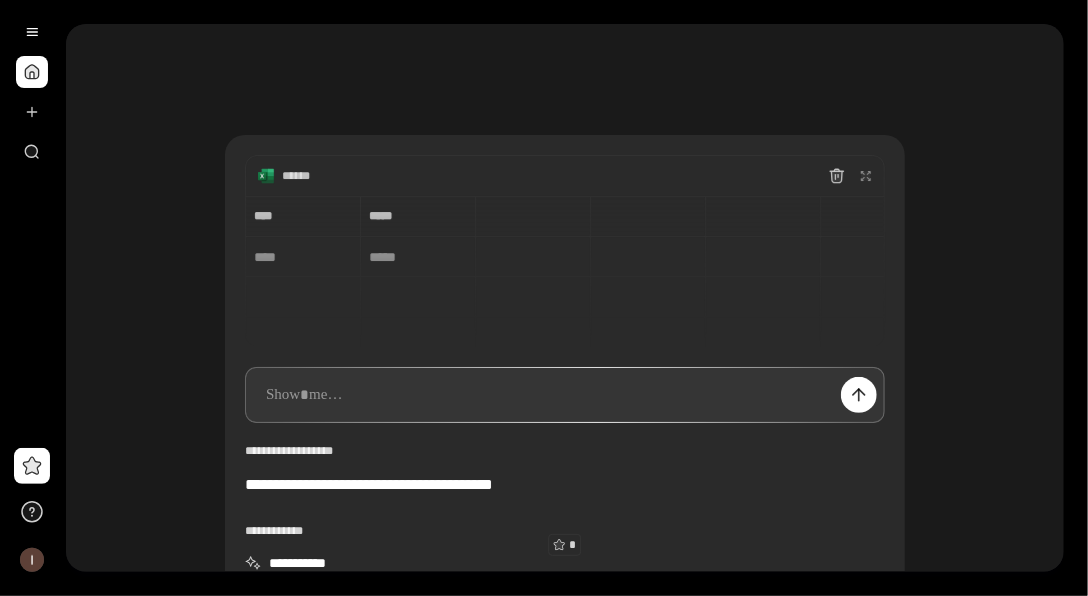 type 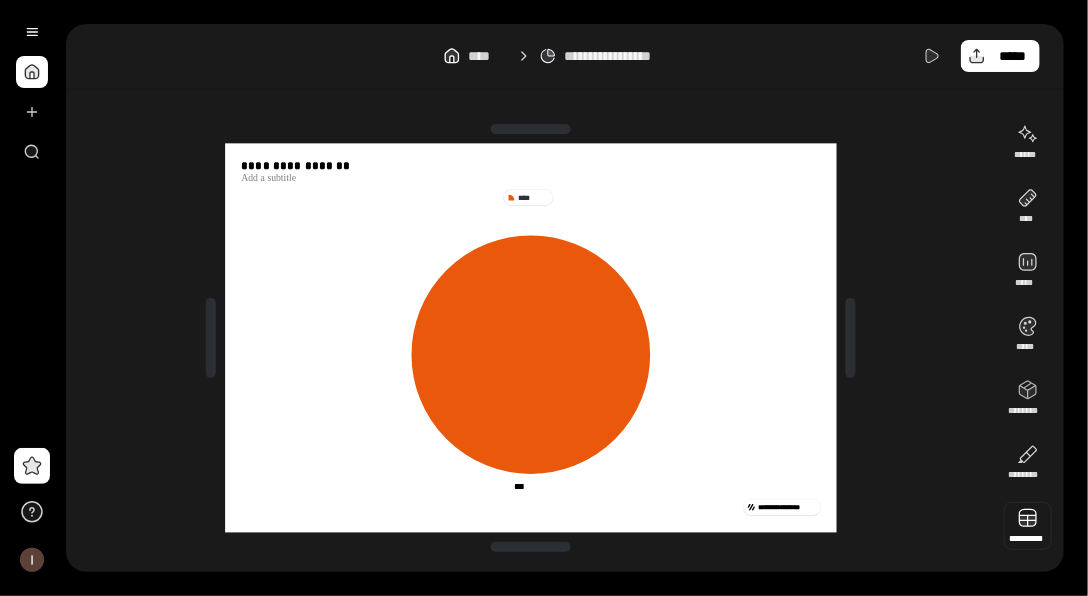 click at bounding box center (1028, 526) 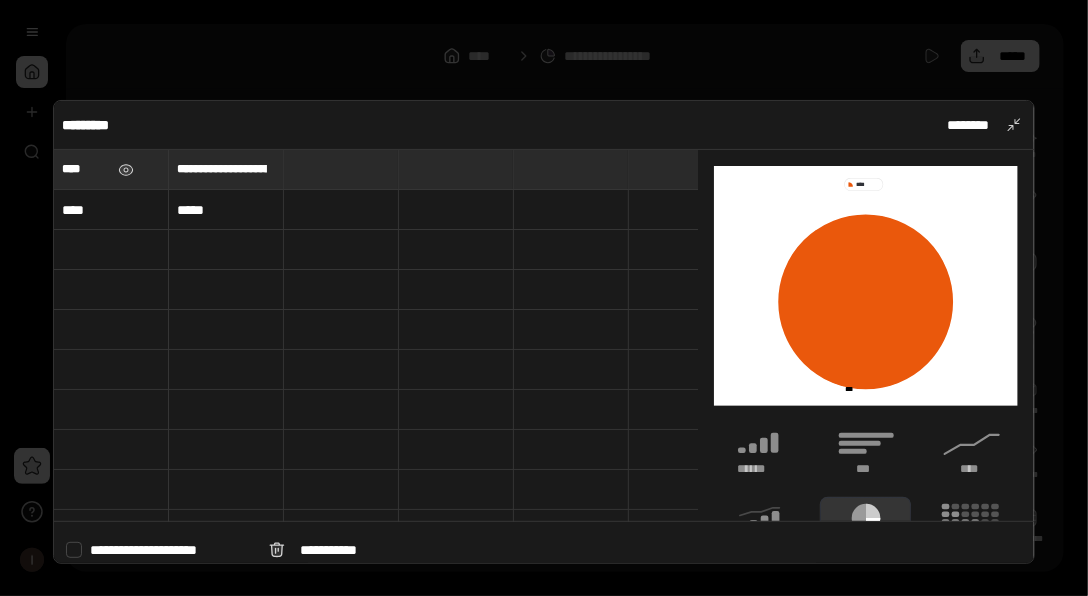 click on "****" at bounding box center (111, 169) 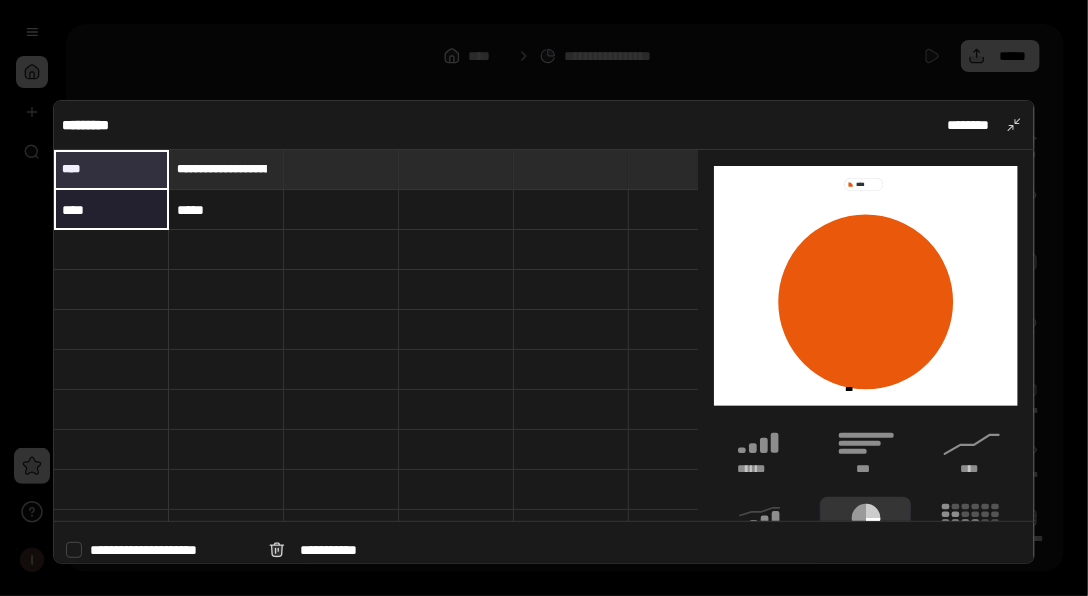 click on "****" at bounding box center (111, 210) 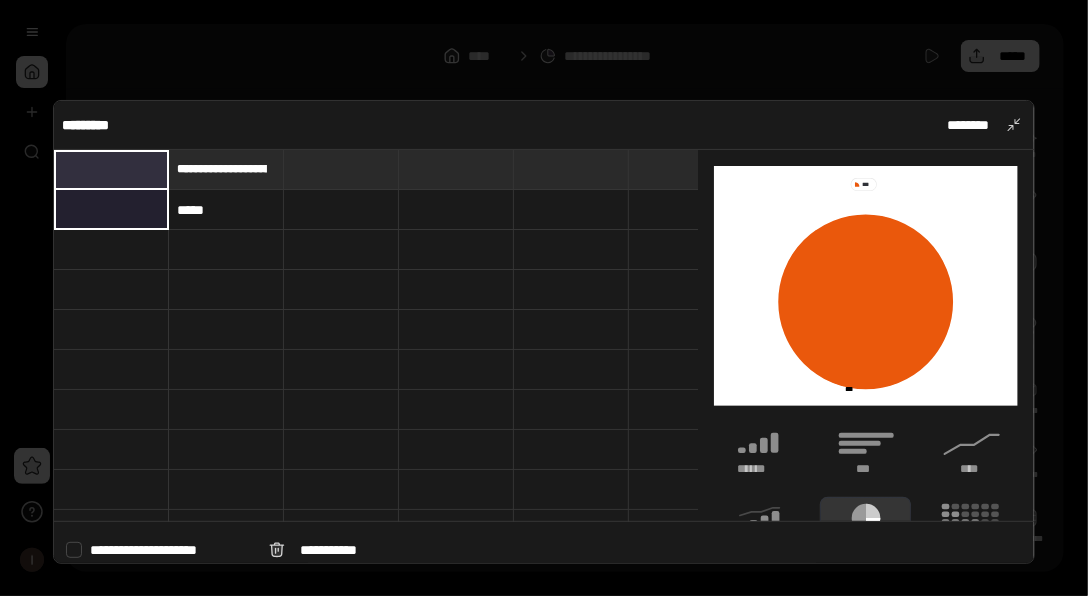 click at bounding box center (111, 210) 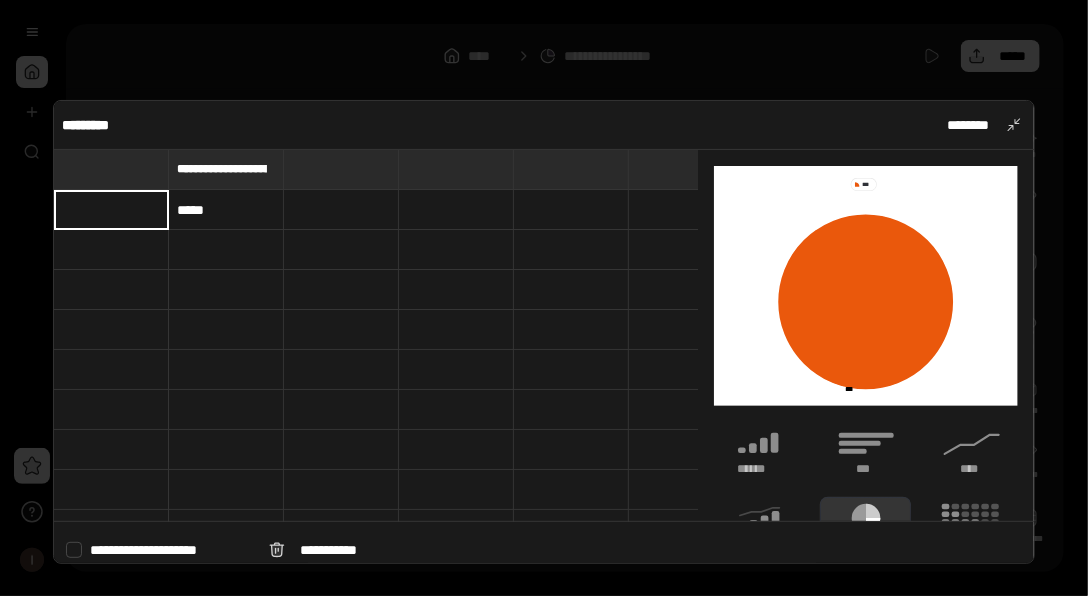 type on "****" 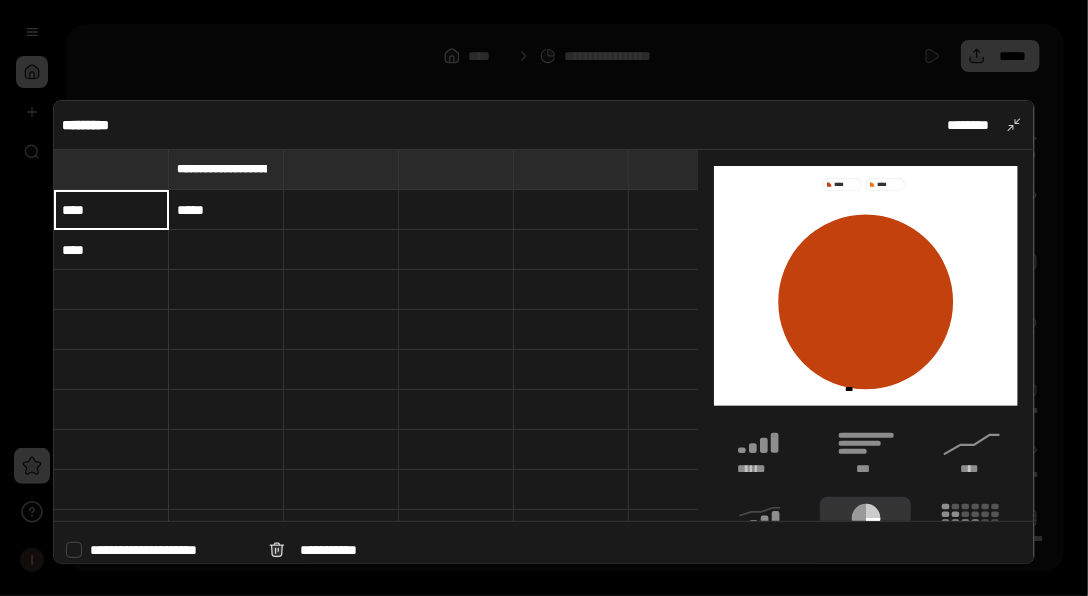 click at bounding box center [226, 250] 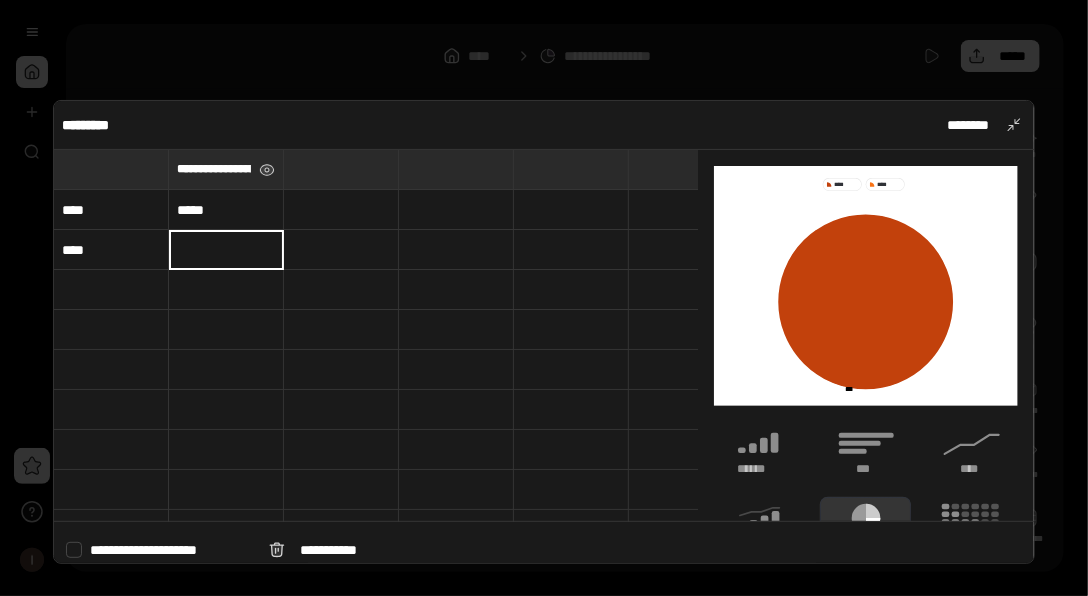 click on "**********" at bounding box center (214, 169) 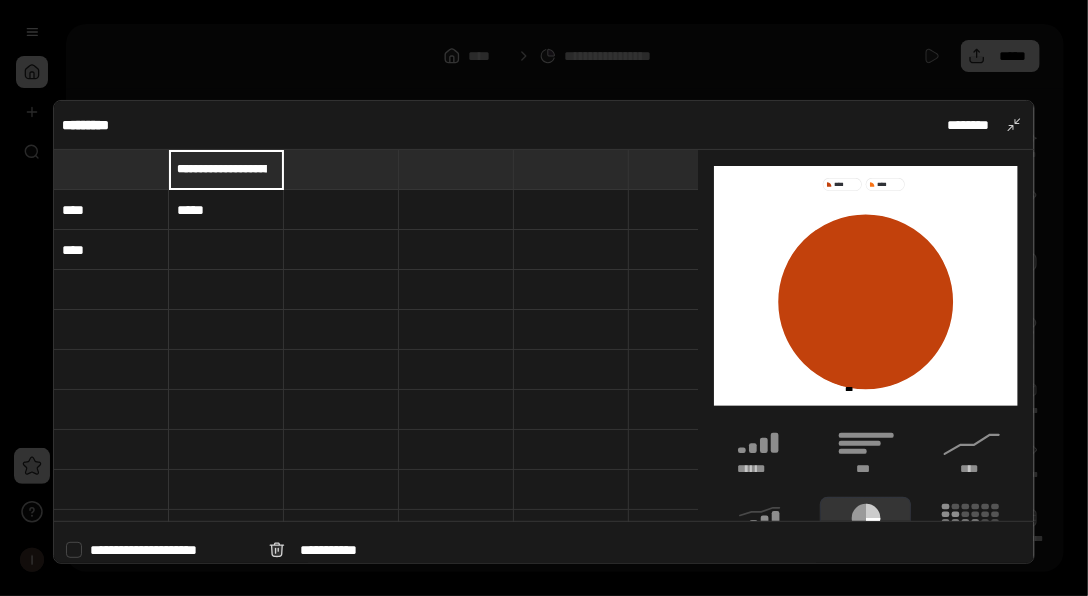 click on "*****" at bounding box center [226, 210] 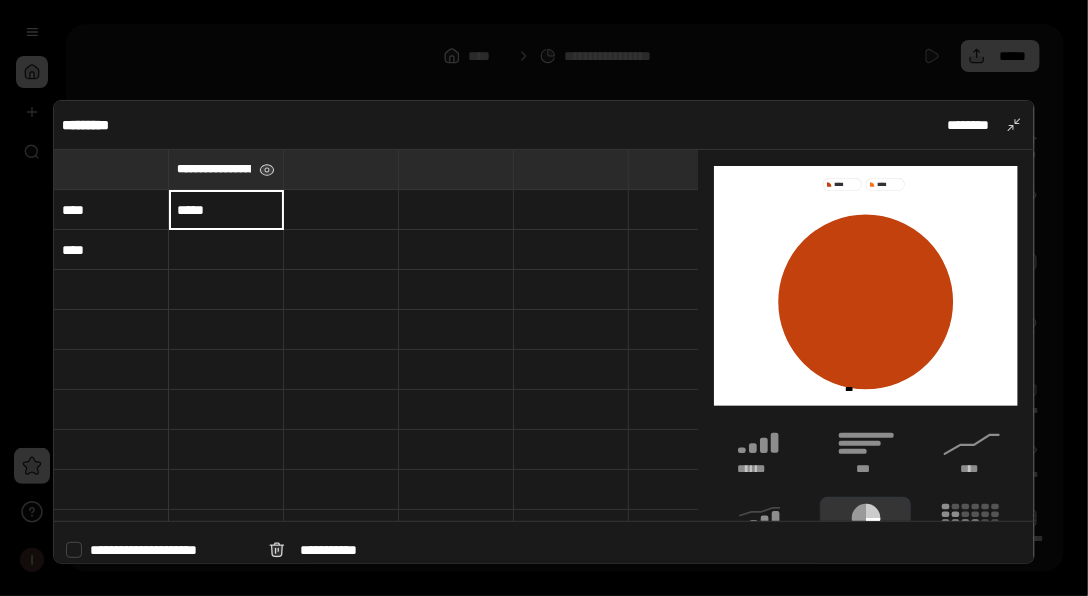 click on "**********" at bounding box center [214, 169] 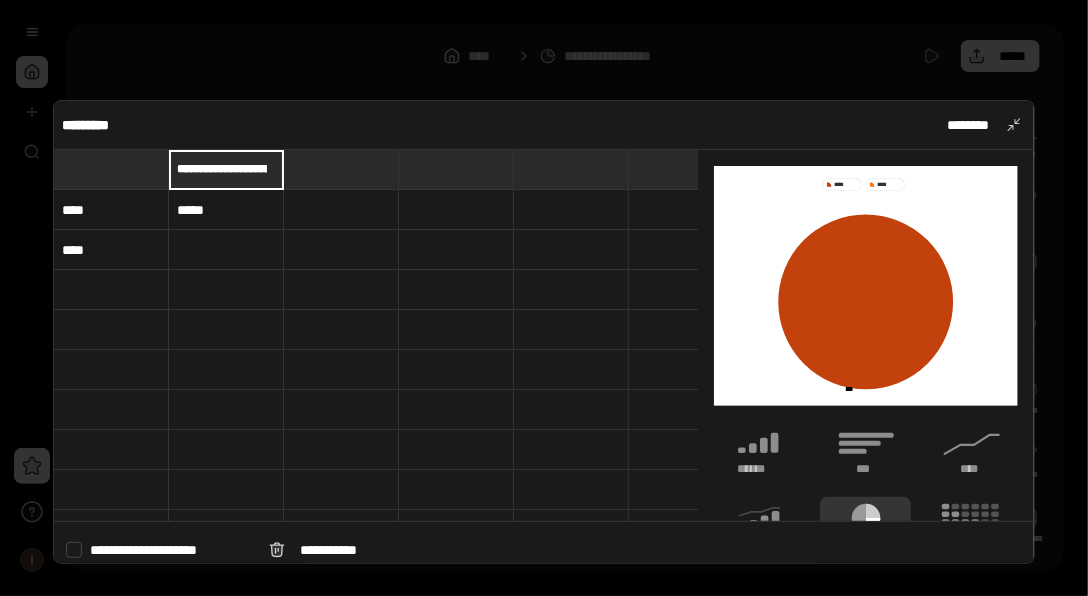 click on "*****" at bounding box center [226, 210] 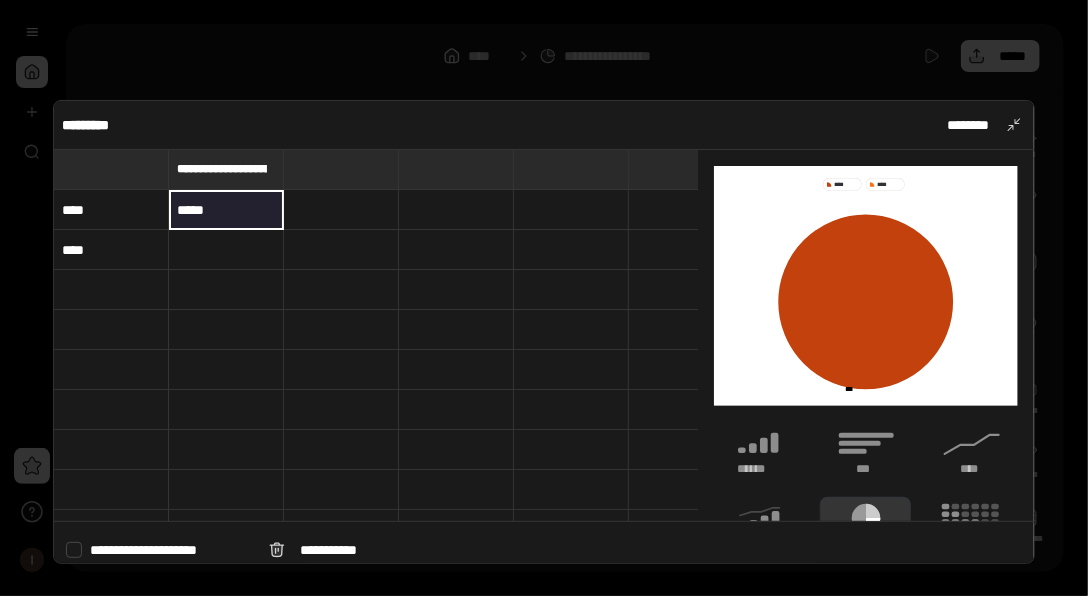drag, startPoint x: 237, startPoint y: 202, endPoint x: 182, endPoint y: 211, distance: 55.7315 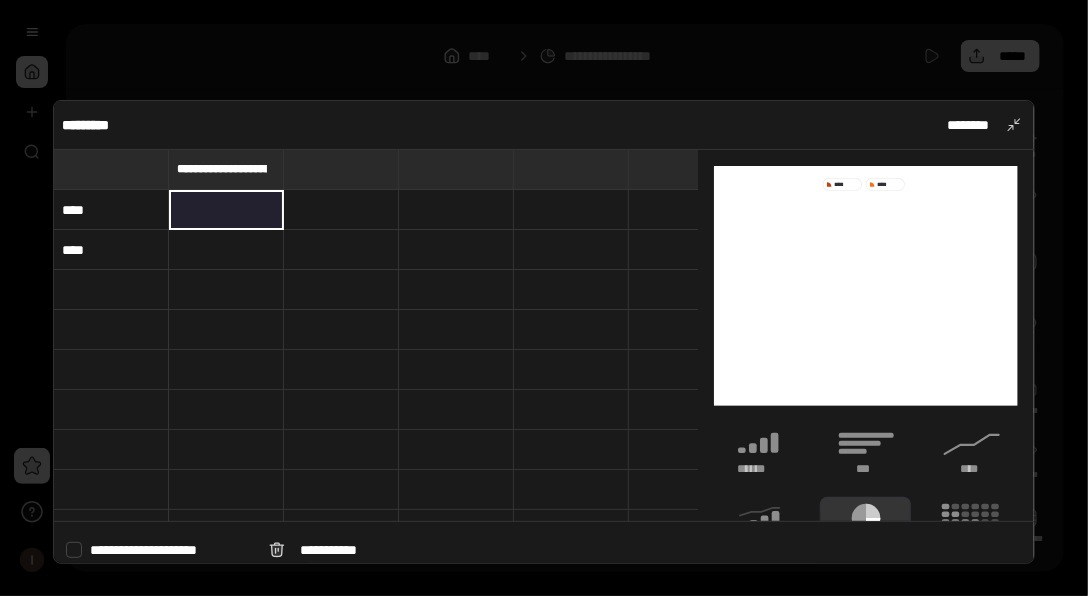 click at bounding box center (226, 250) 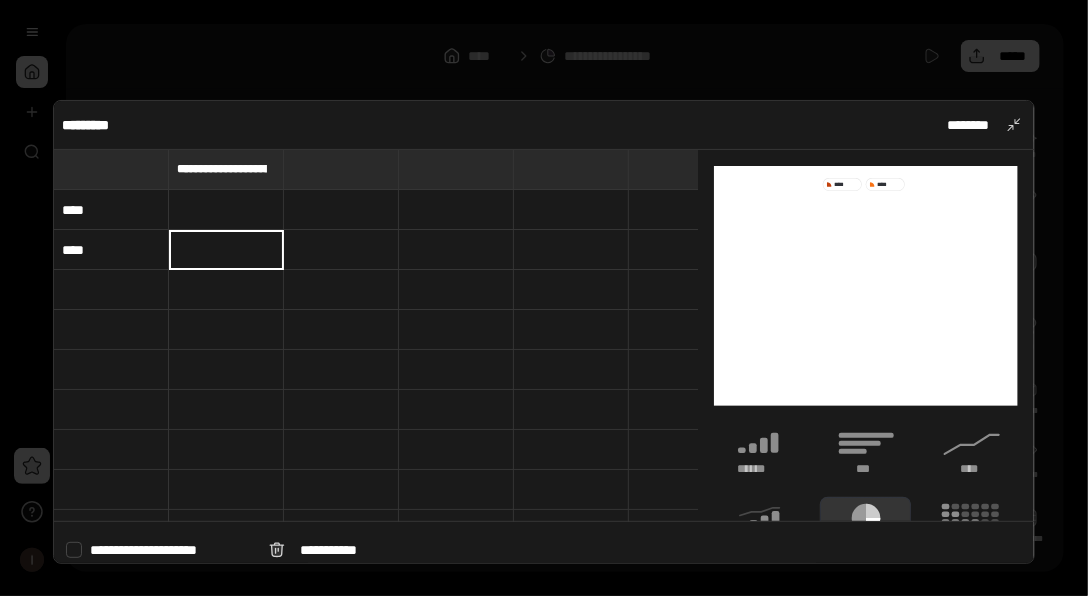 type on "*****" 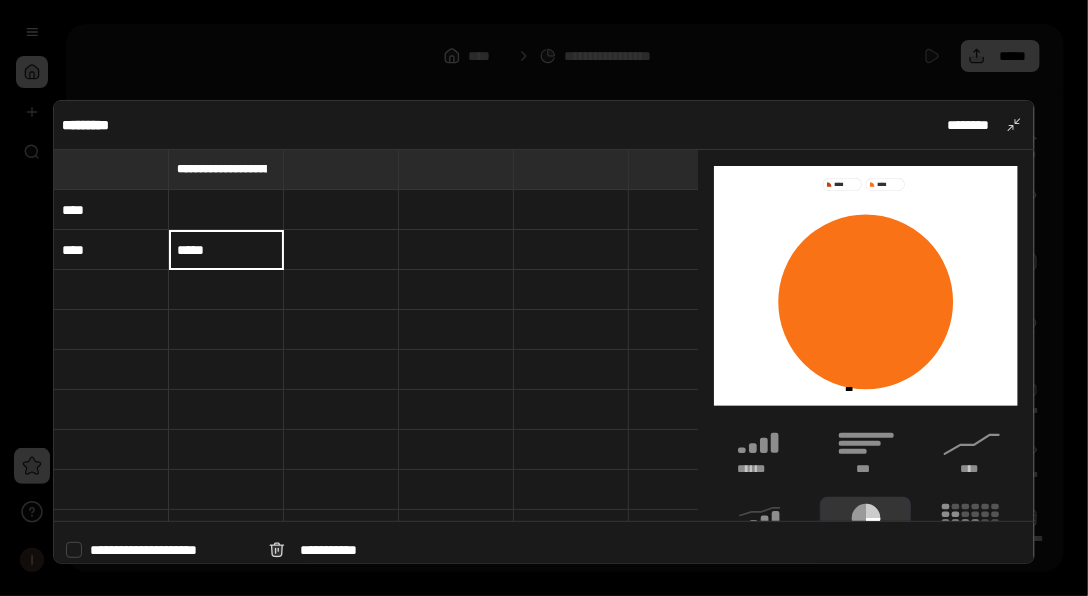 click at bounding box center (226, 210) 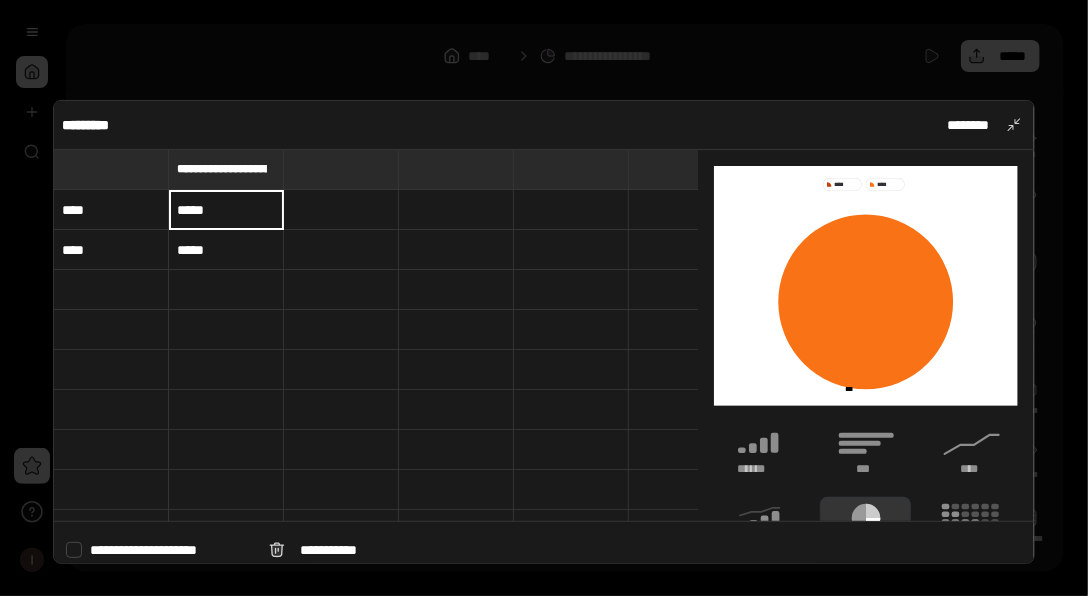 type on "*****" 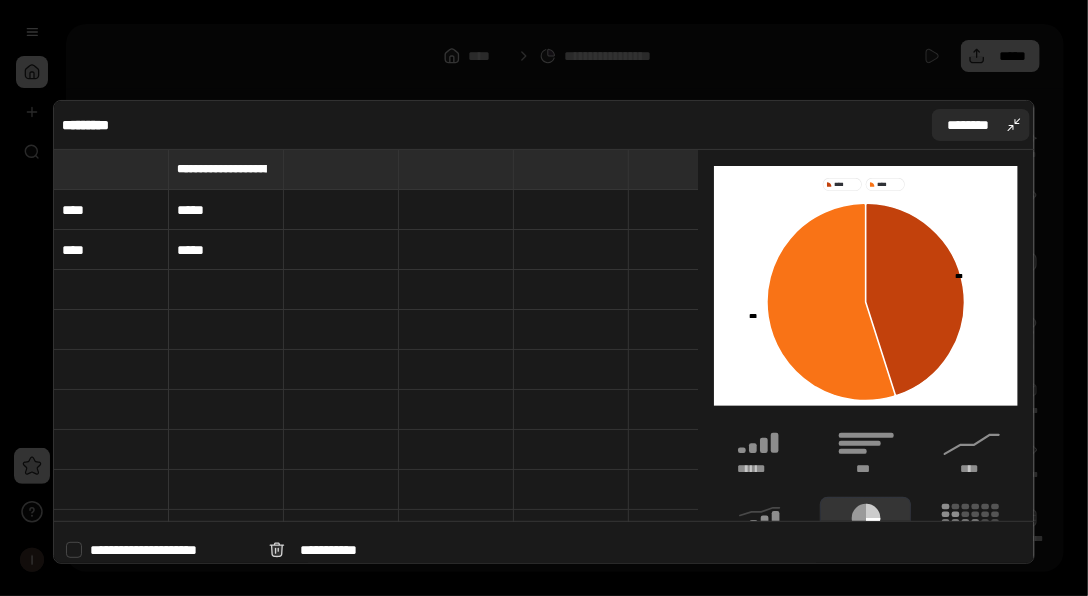 click on "********" at bounding box center [981, 125] 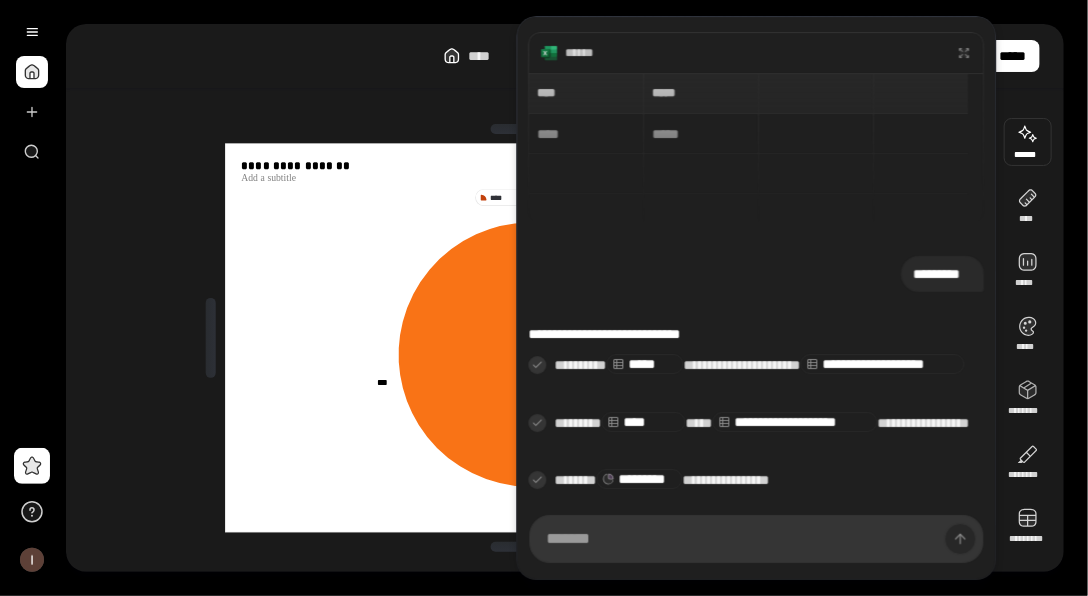 scroll, scrollTop: 72, scrollLeft: 0, axis: vertical 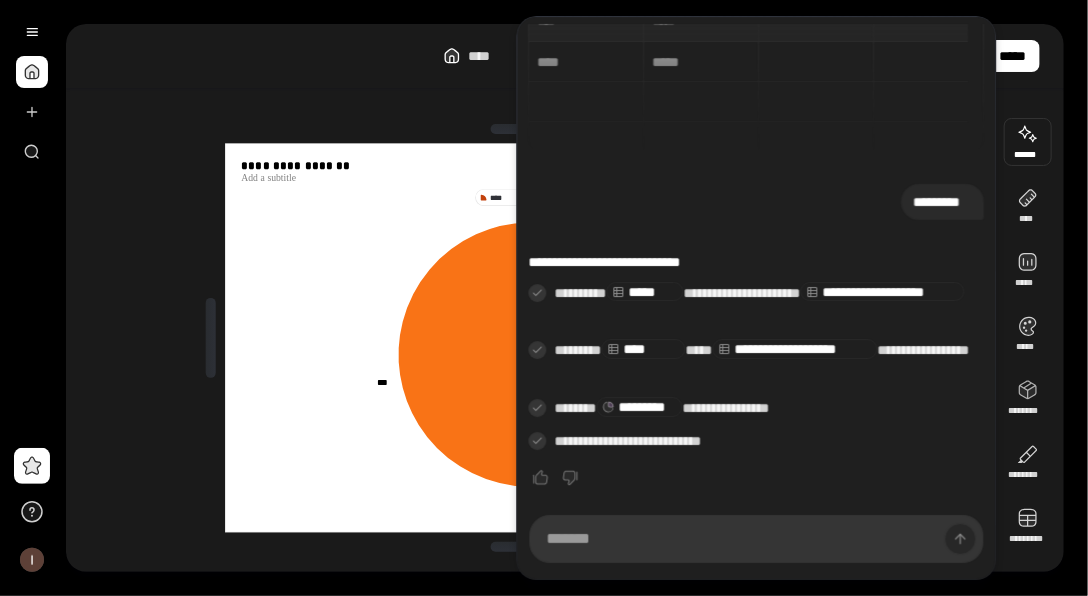 click on "**********" at bounding box center (531, 338) 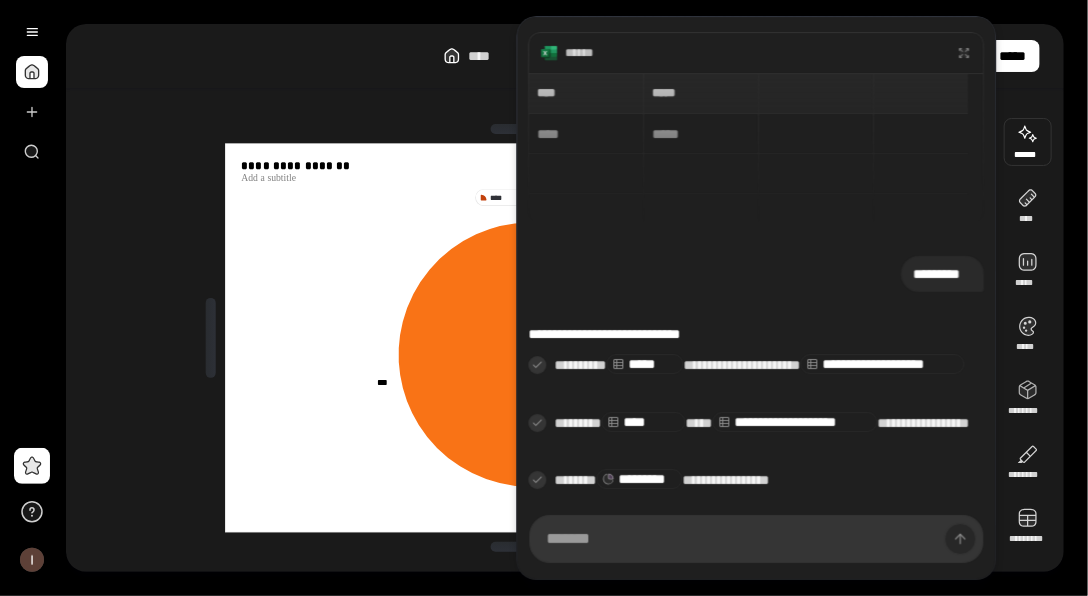 scroll, scrollTop: 72, scrollLeft: 0, axis: vertical 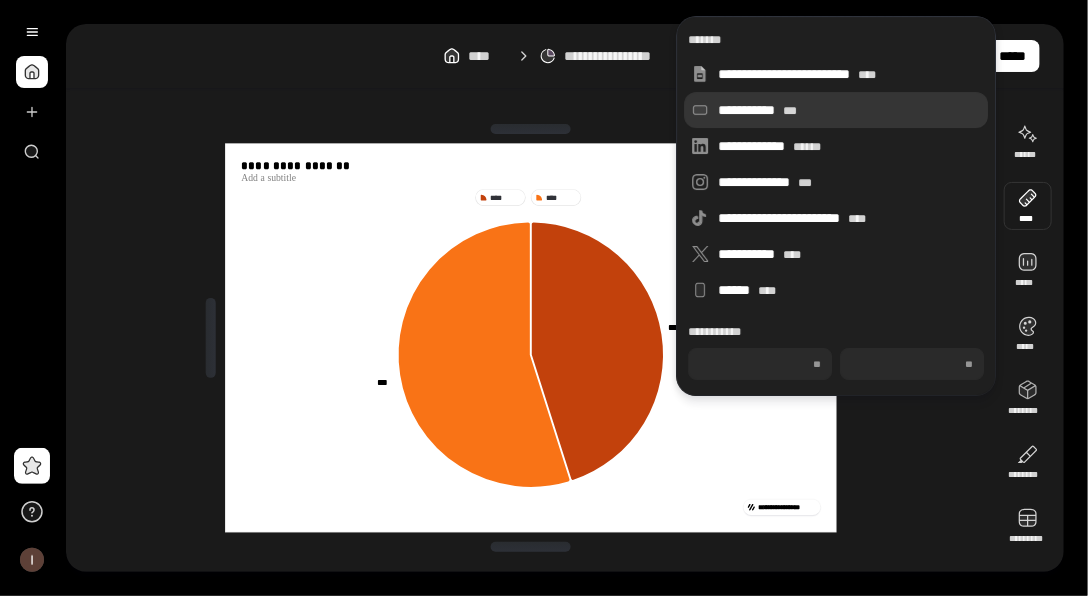 click on "**********" at bounding box center [849, 110] 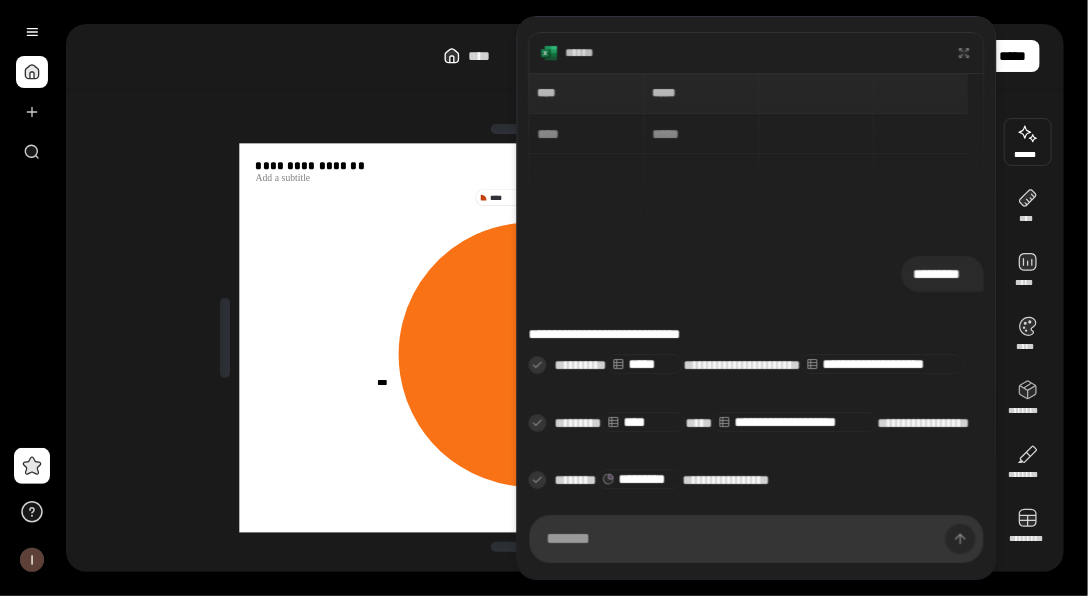 scroll, scrollTop: 72, scrollLeft: 0, axis: vertical 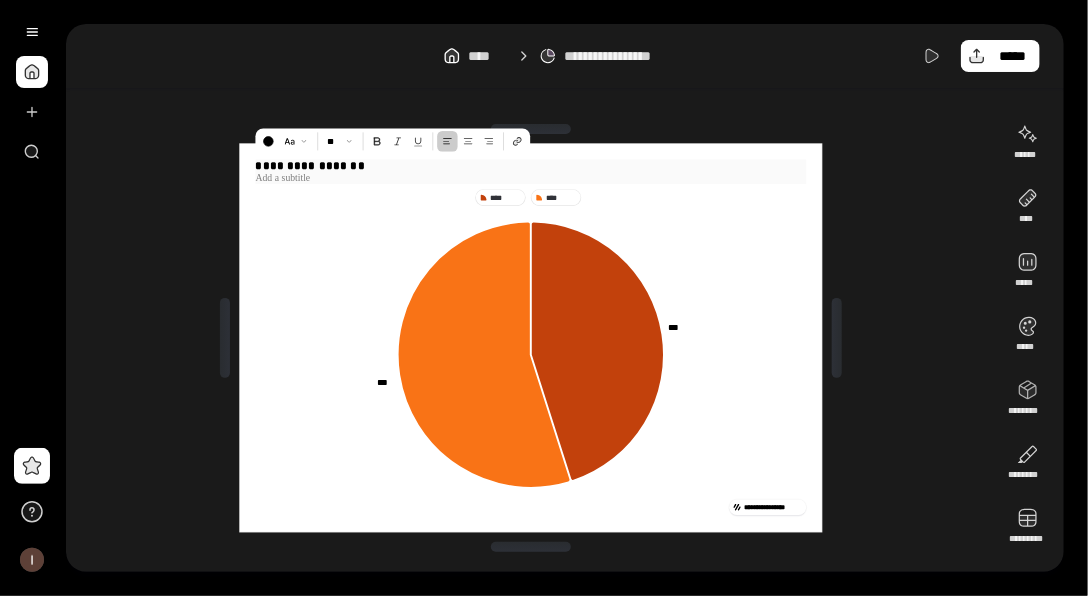 drag, startPoint x: 372, startPoint y: 163, endPoint x: 245, endPoint y: 158, distance: 127.09839 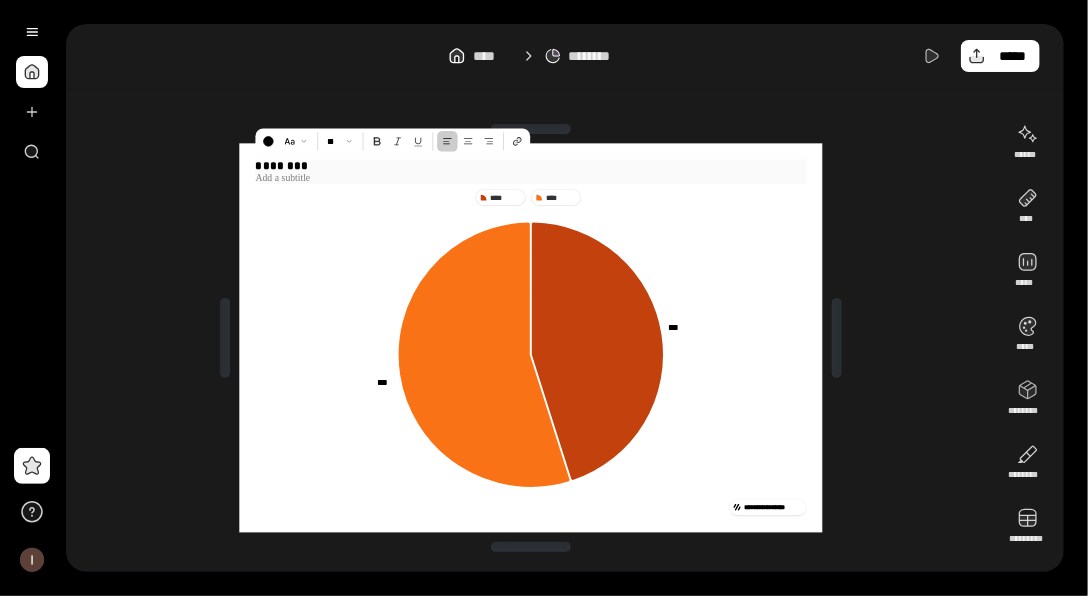 drag, startPoint x: 348, startPoint y: 162, endPoint x: 256, endPoint y: 163, distance: 92.00543 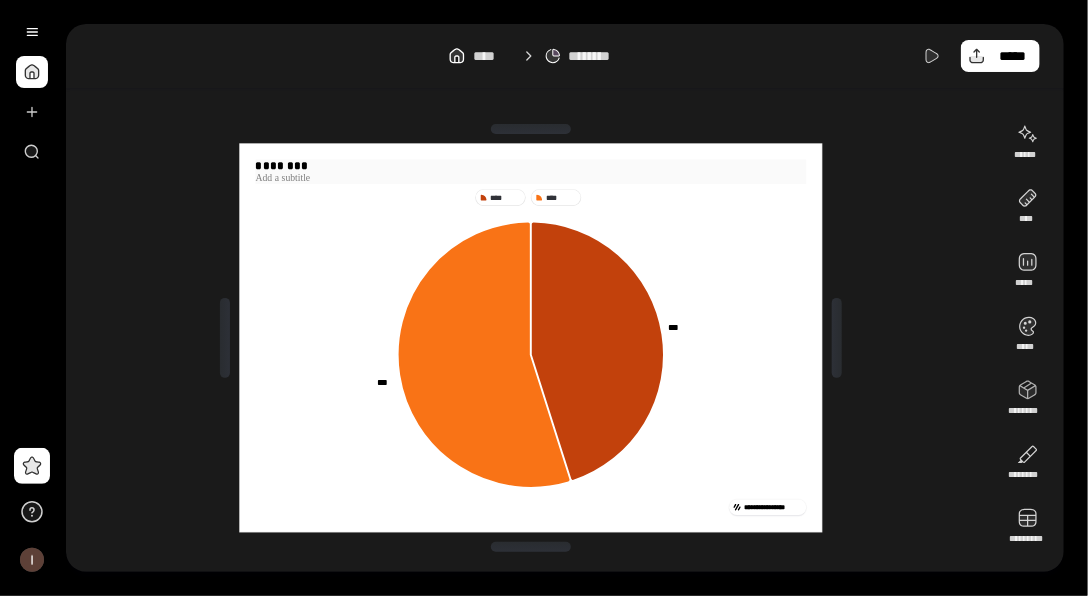 click at bounding box center (531, 178) 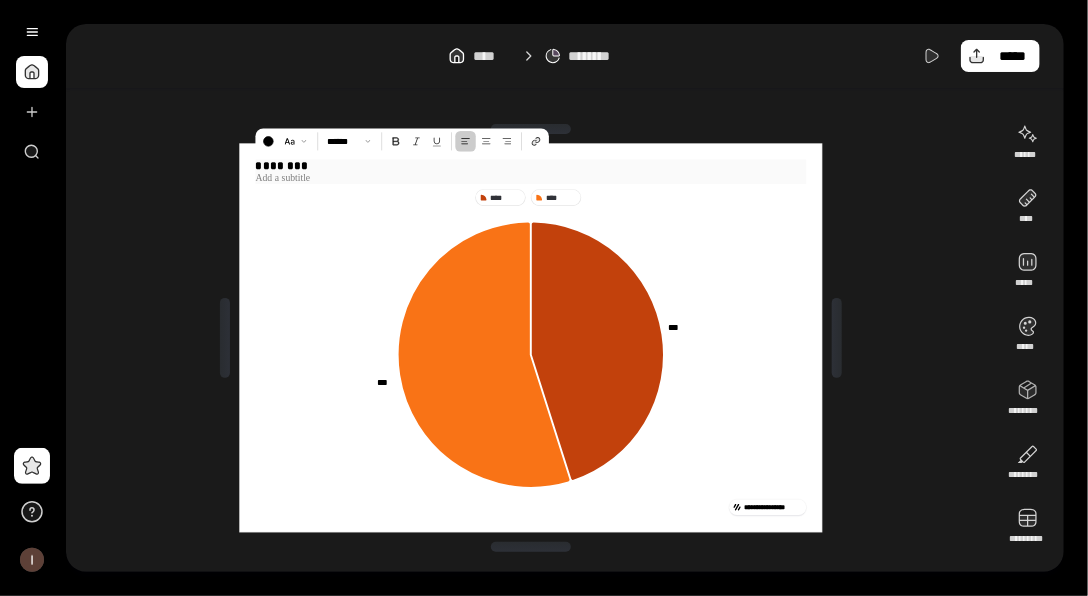 drag, startPoint x: 324, startPoint y: 178, endPoint x: 250, endPoint y: 171, distance: 74.330345 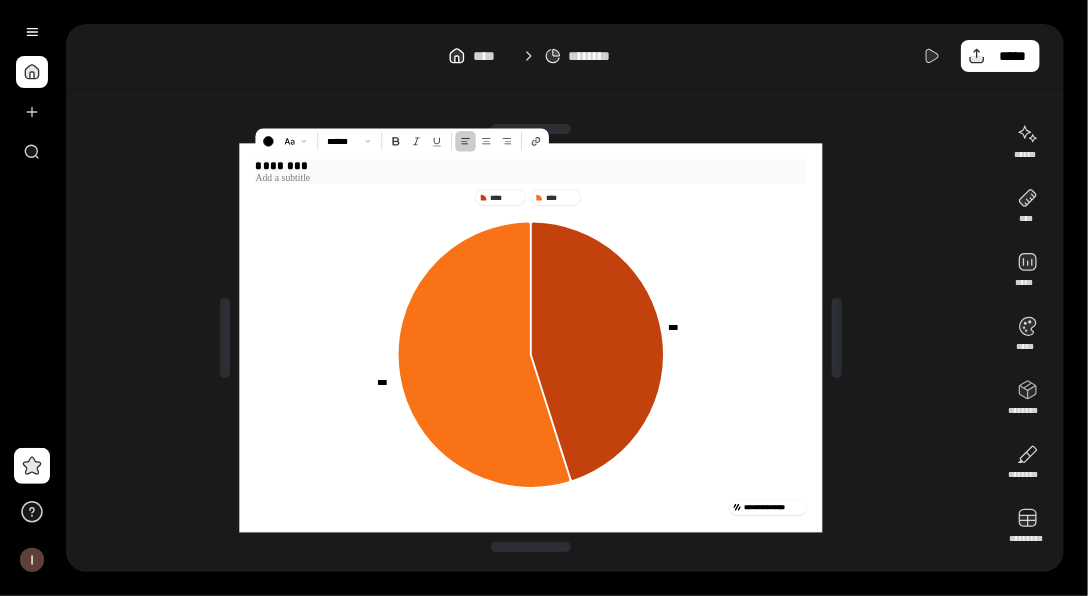 click at bounding box center [531, 178] 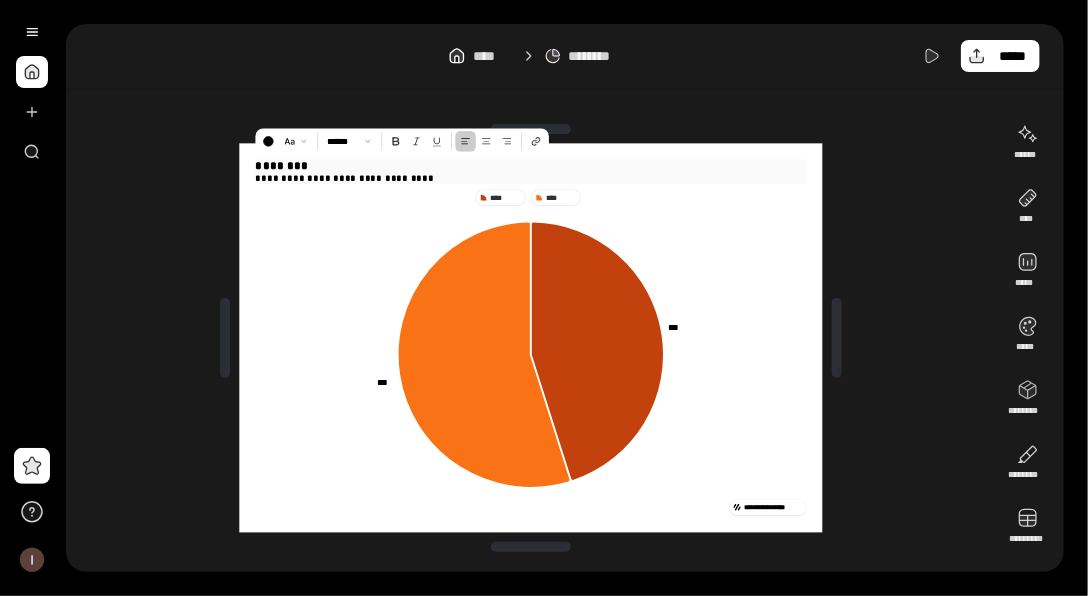 drag, startPoint x: 361, startPoint y: 162, endPoint x: 223, endPoint y: 159, distance: 138.03261 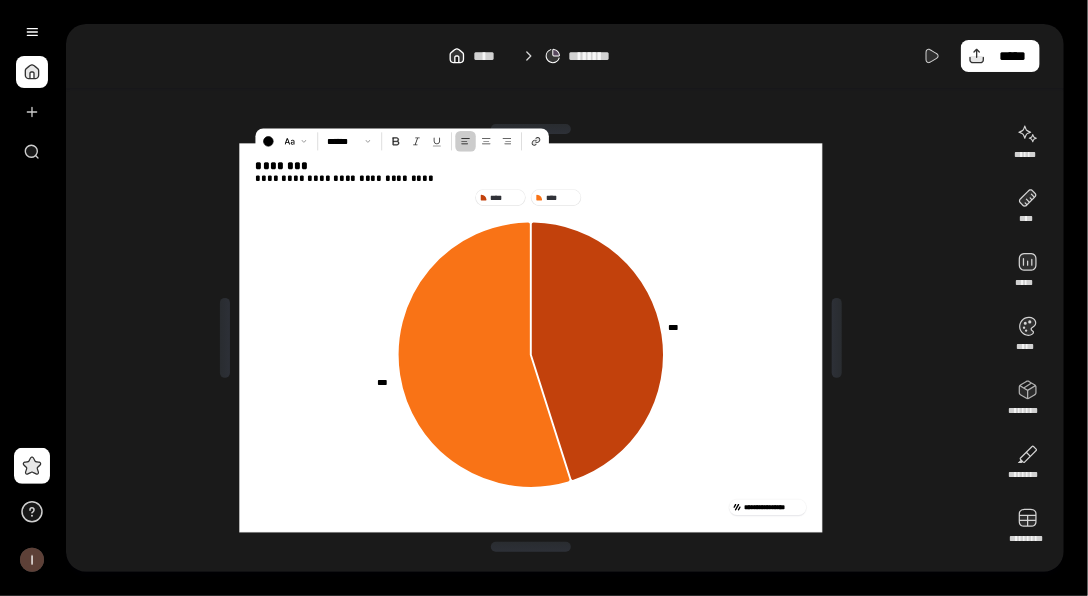 click on "**********" at bounding box center (531, 338) 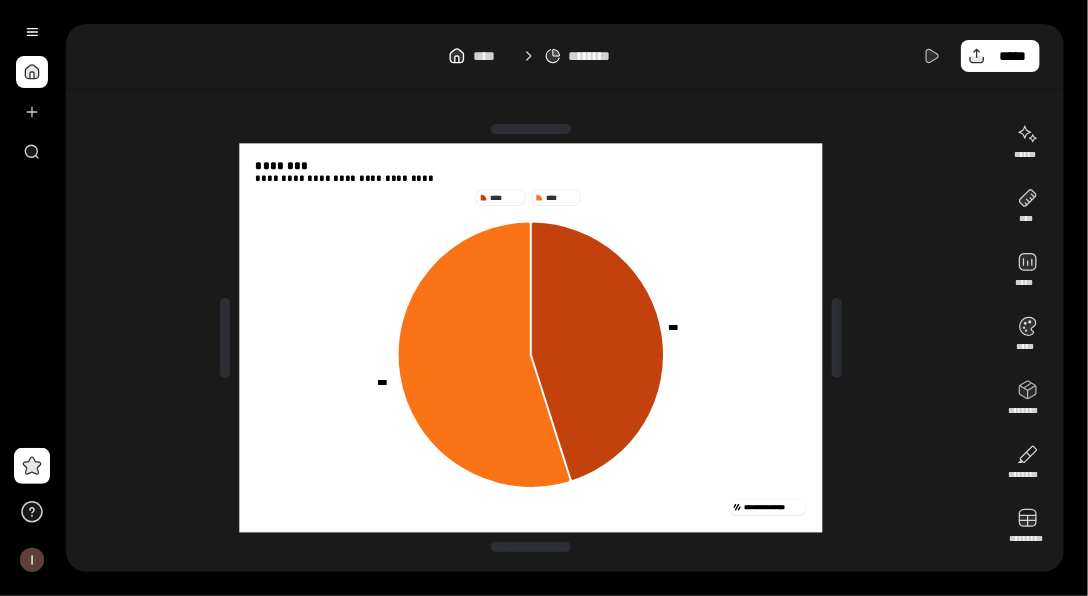 click on "**********" at bounding box center (531, 338) 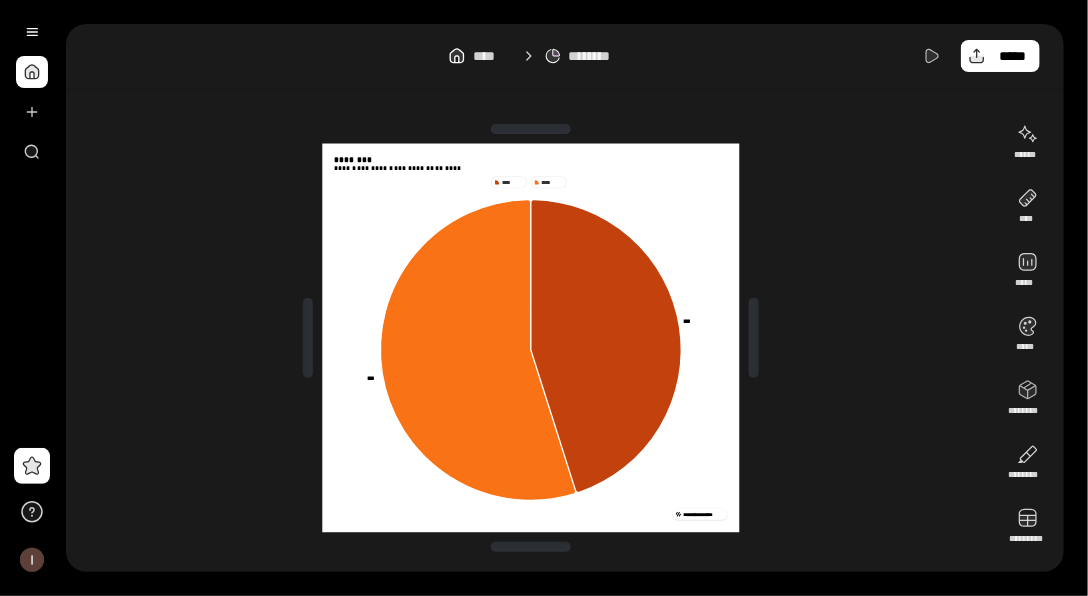 click on "**********" at bounding box center [565, 298] 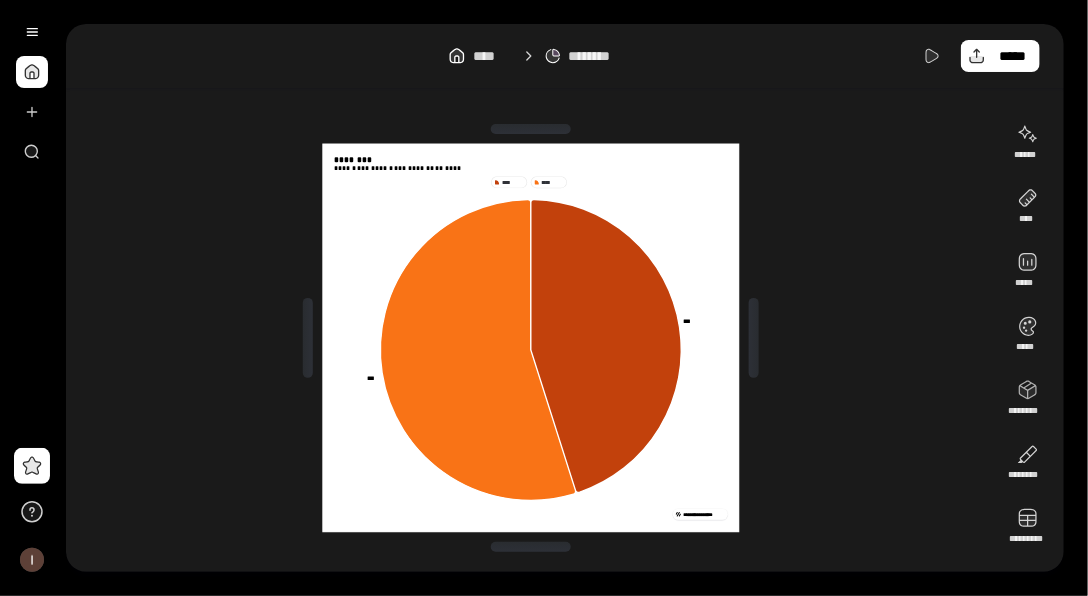 click on "**********" at bounding box center (531, 338) 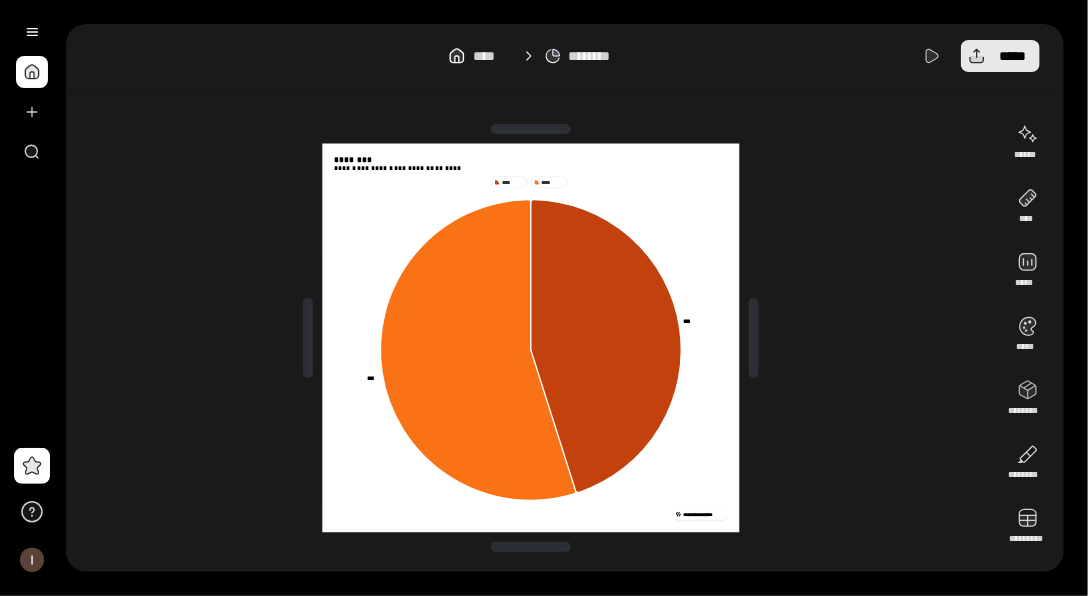 click on "*****" at bounding box center [1000, 56] 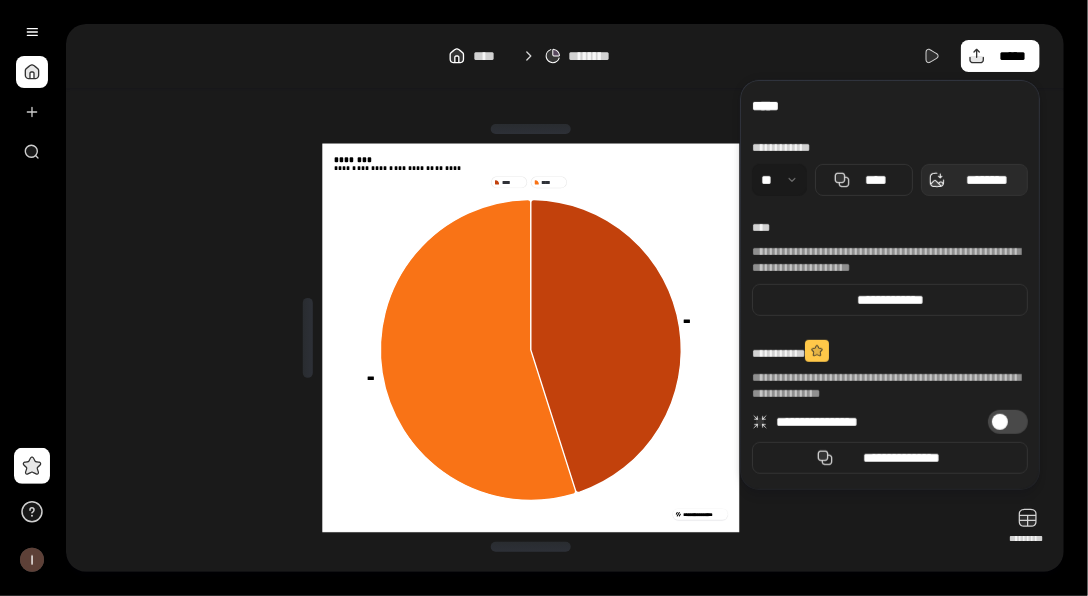 click on "********" at bounding box center (986, 180) 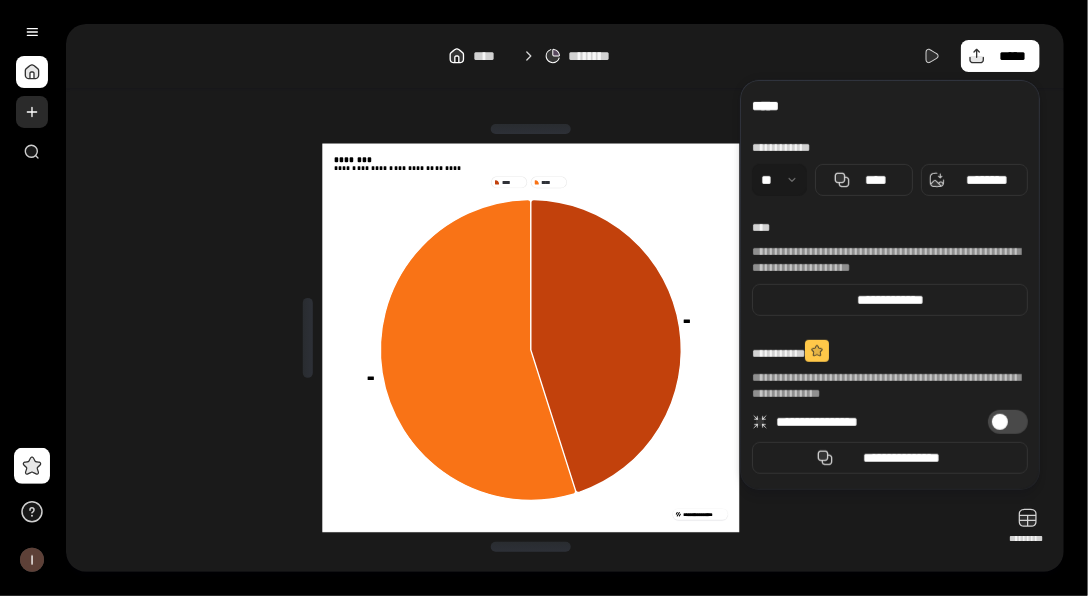 click at bounding box center [32, 112] 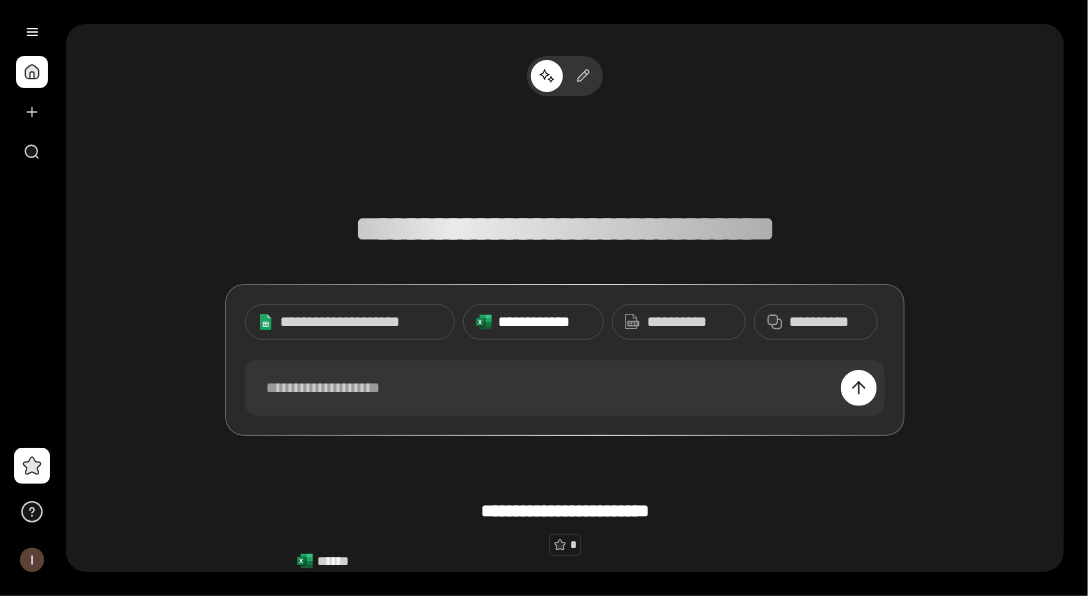 click on "**********" at bounding box center (544, 322) 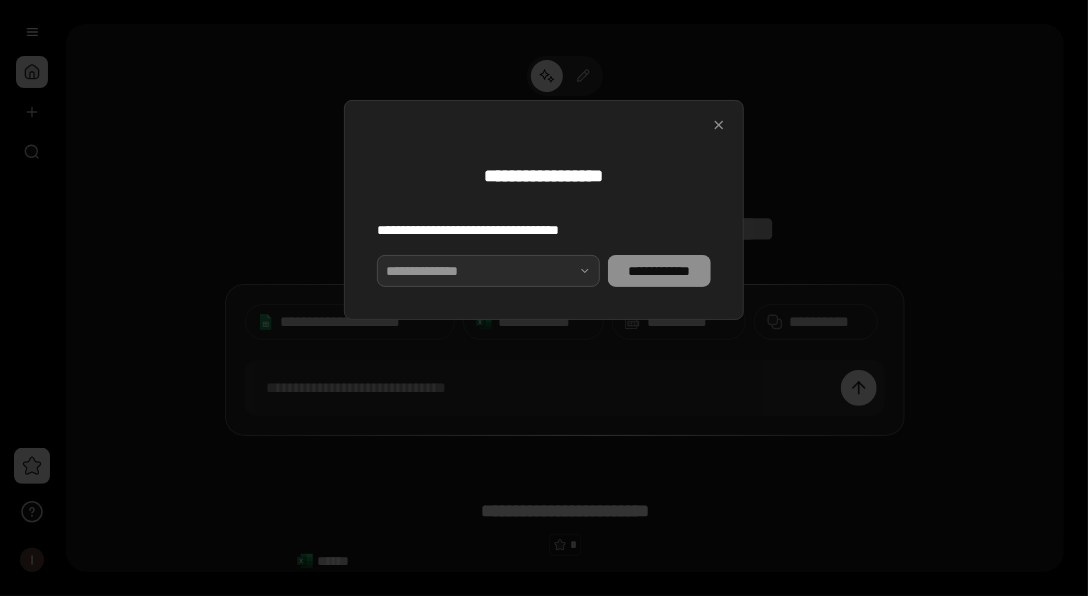 click at bounding box center [488, 271] 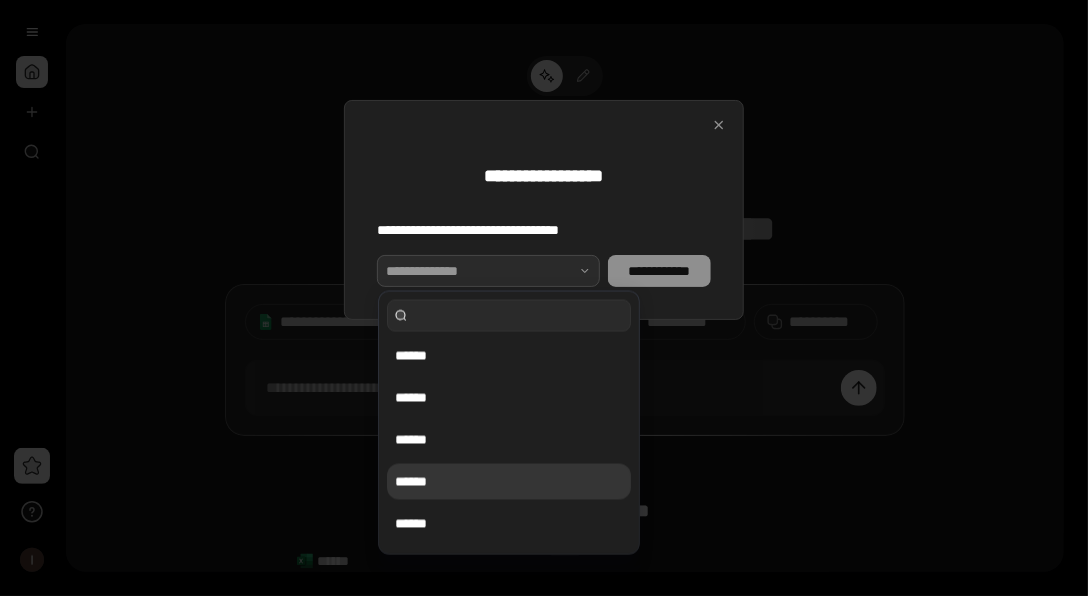 click on "******" at bounding box center (509, 482) 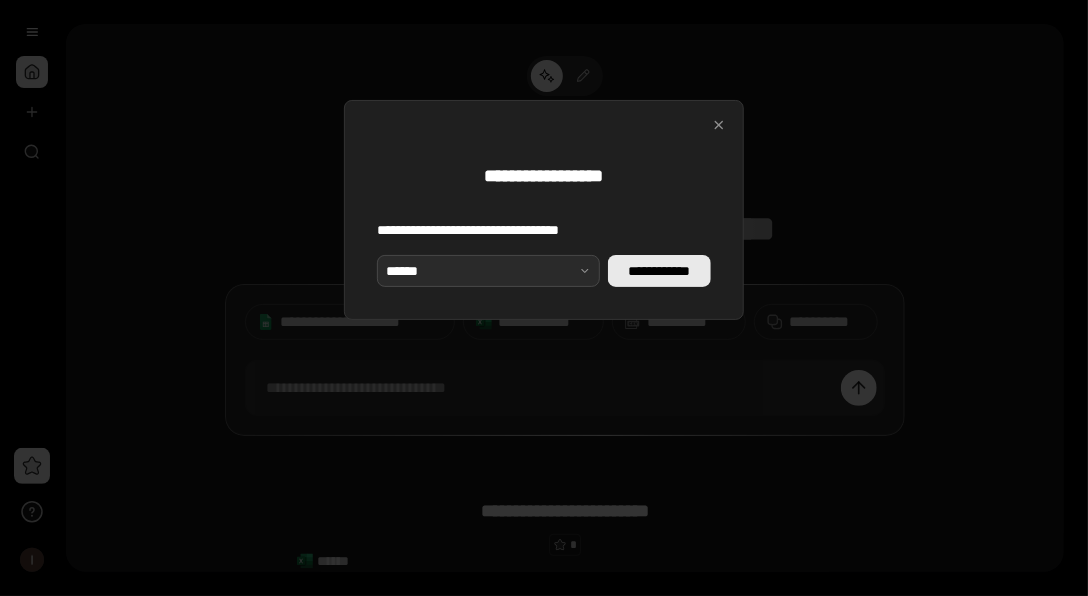 click on "**********" at bounding box center [659, 271] 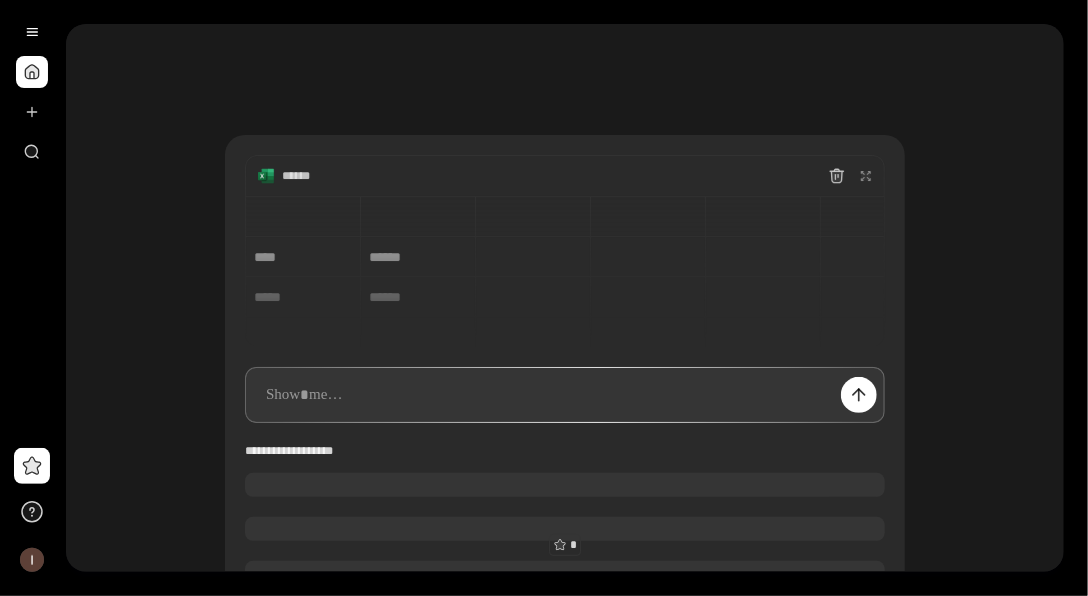 scroll, scrollTop: 100, scrollLeft: 0, axis: vertical 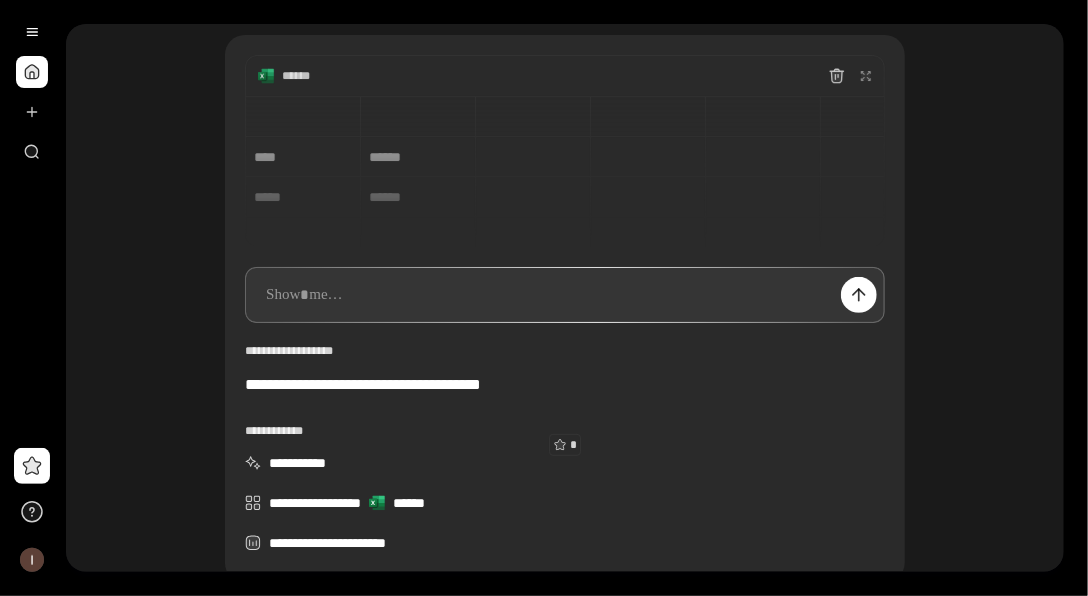 type 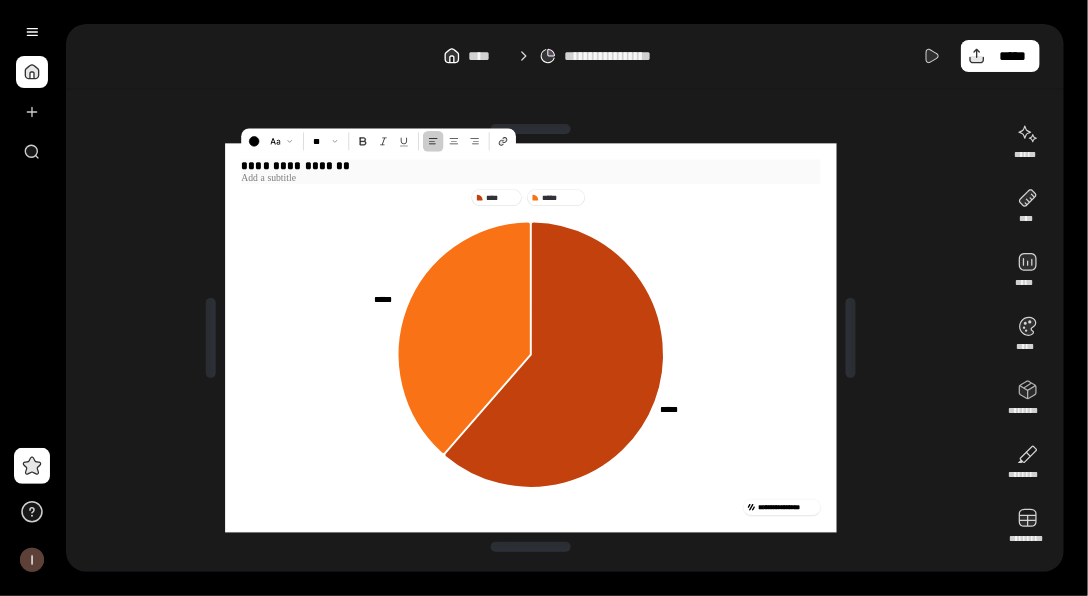 drag, startPoint x: 363, startPoint y: 159, endPoint x: 230, endPoint y: 163, distance: 133.06013 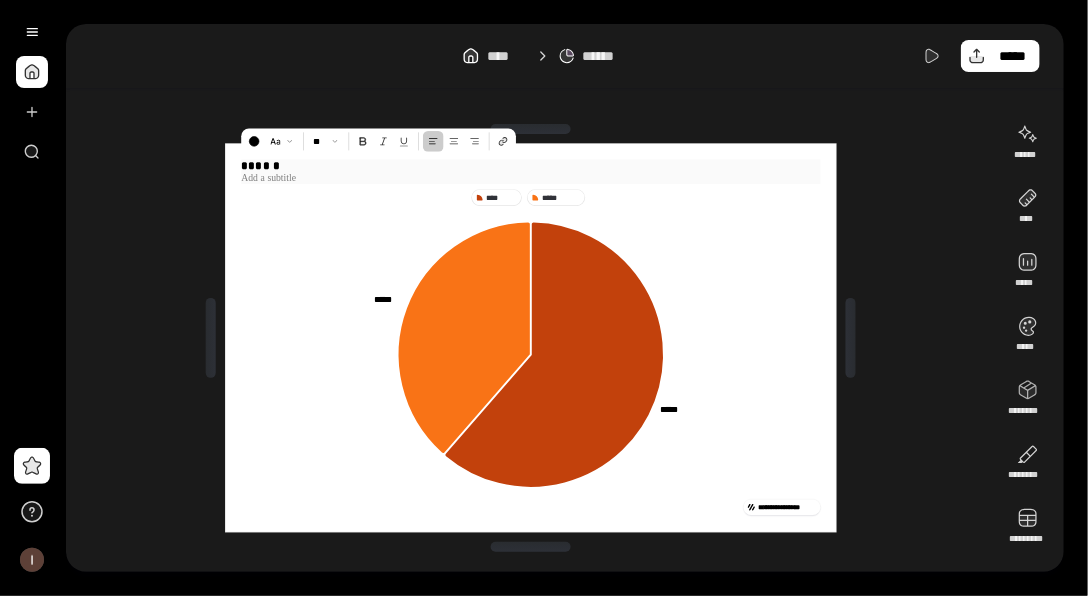 drag, startPoint x: 307, startPoint y: 165, endPoint x: 236, endPoint y: 163, distance: 71.02816 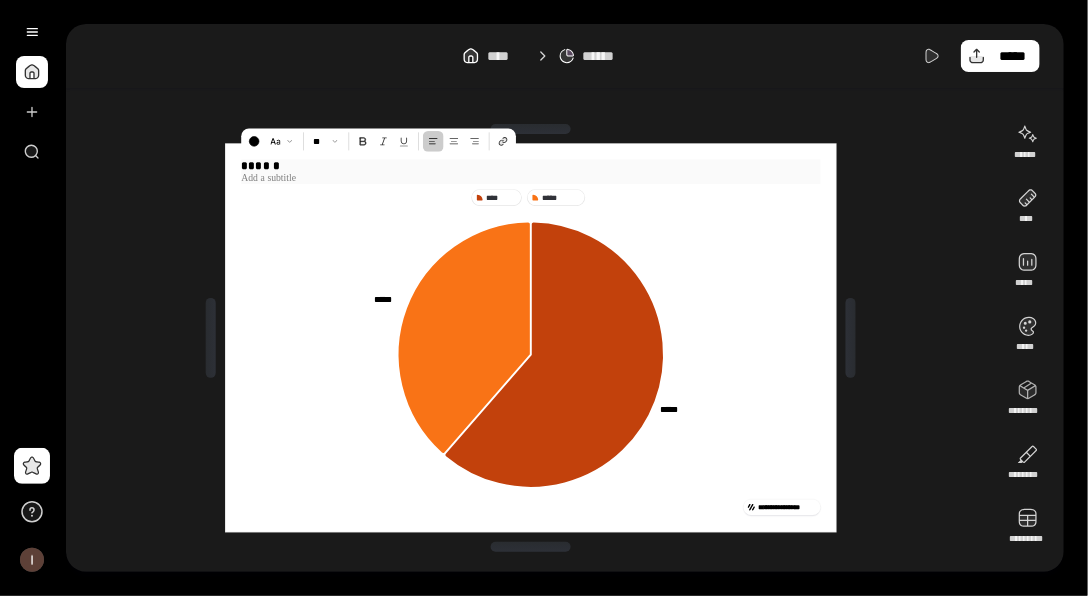 click at bounding box center [530, 178] 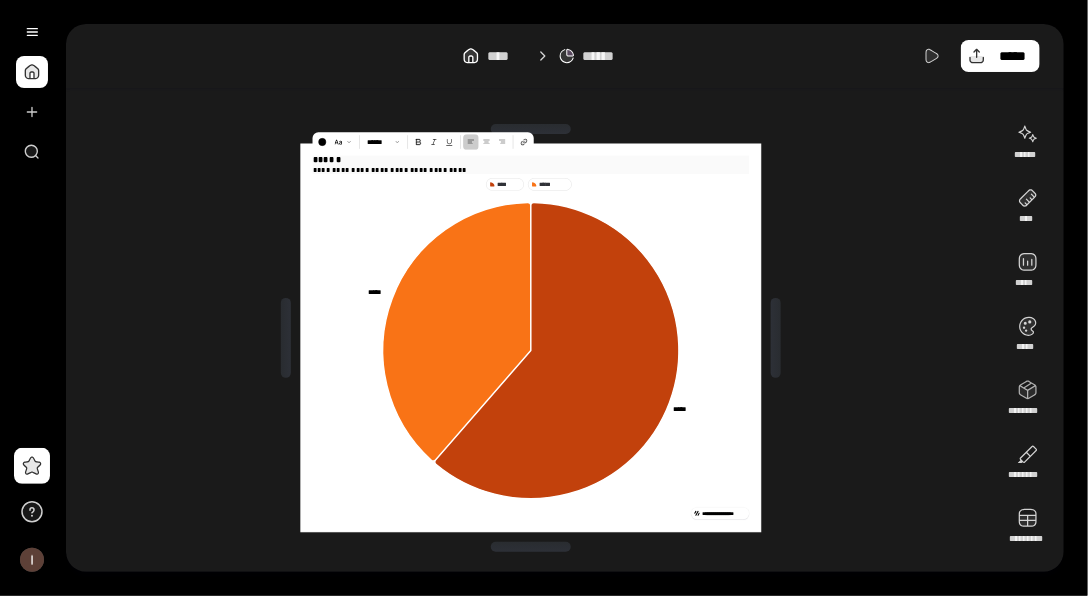 click on "**********" at bounding box center [565, 298] 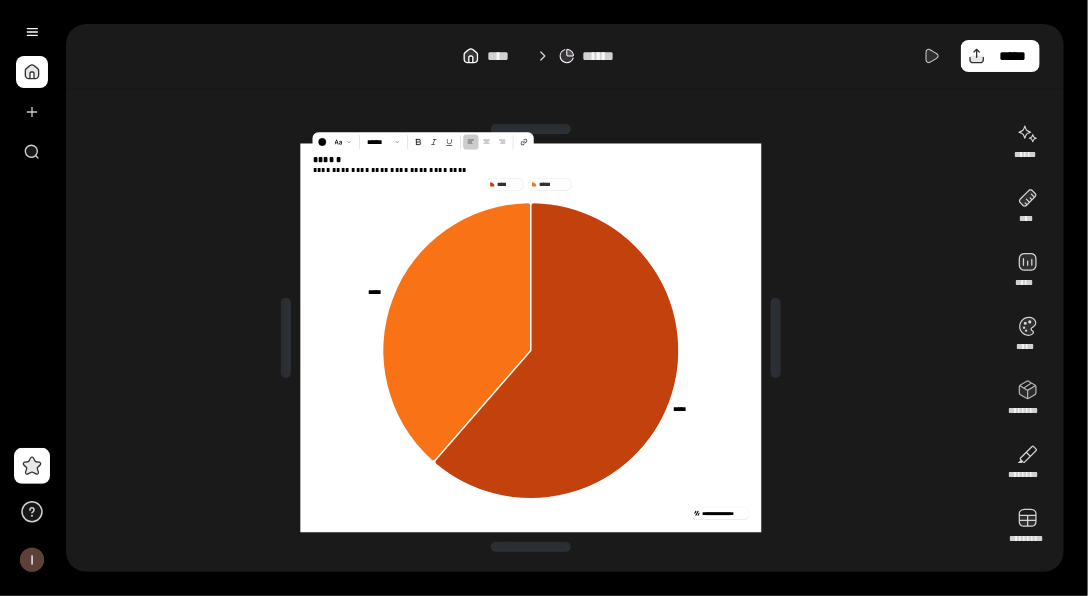 click at bounding box center [32, 72] 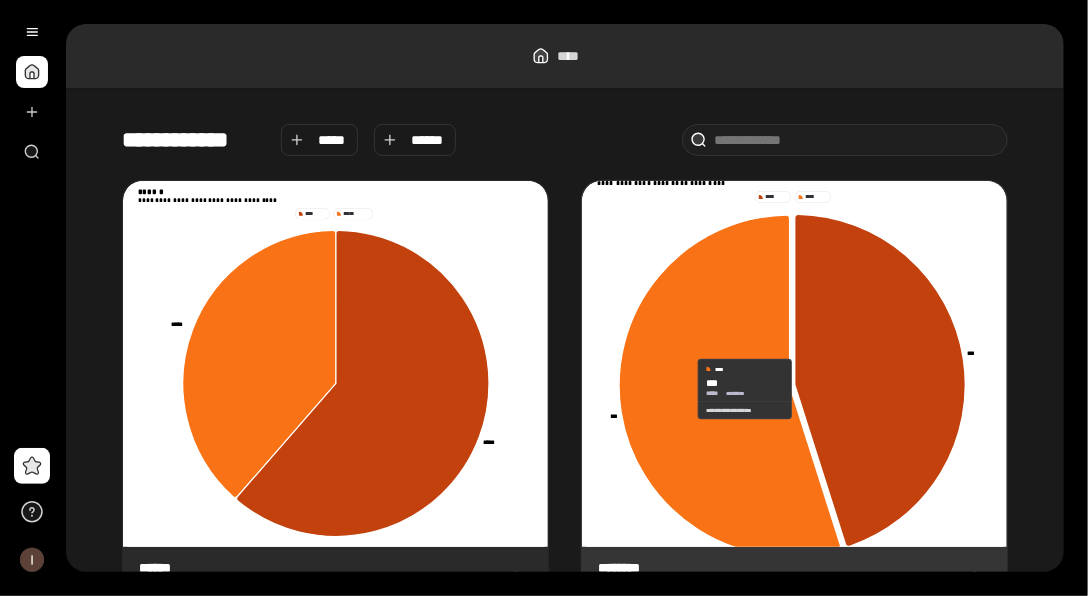 scroll, scrollTop: 100, scrollLeft: 0, axis: vertical 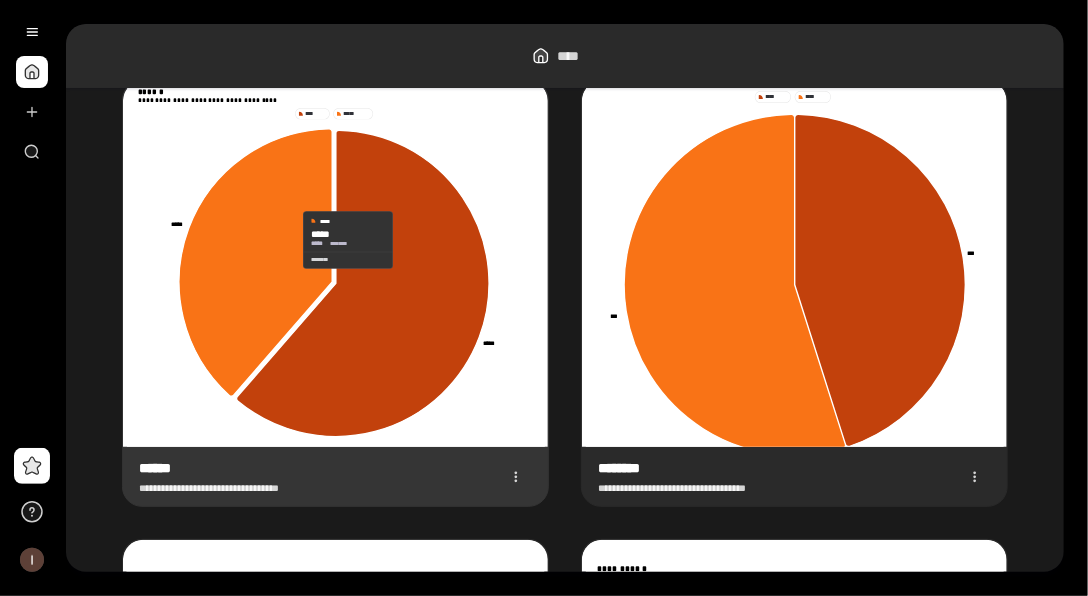 click 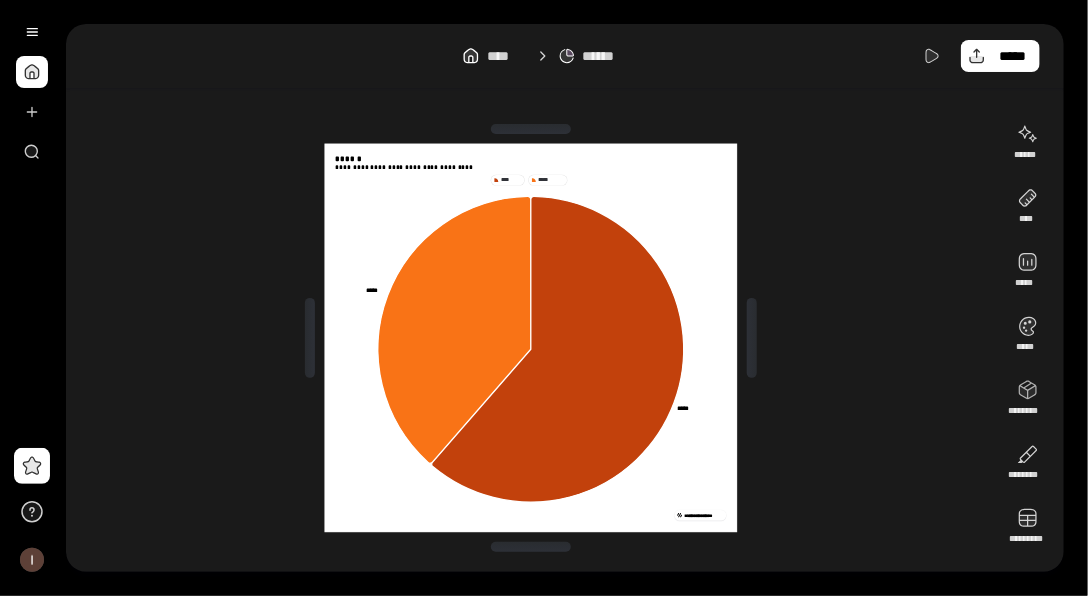 click at bounding box center (531, 129) 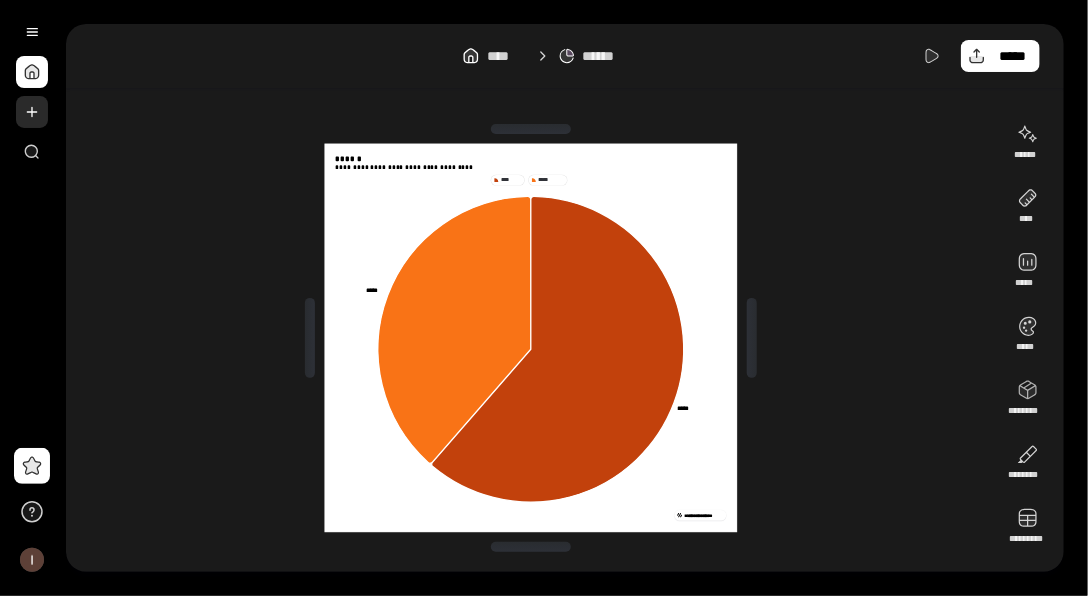 click at bounding box center [32, 112] 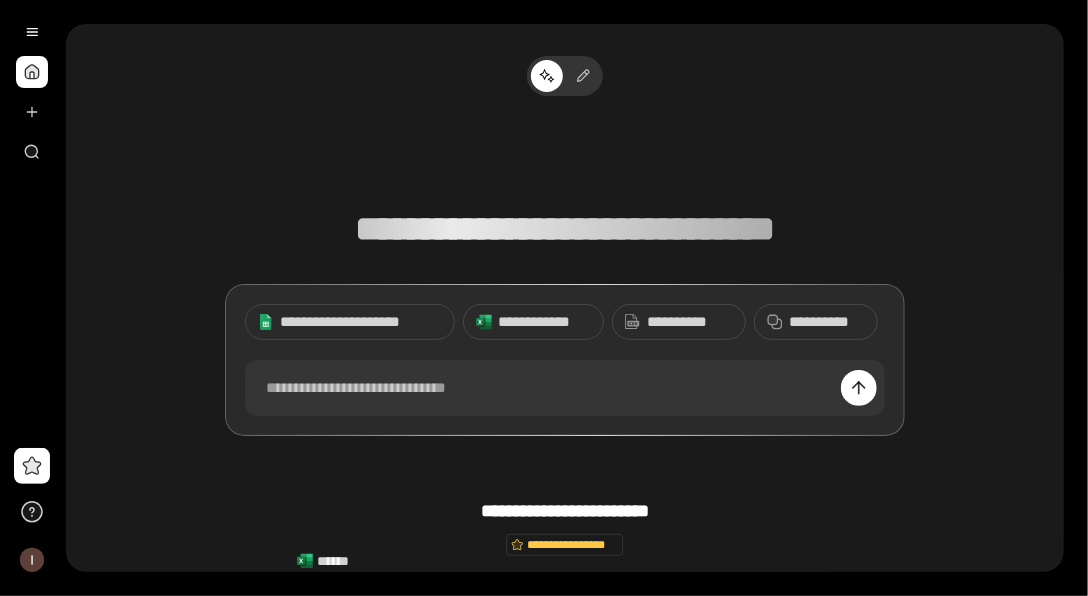 click at bounding box center [32, 72] 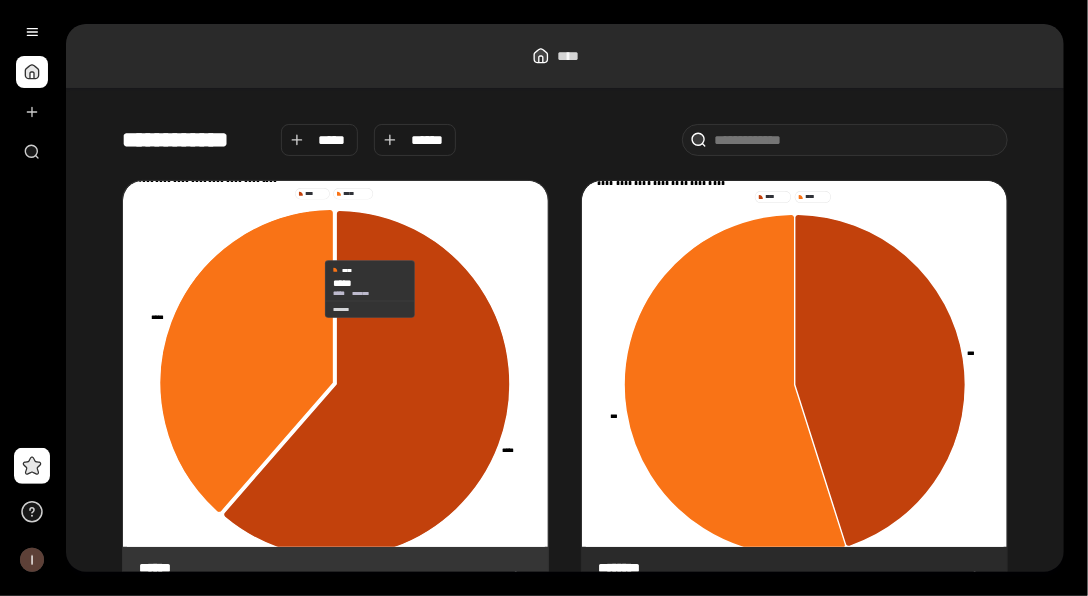 click 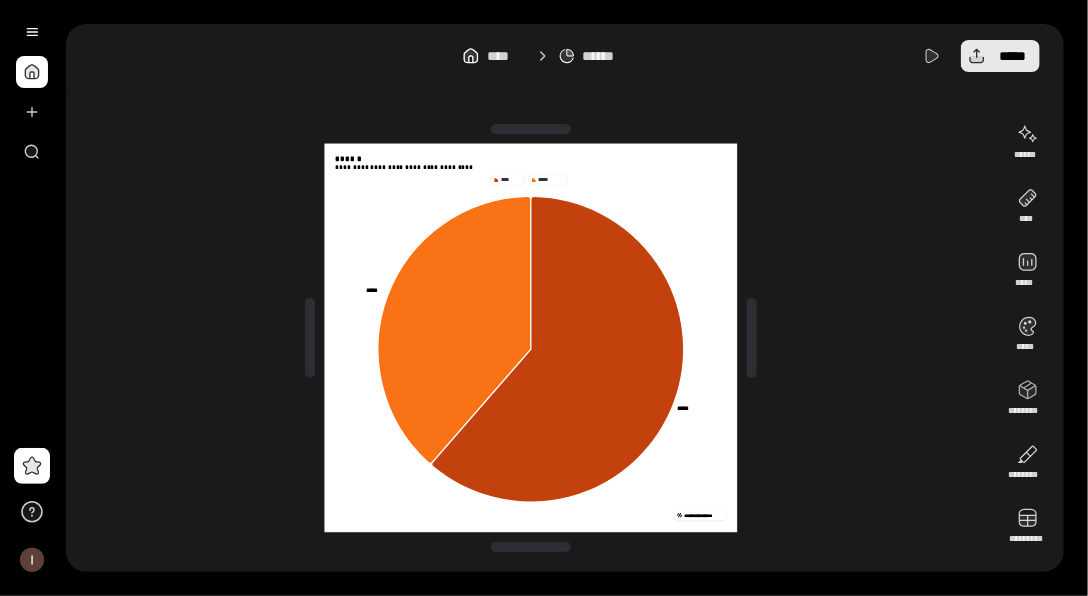 click on "*****" at bounding box center (1012, 56) 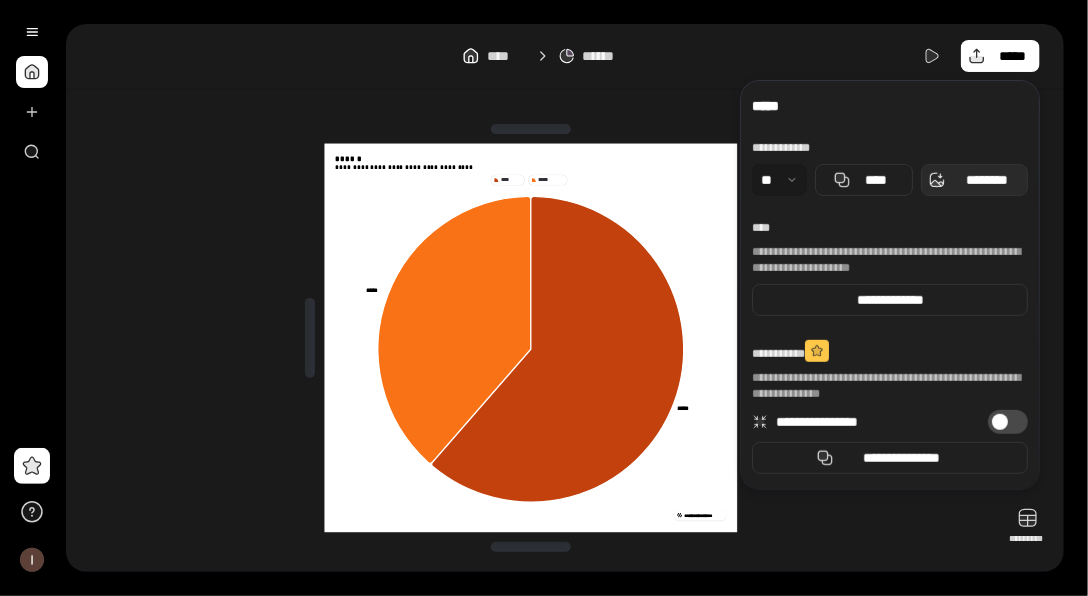 click on "********" at bounding box center (986, 180) 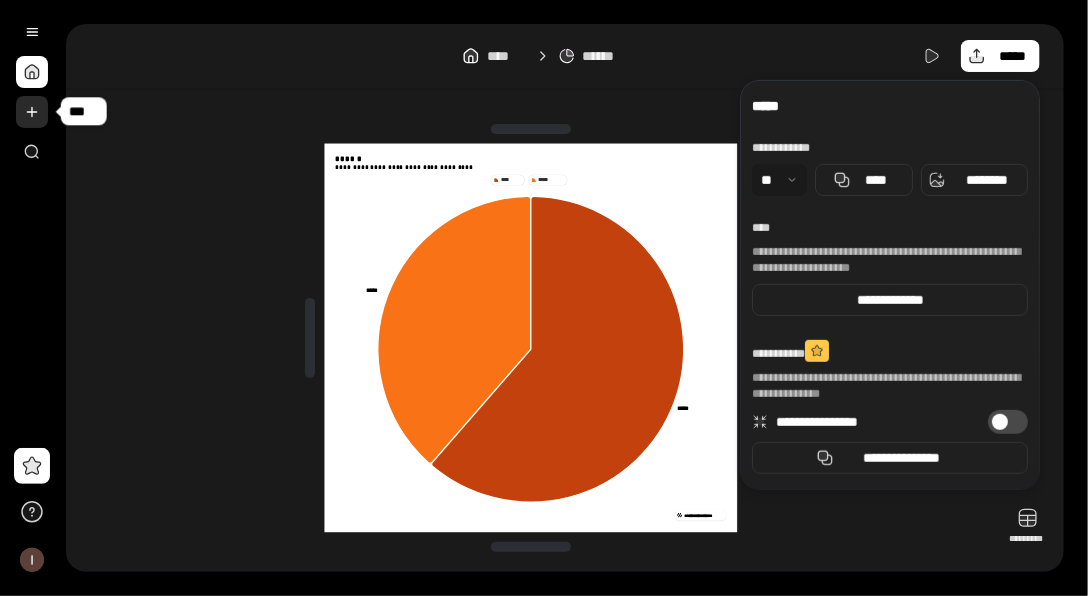 click at bounding box center [32, 112] 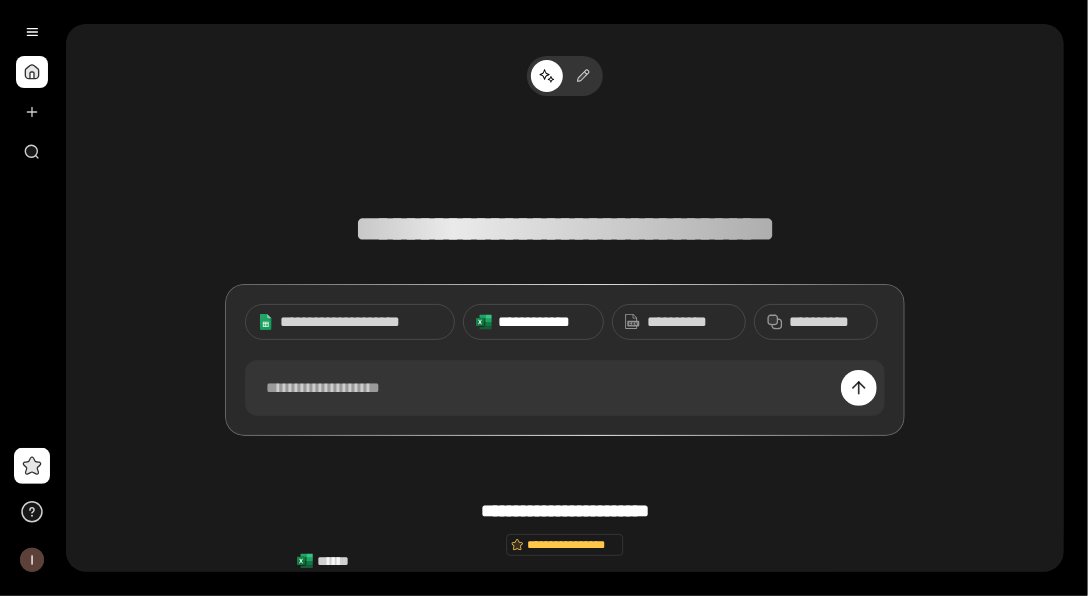 click on "**********" at bounding box center (544, 322) 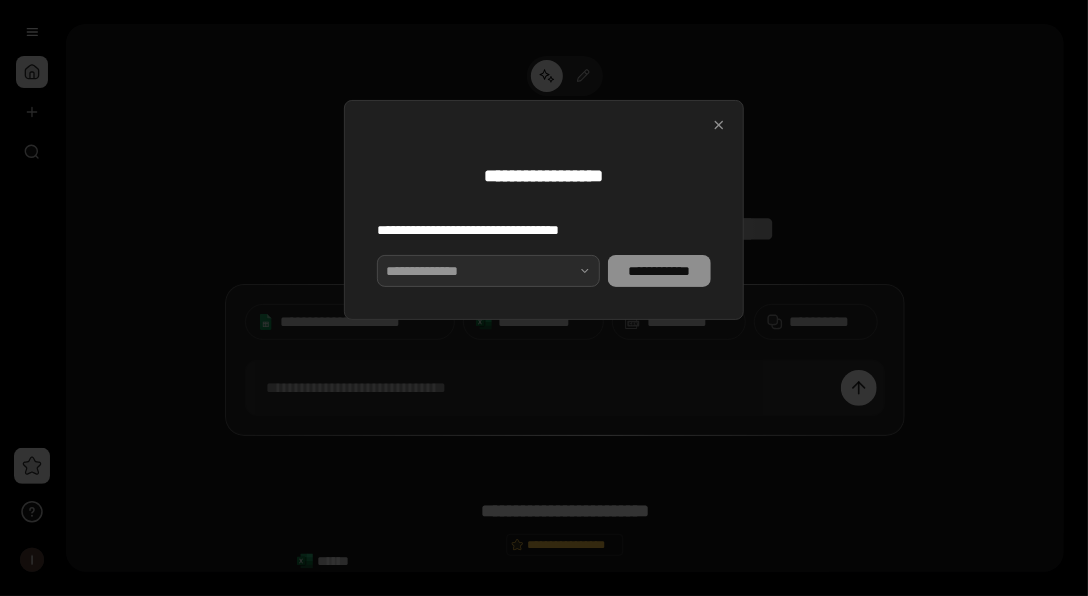 click at bounding box center [488, 271] 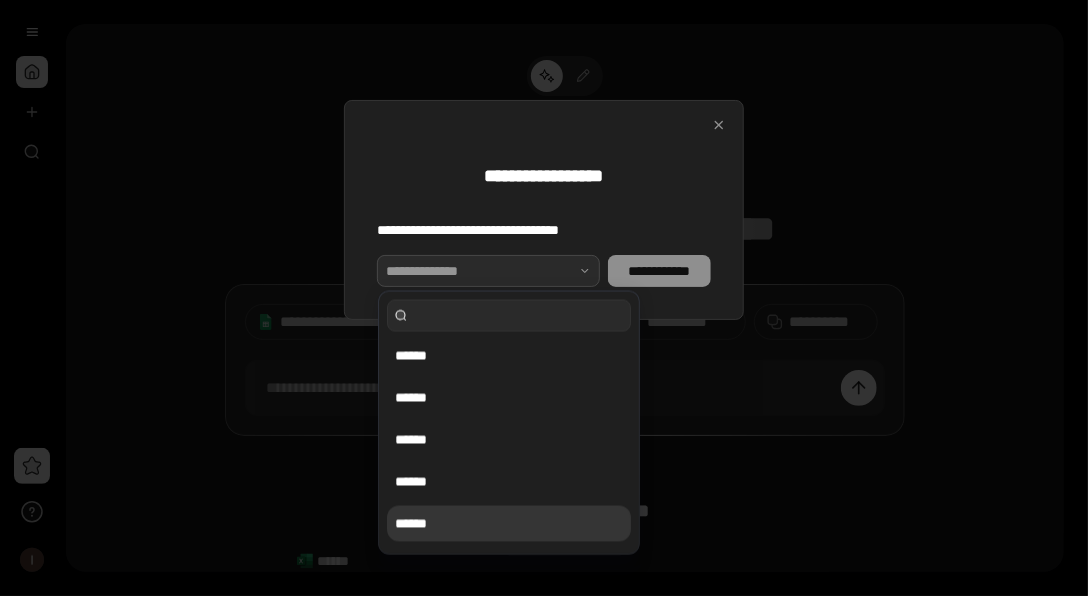click on "******" at bounding box center (509, 524) 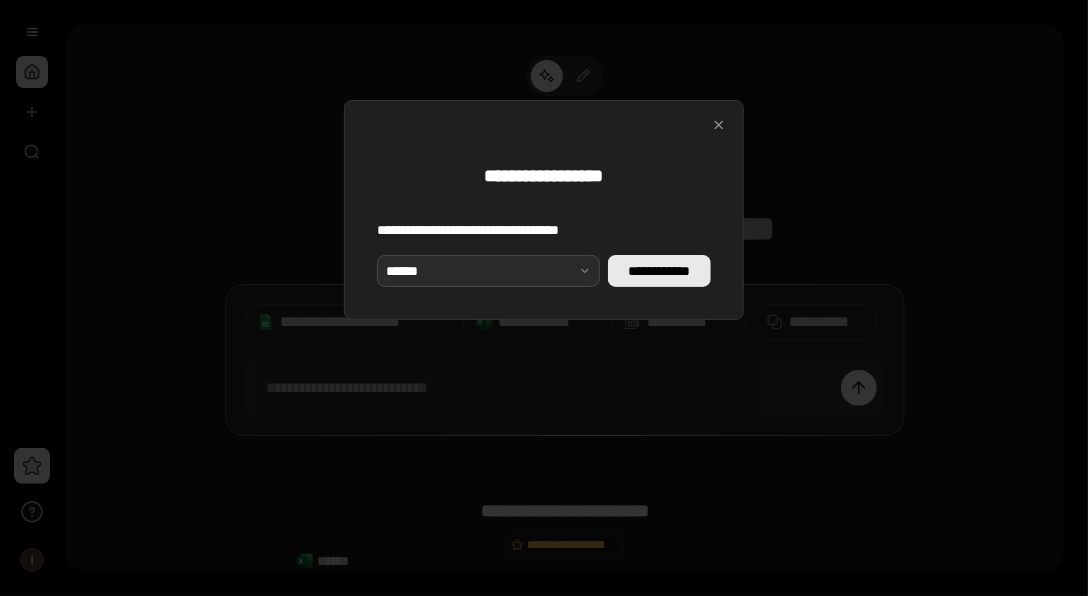 click on "**********" at bounding box center (659, 271) 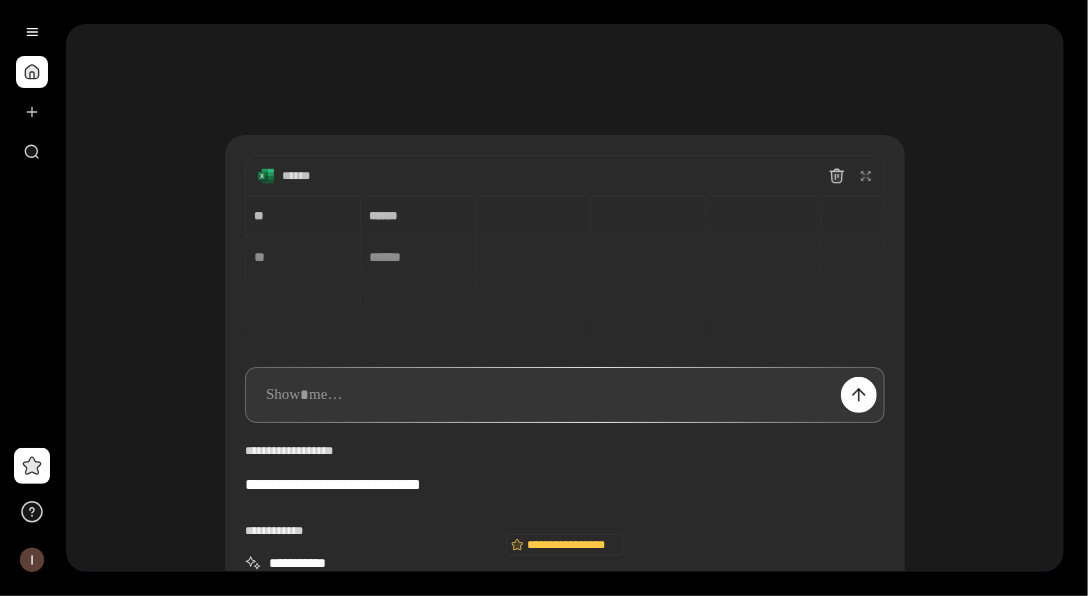 type 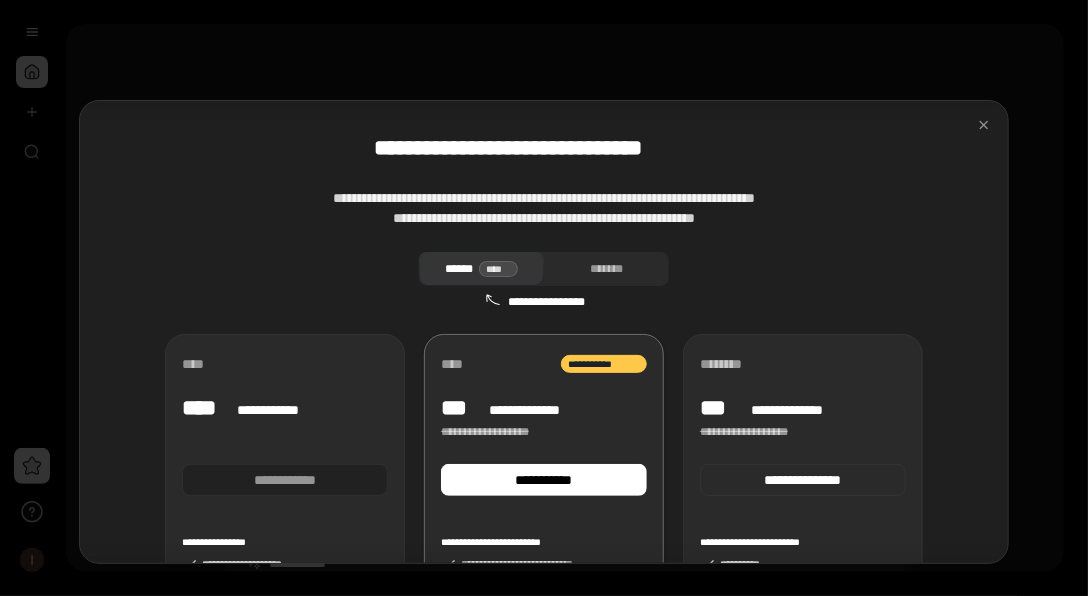 scroll, scrollTop: 200, scrollLeft: 0, axis: vertical 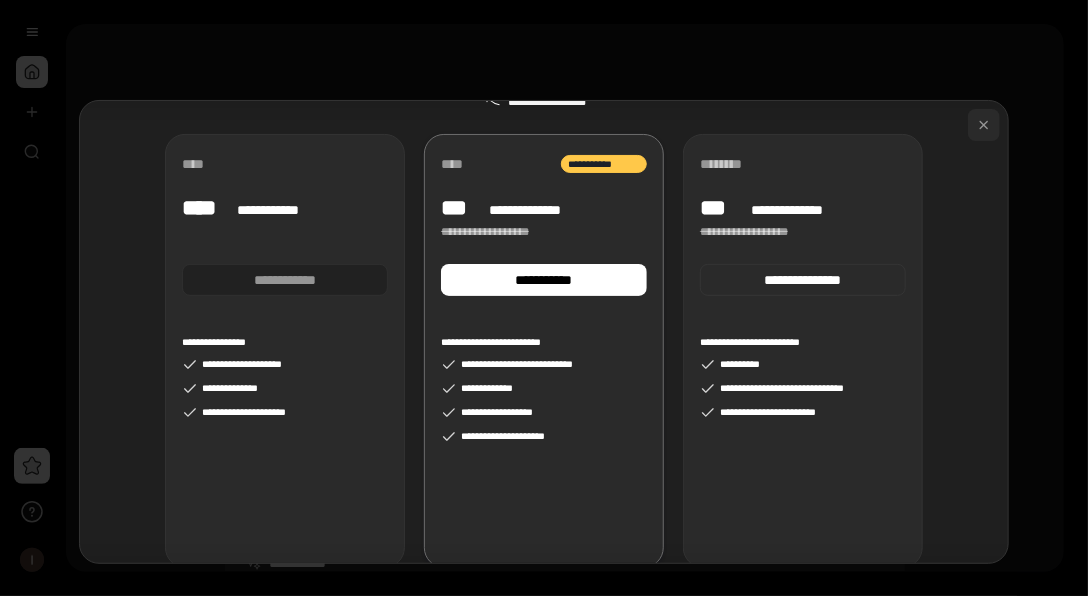 click at bounding box center (984, 125) 